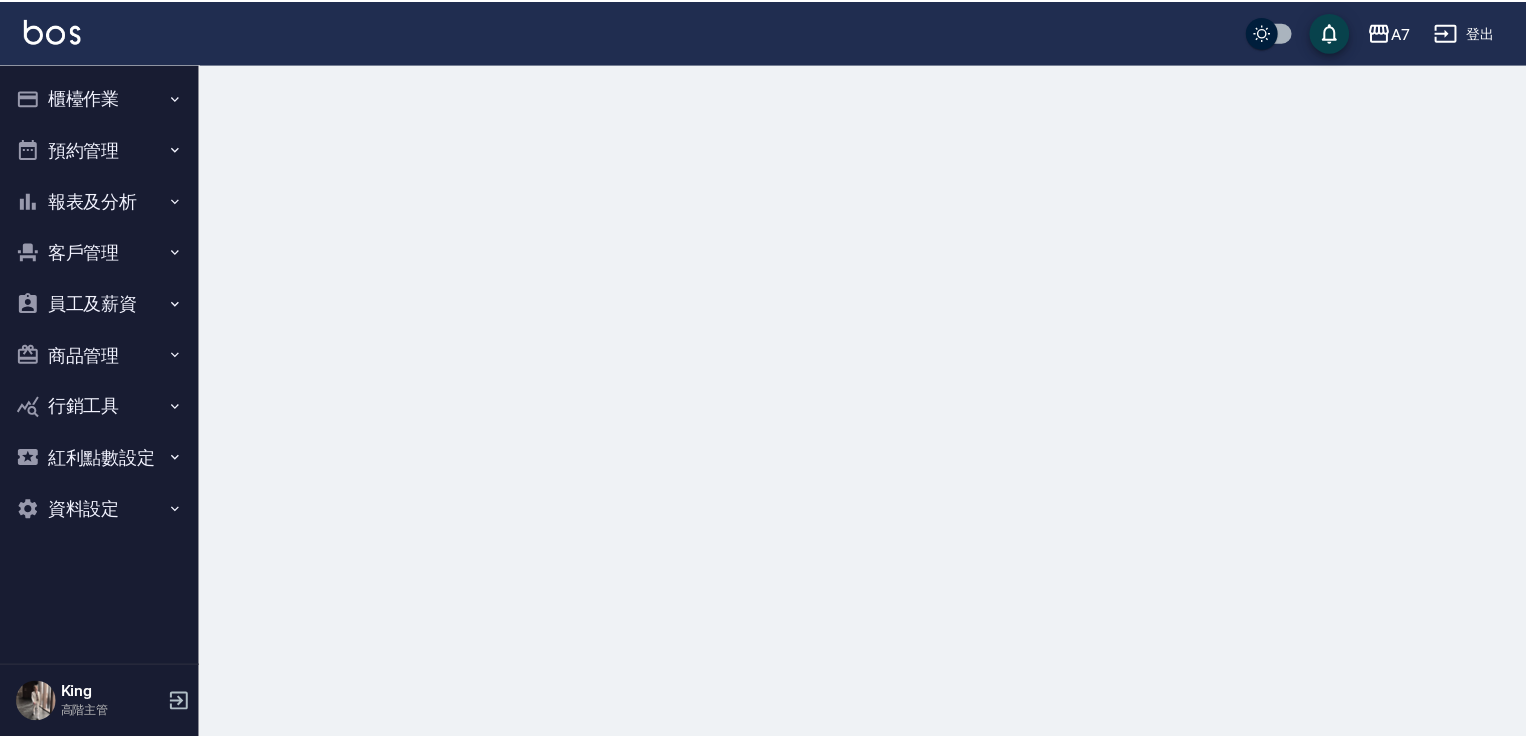scroll, scrollTop: 0, scrollLeft: 0, axis: both 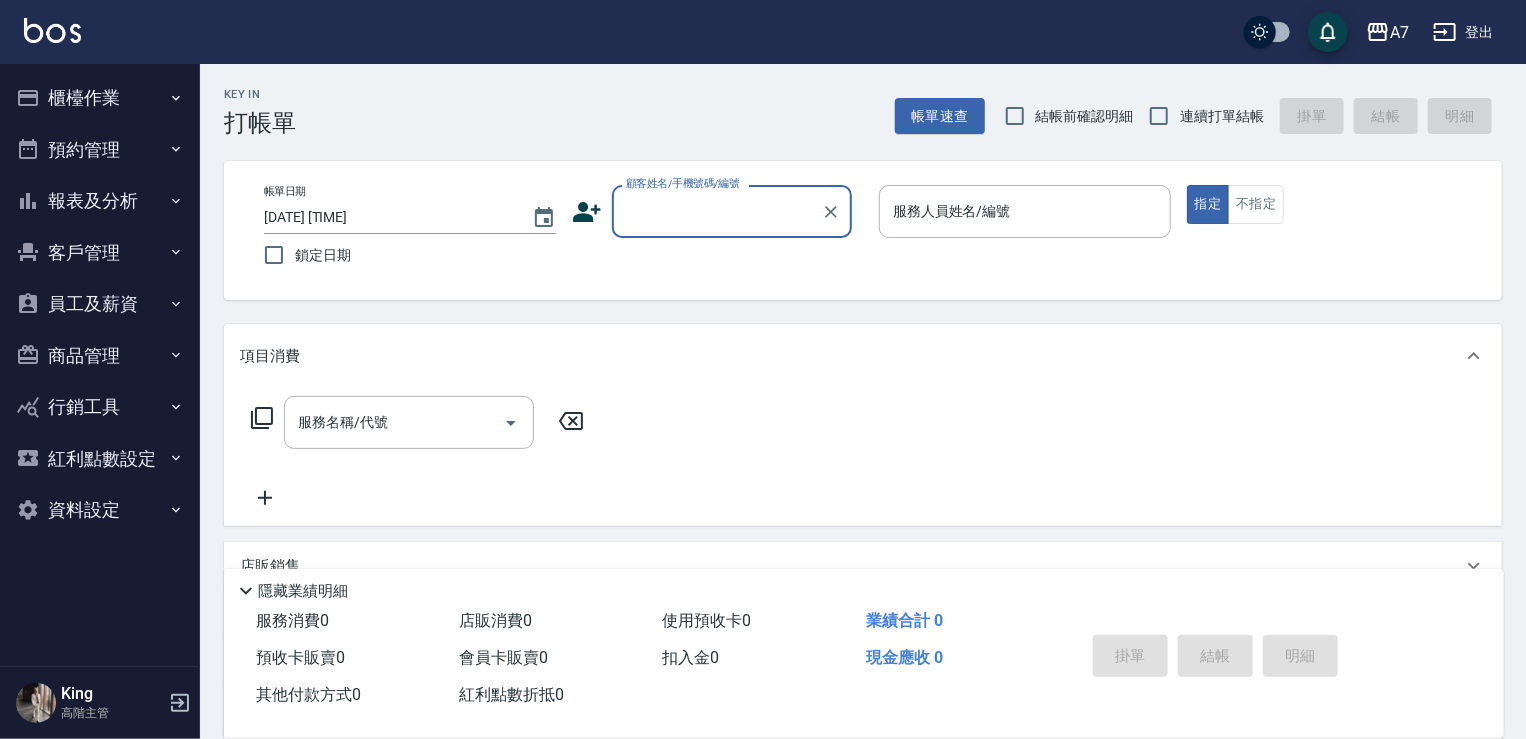 click 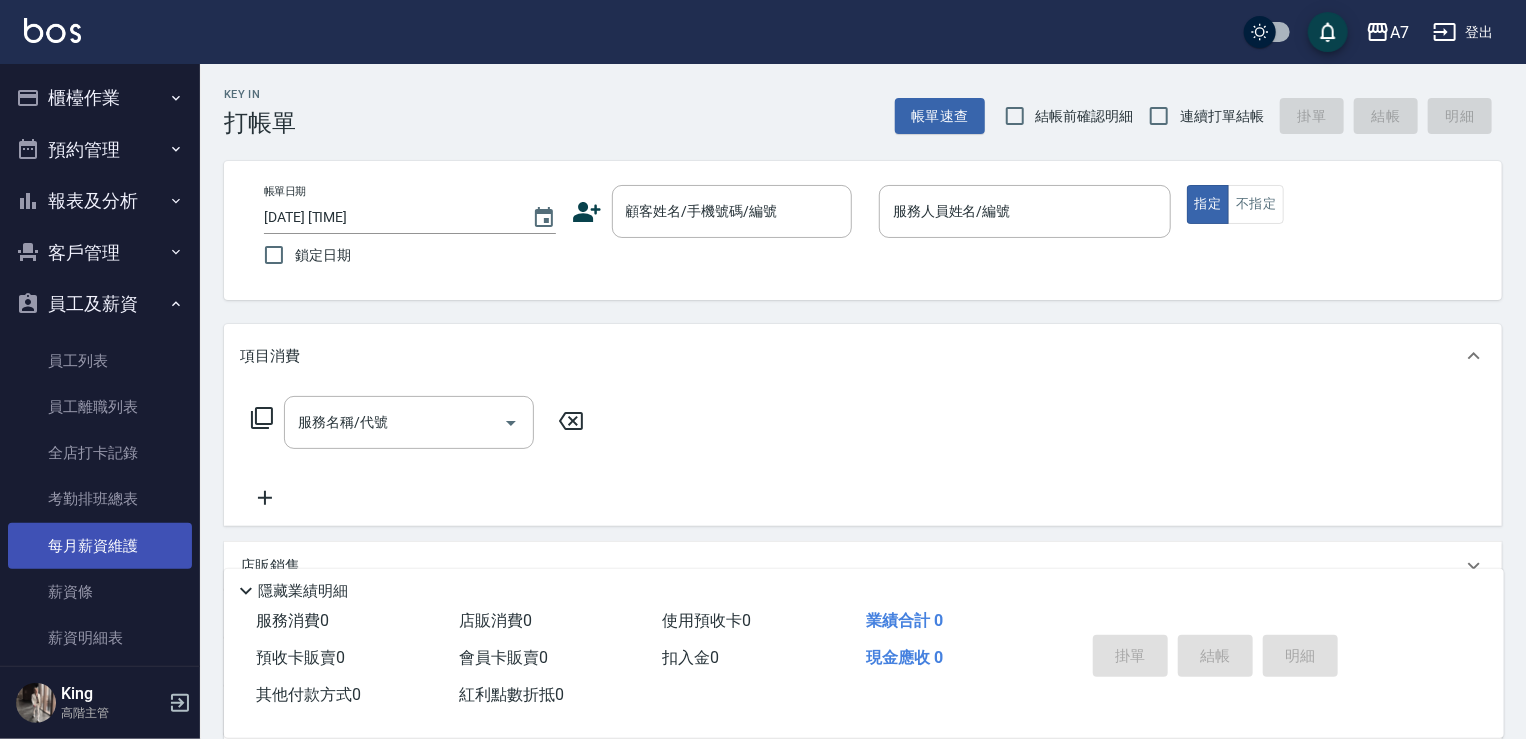 click on "每月薪資維護" at bounding box center [100, 546] 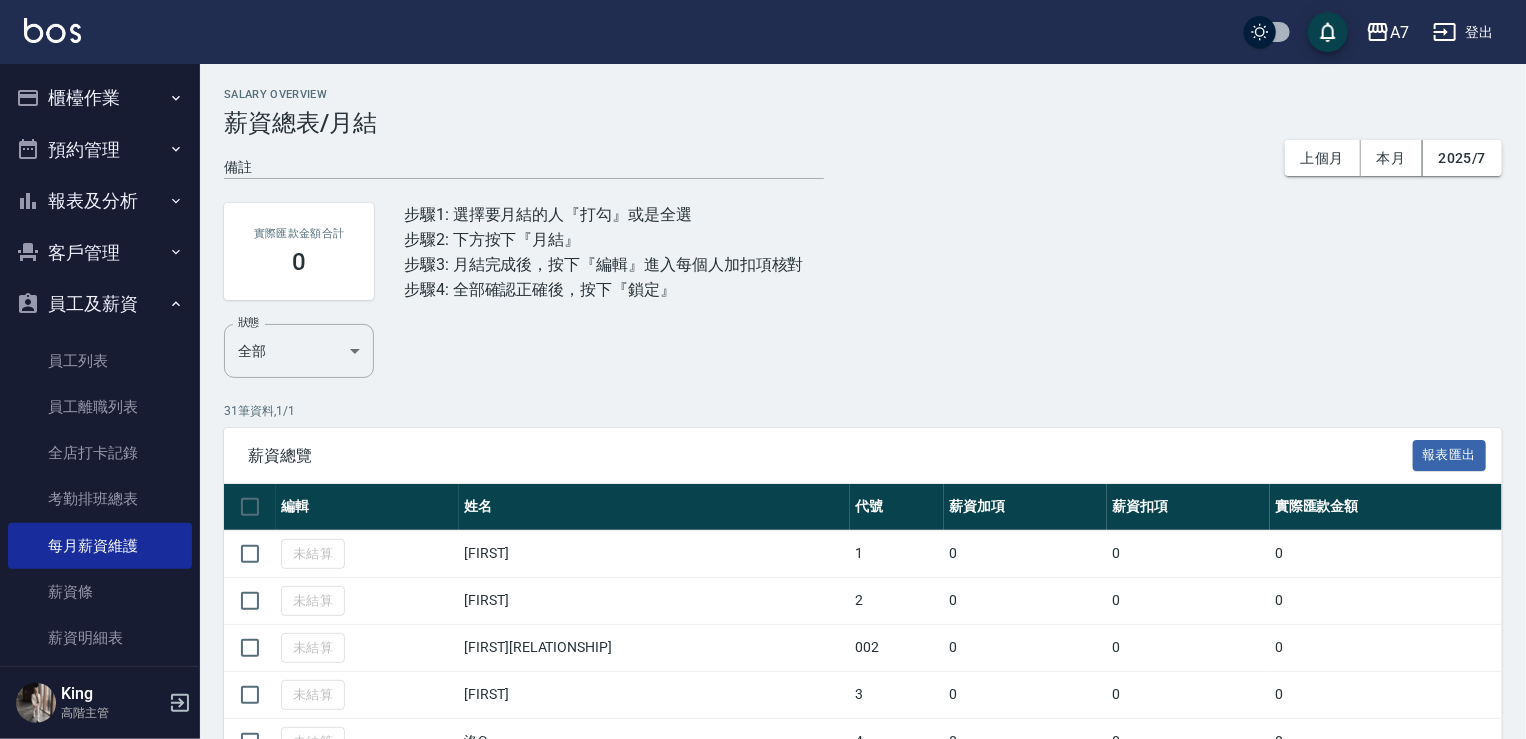 scroll, scrollTop: 200, scrollLeft: 0, axis: vertical 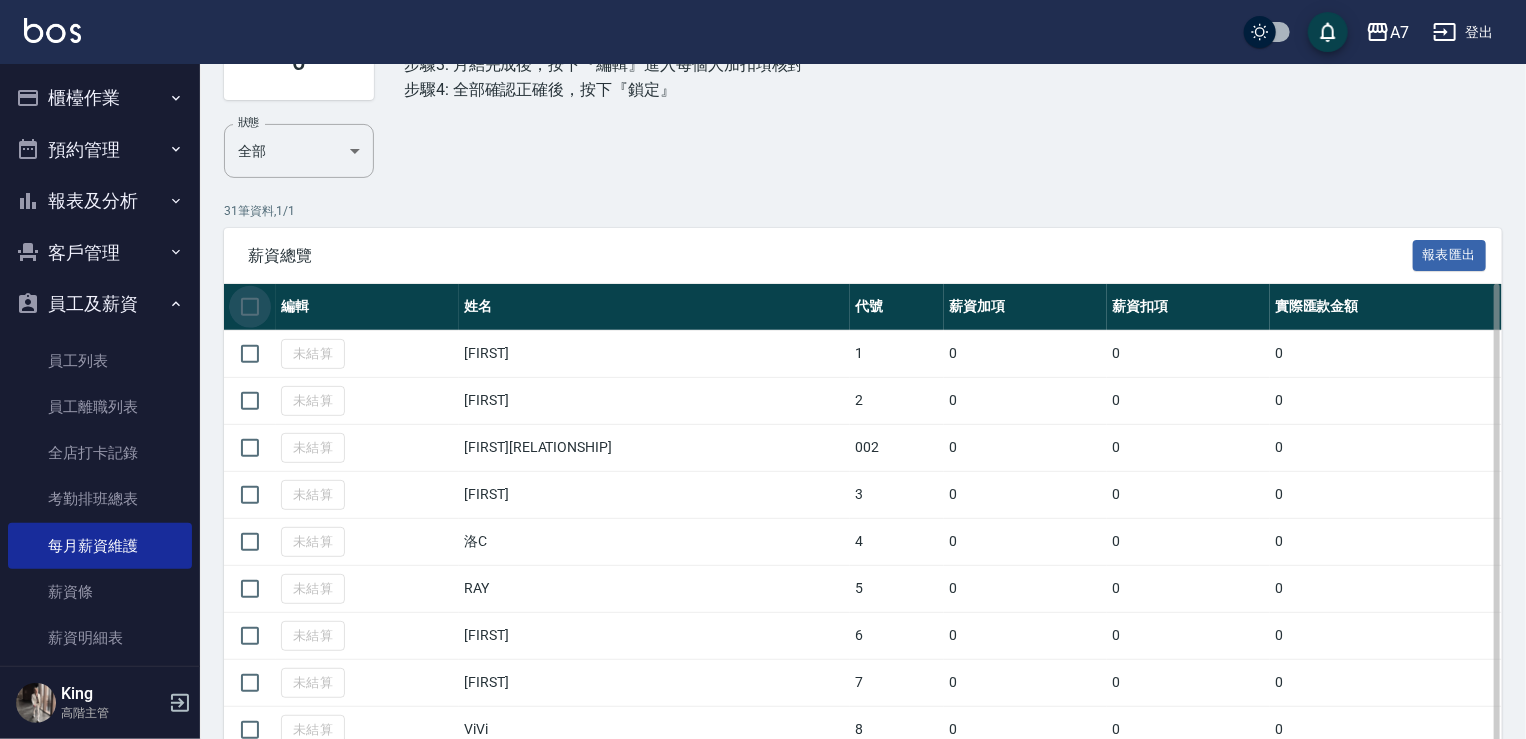 click at bounding box center (250, 307) 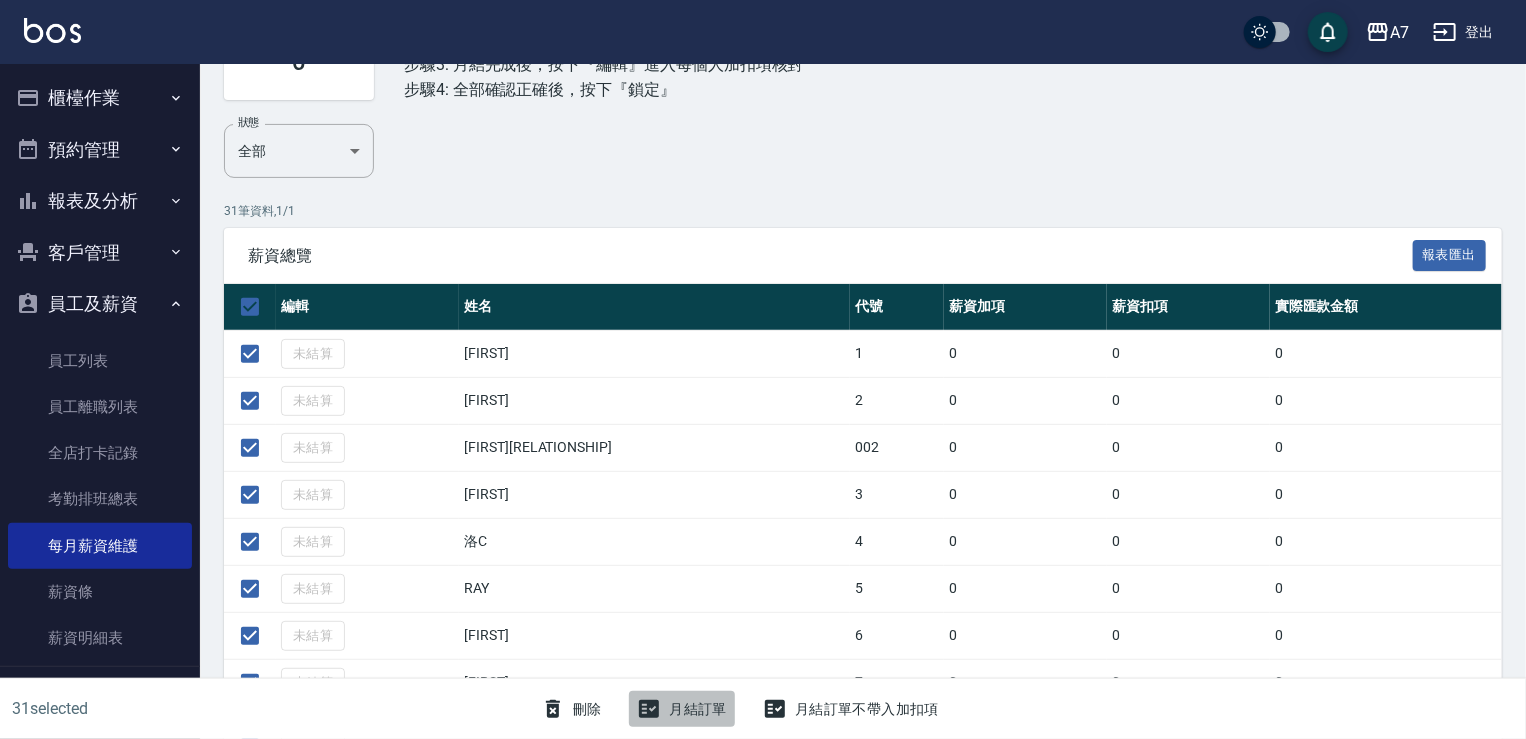 click on "月結訂單" at bounding box center (682, 709) 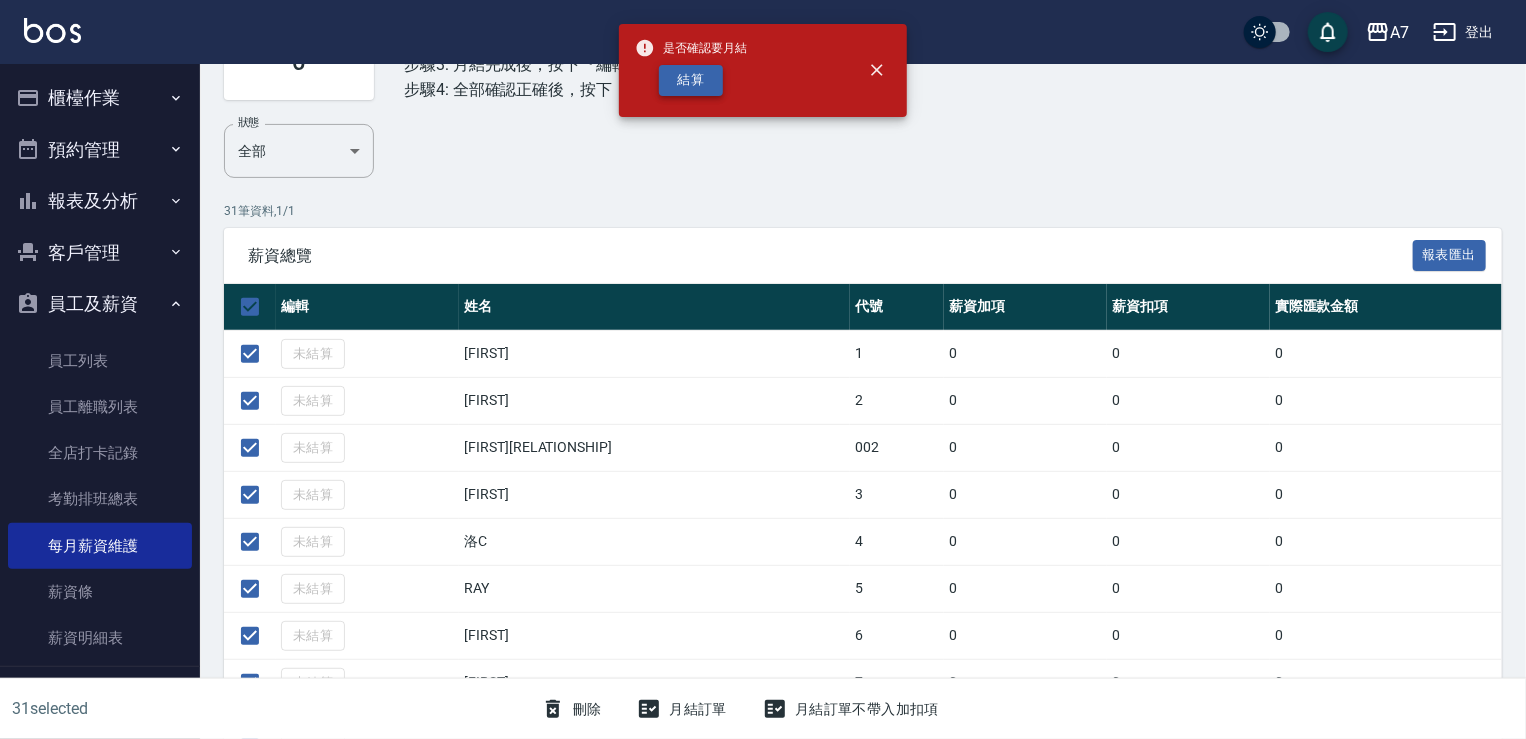 click on "結算" at bounding box center (691, 80) 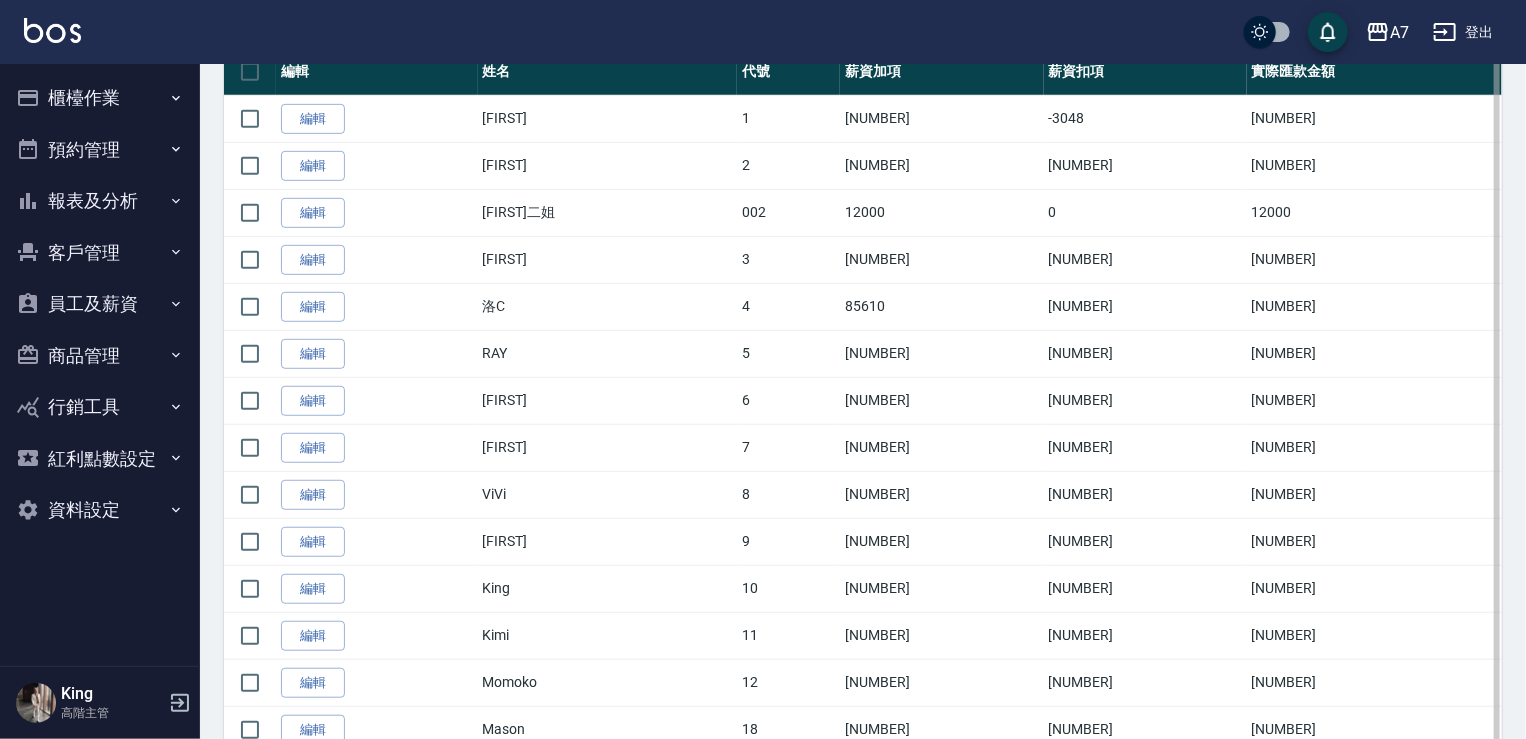 scroll, scrollTop: 434, scrollLeft: 0, axis: vertical 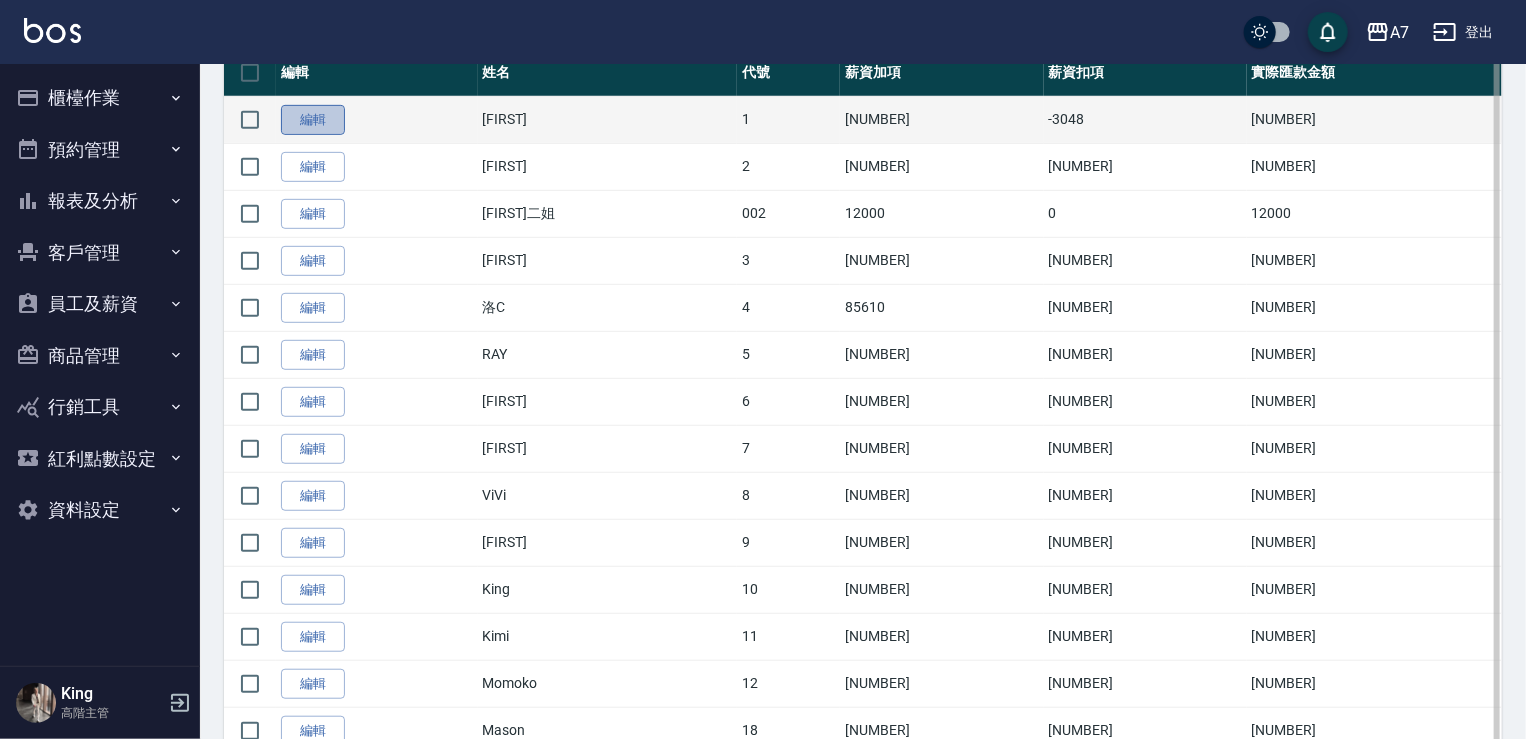 click on "編輯" at bounding box center [313, 120] 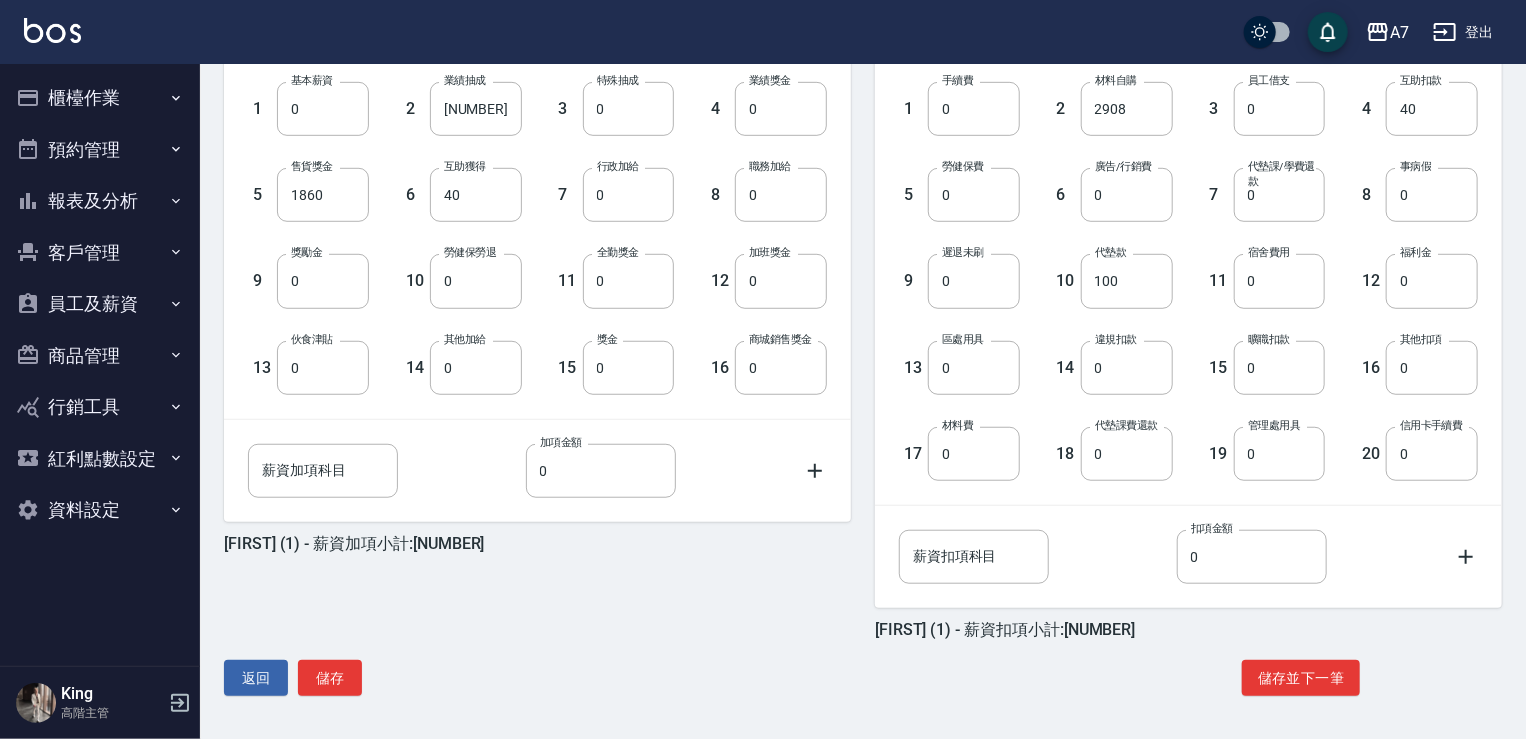 scroll, scrollTop: 560, scrollLeft: 0, axis: vertical 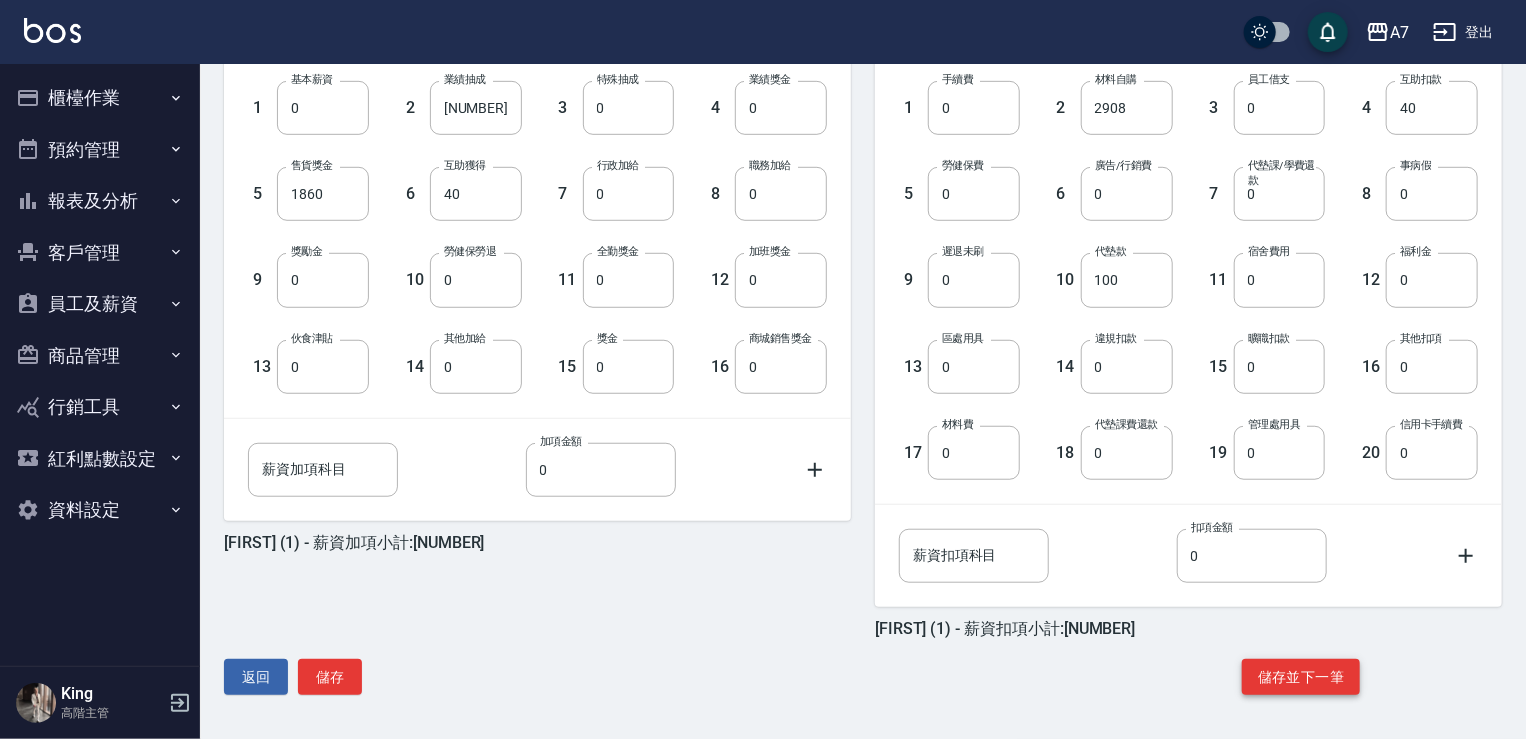 click on "儲存並下一筆" 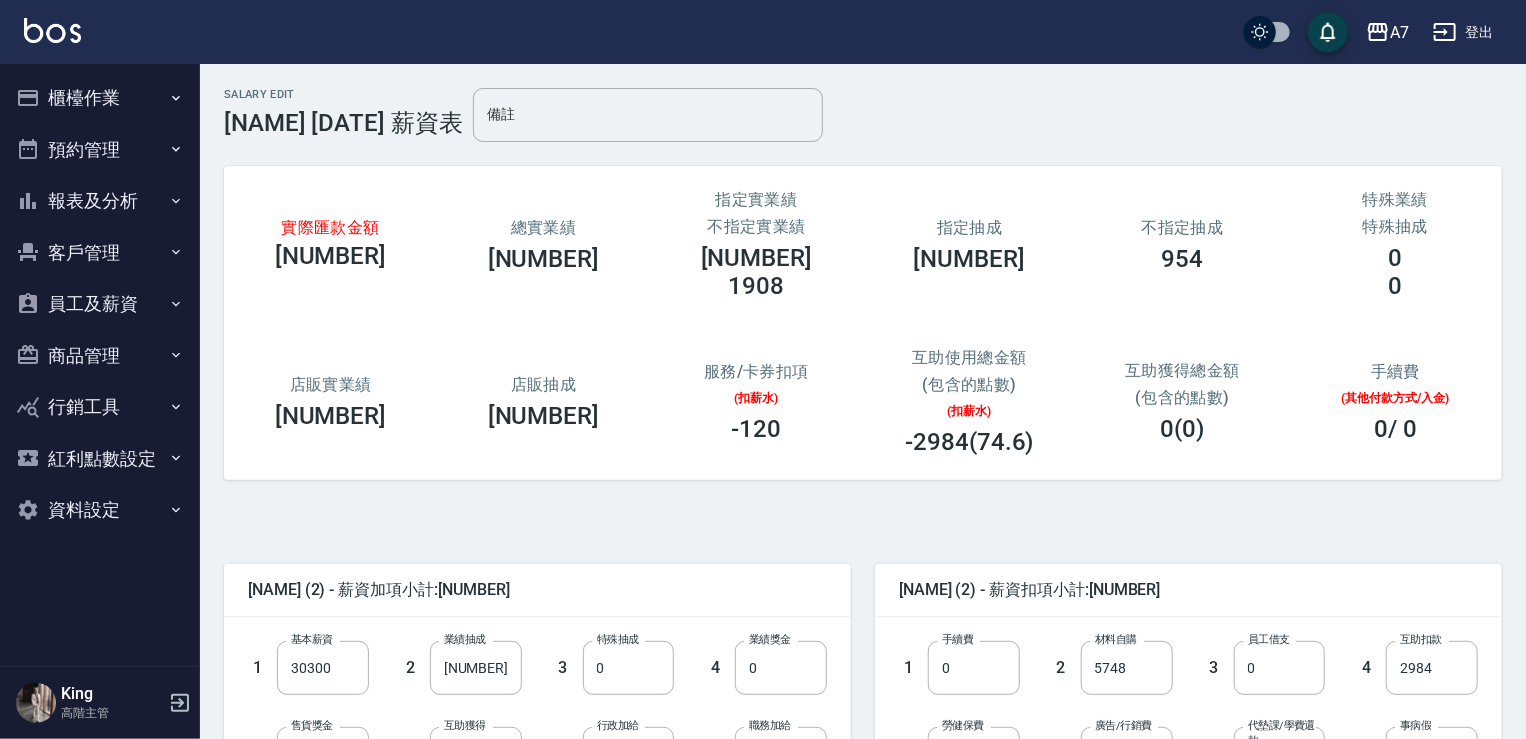 scroll, scrollTop: 200, scrollLeft: 0, axis: vertical 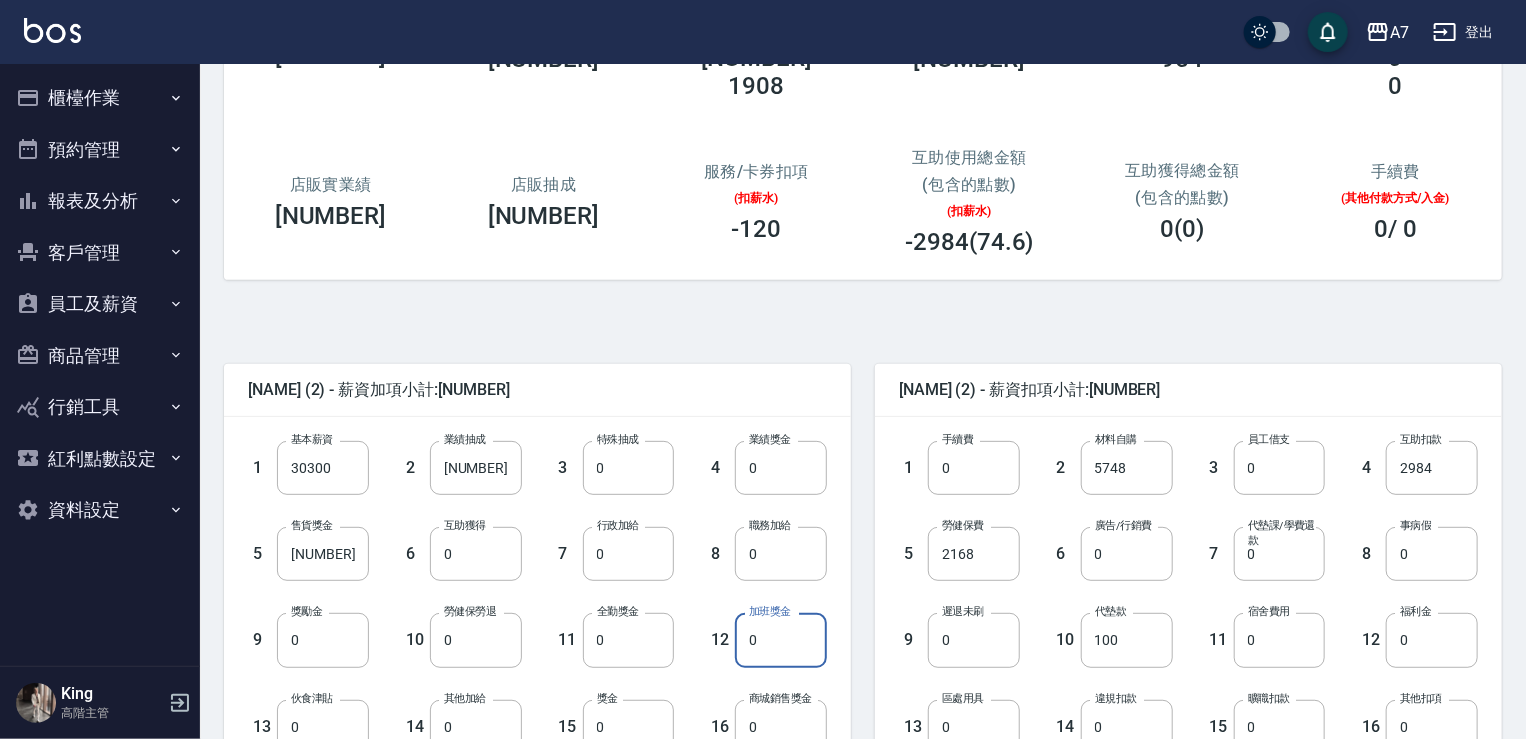 click on "0" at bounding box center (781, 640) 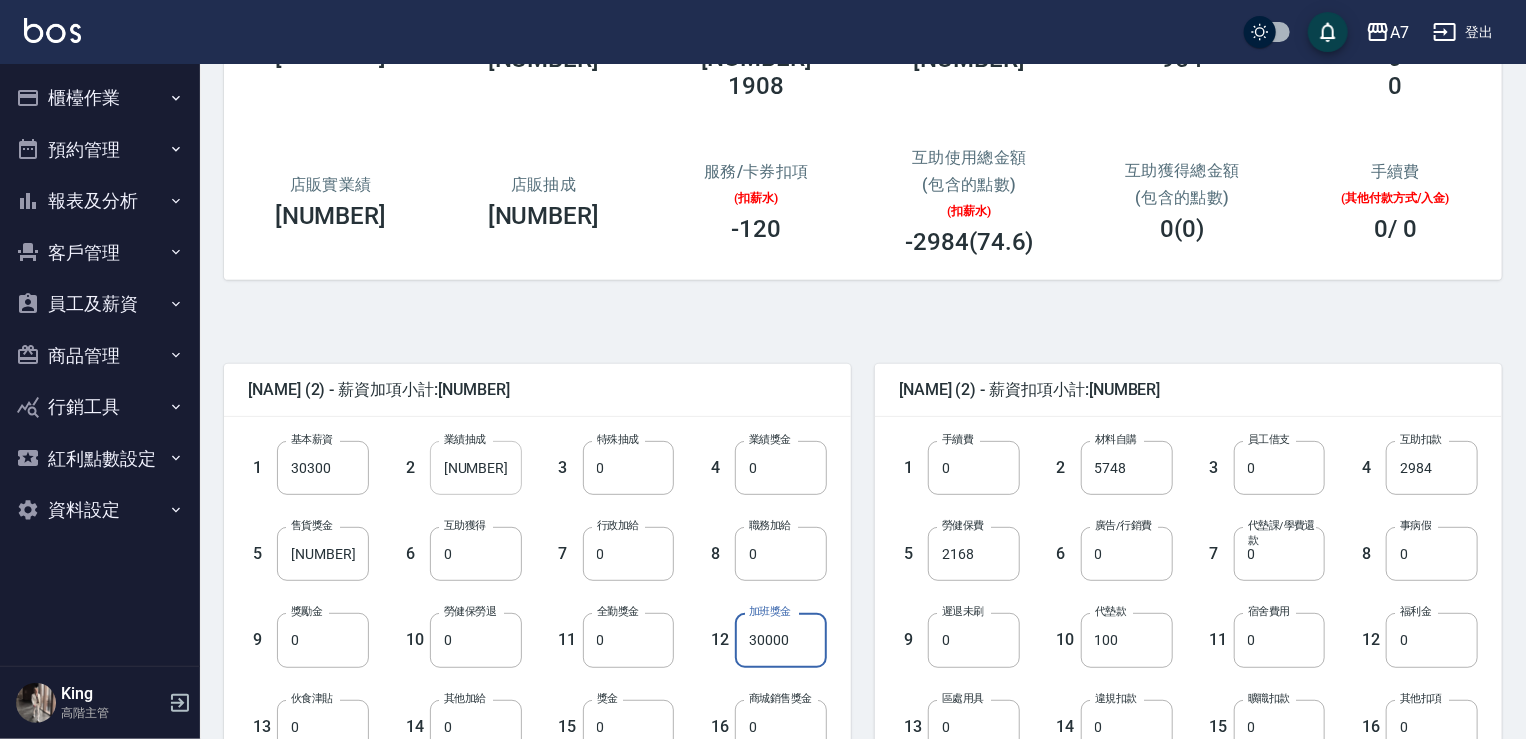 type on "30000" 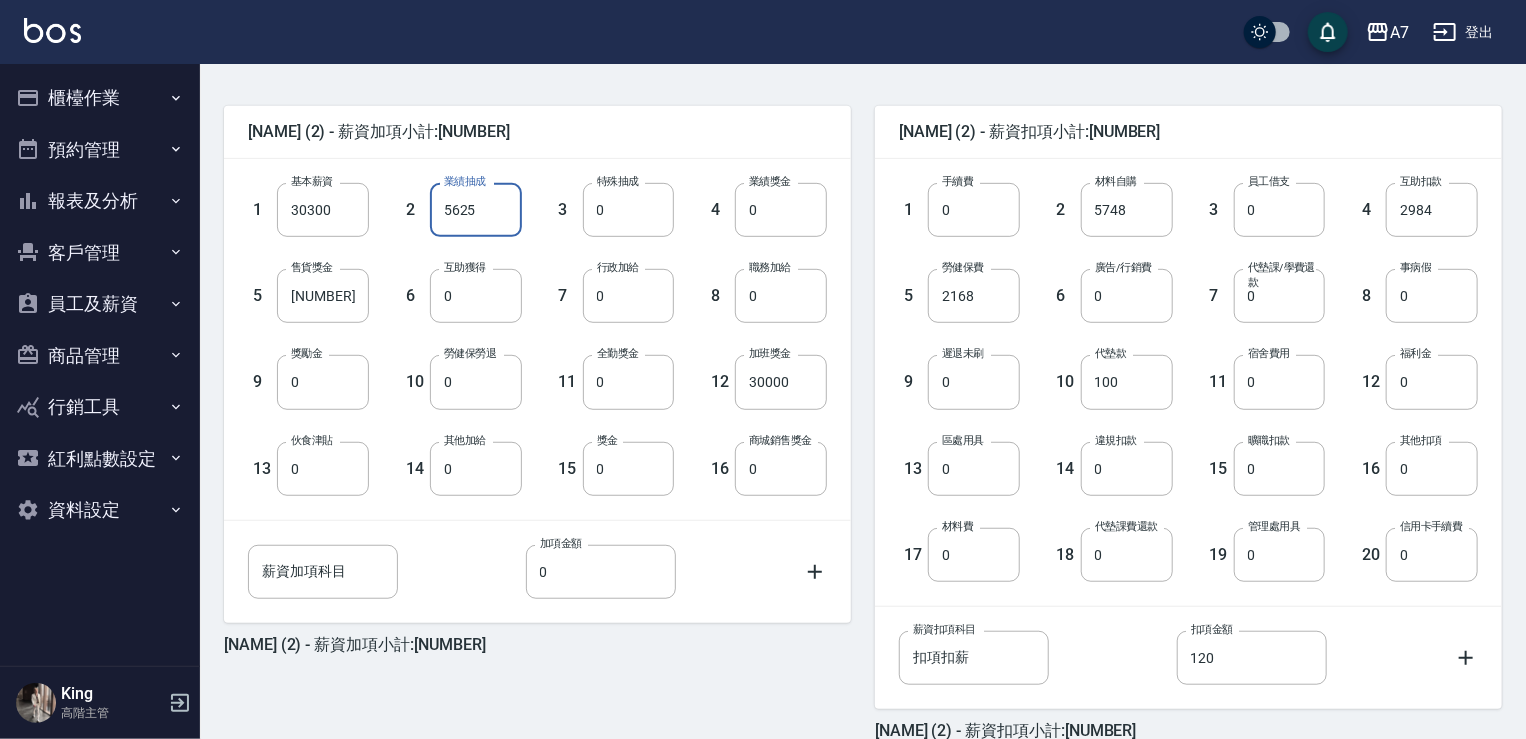 scroll, scrollTop: 560, scrollLeft: 0, axis: vertical 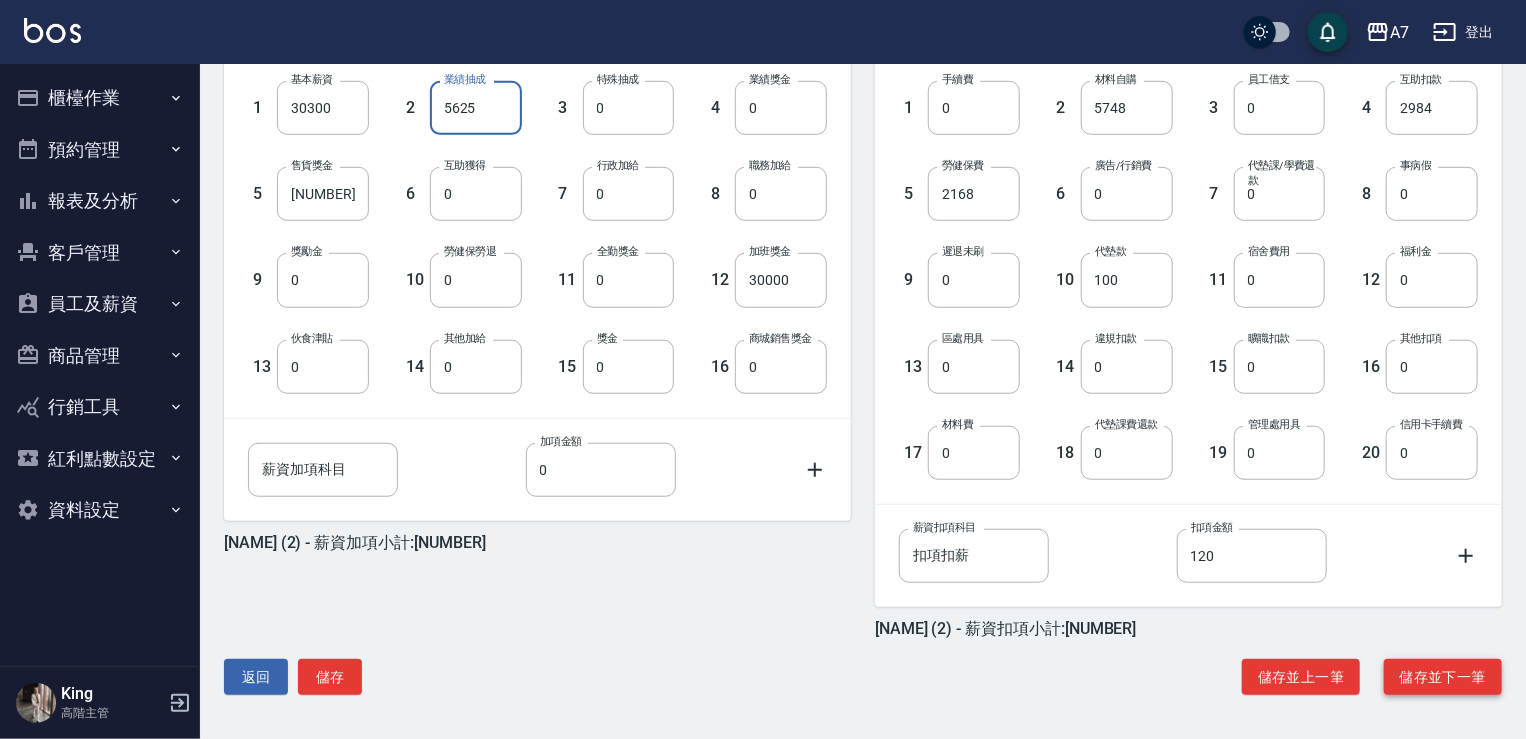 type on "5625" 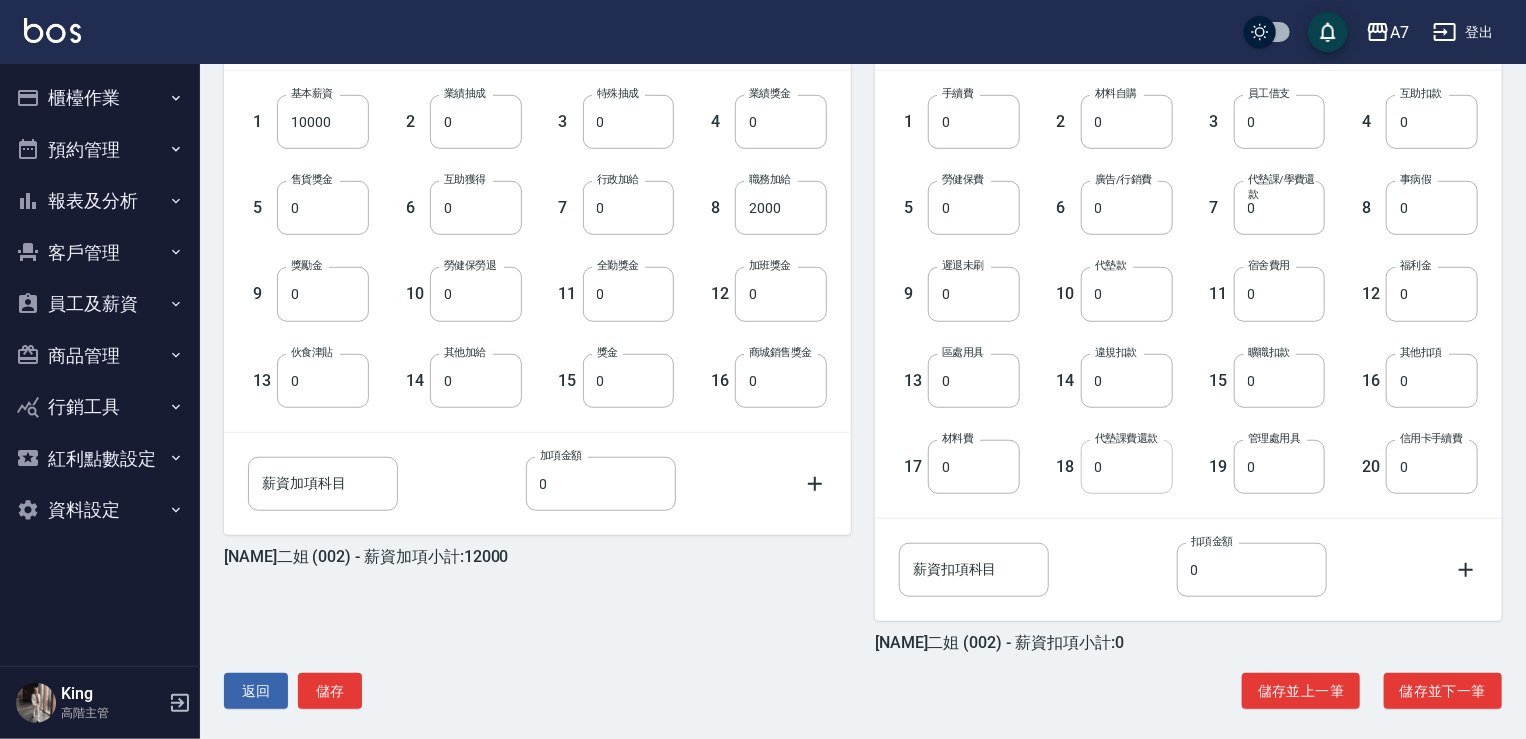 scroll, scrollTop: 560, scrollLeft: 0, axis: vertical 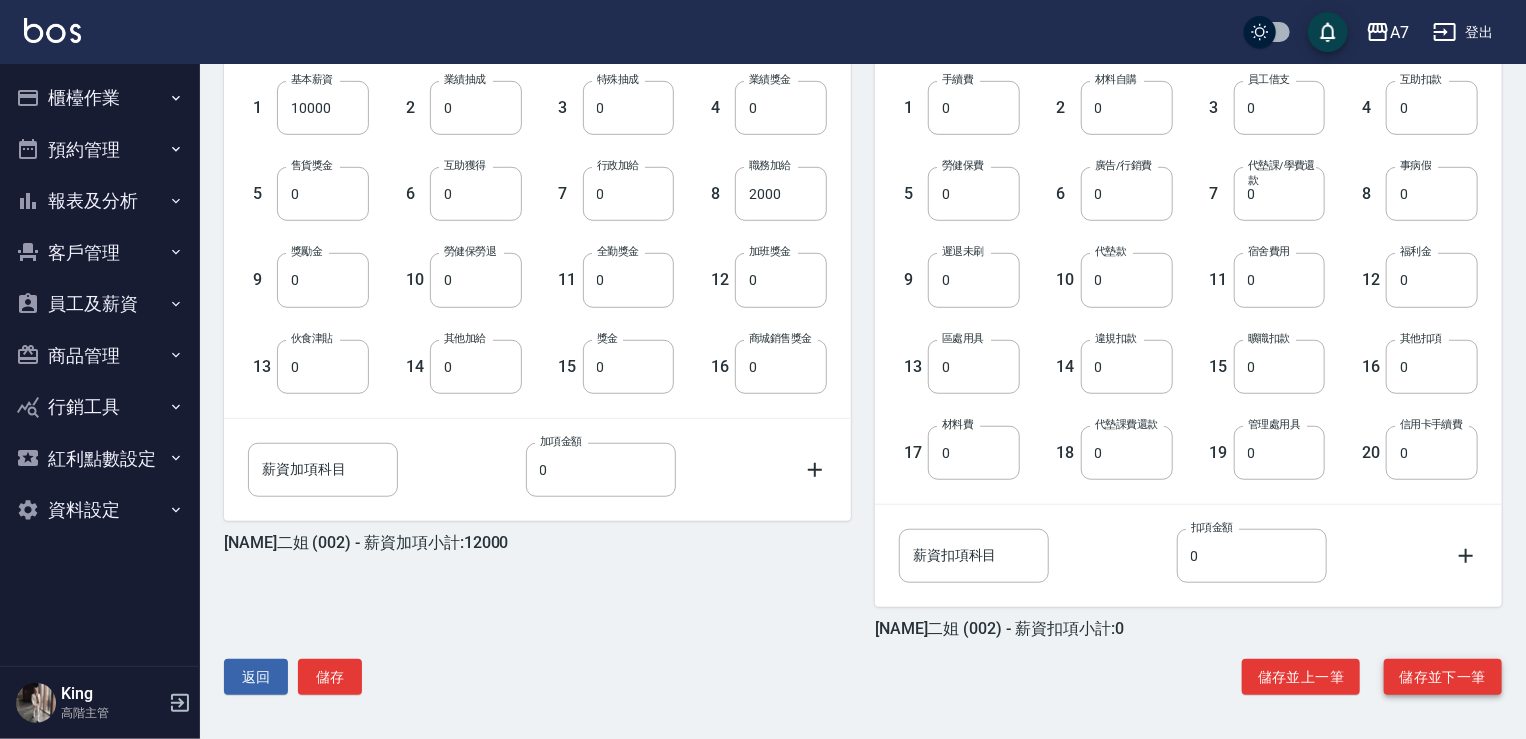 click on "儲存並下一筆" at bounding box center (1443, 677) 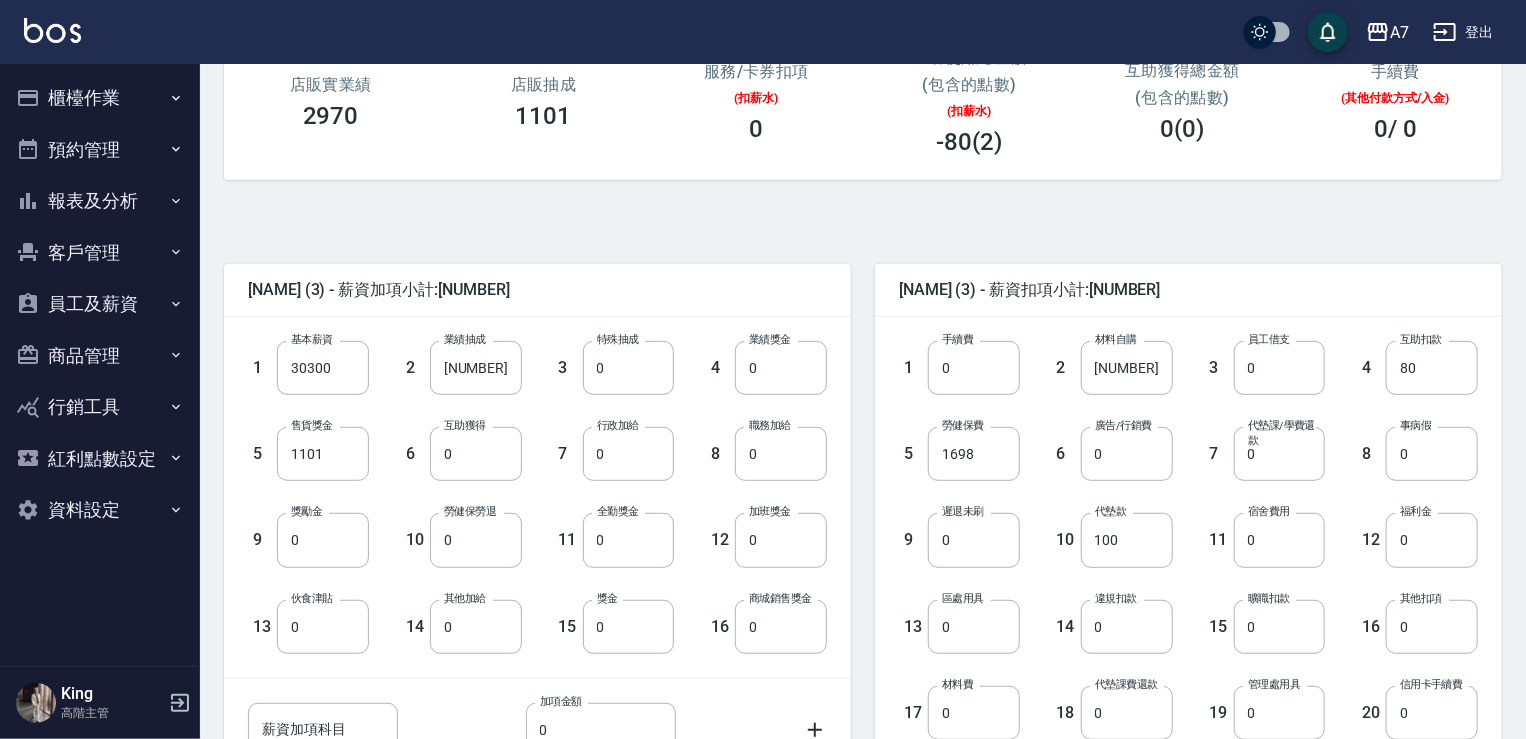 scroll, scrollTop: 400, scrollLeft: 0, axis: vertical 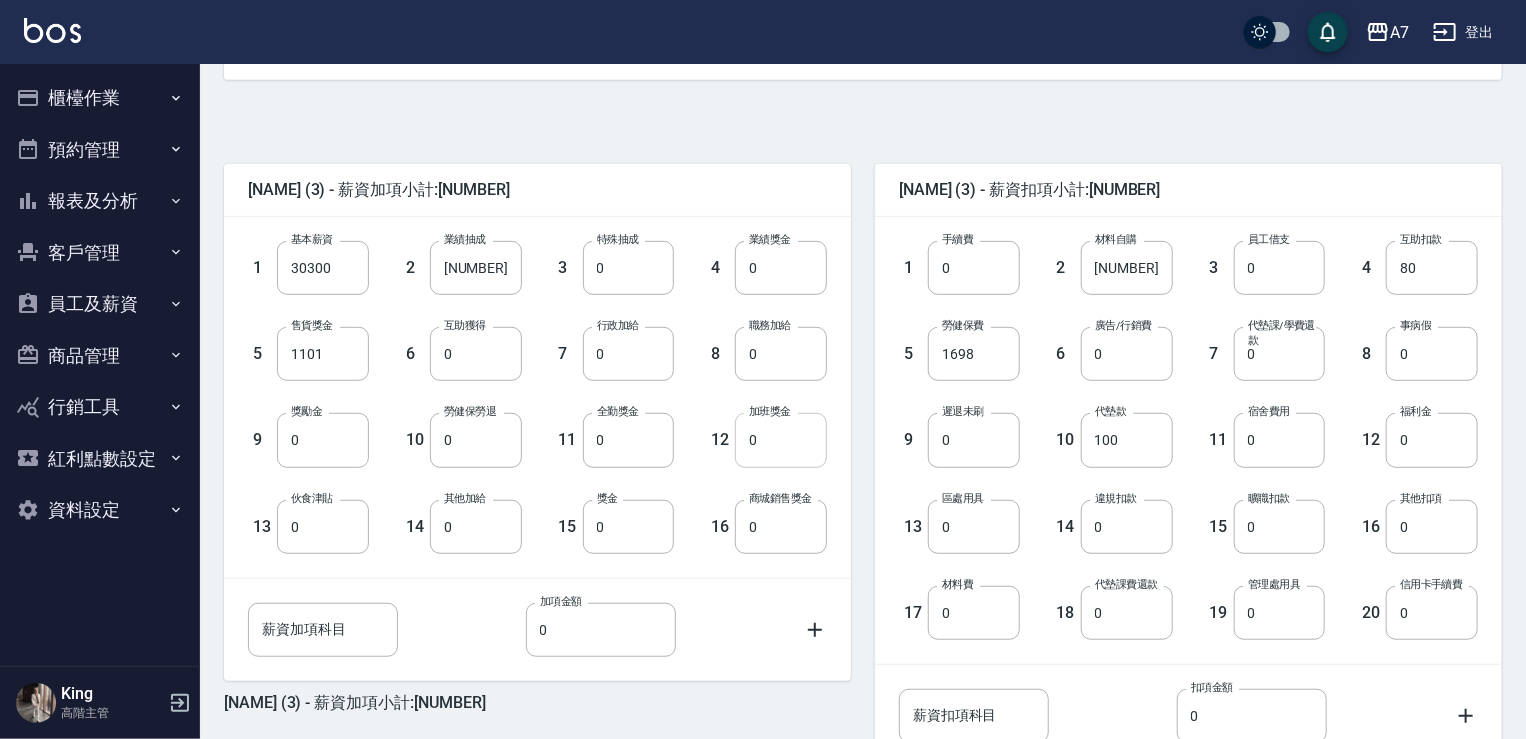 click on "0" at bounding box center (781, 440) 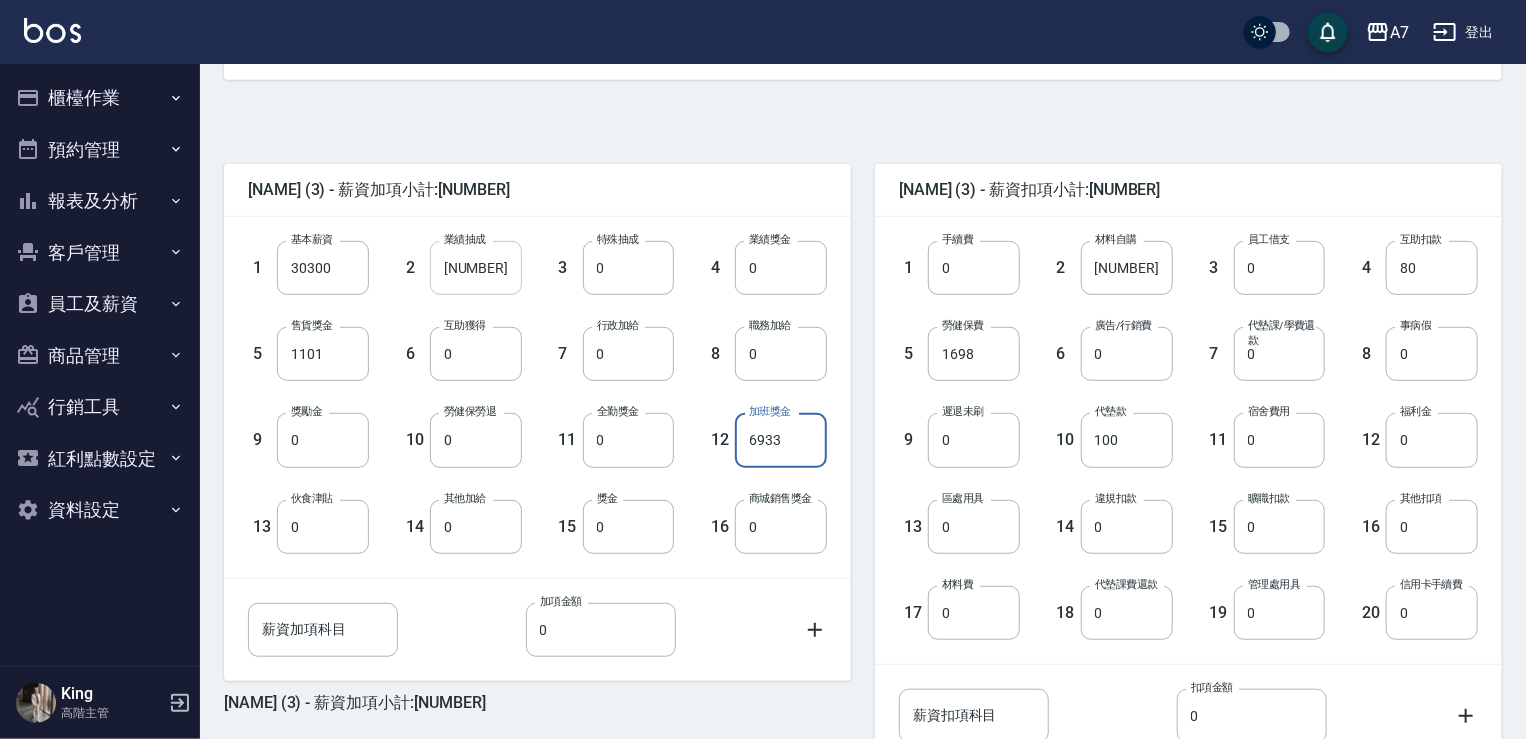 type on "6933" 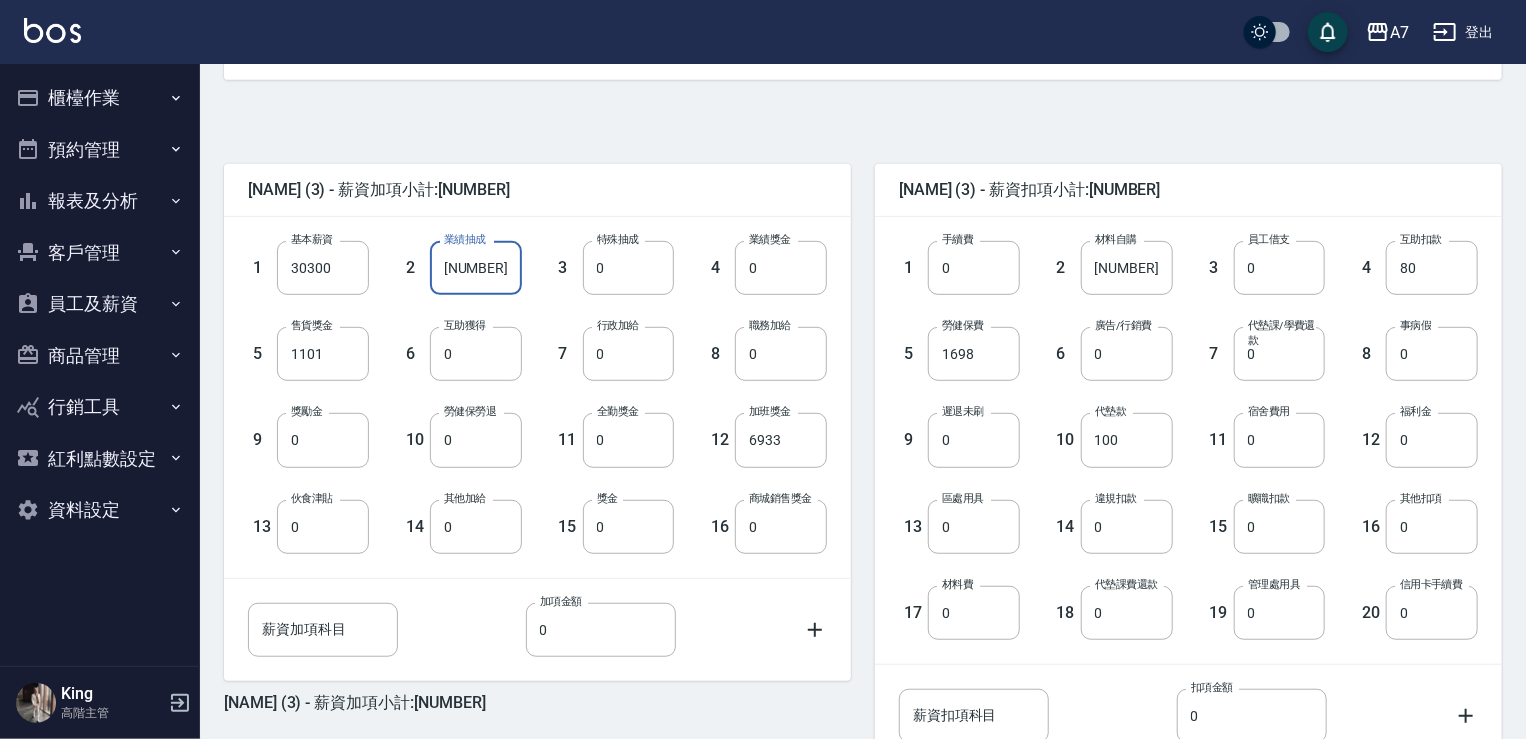 click on "37233" at bounding box center (476, 268) 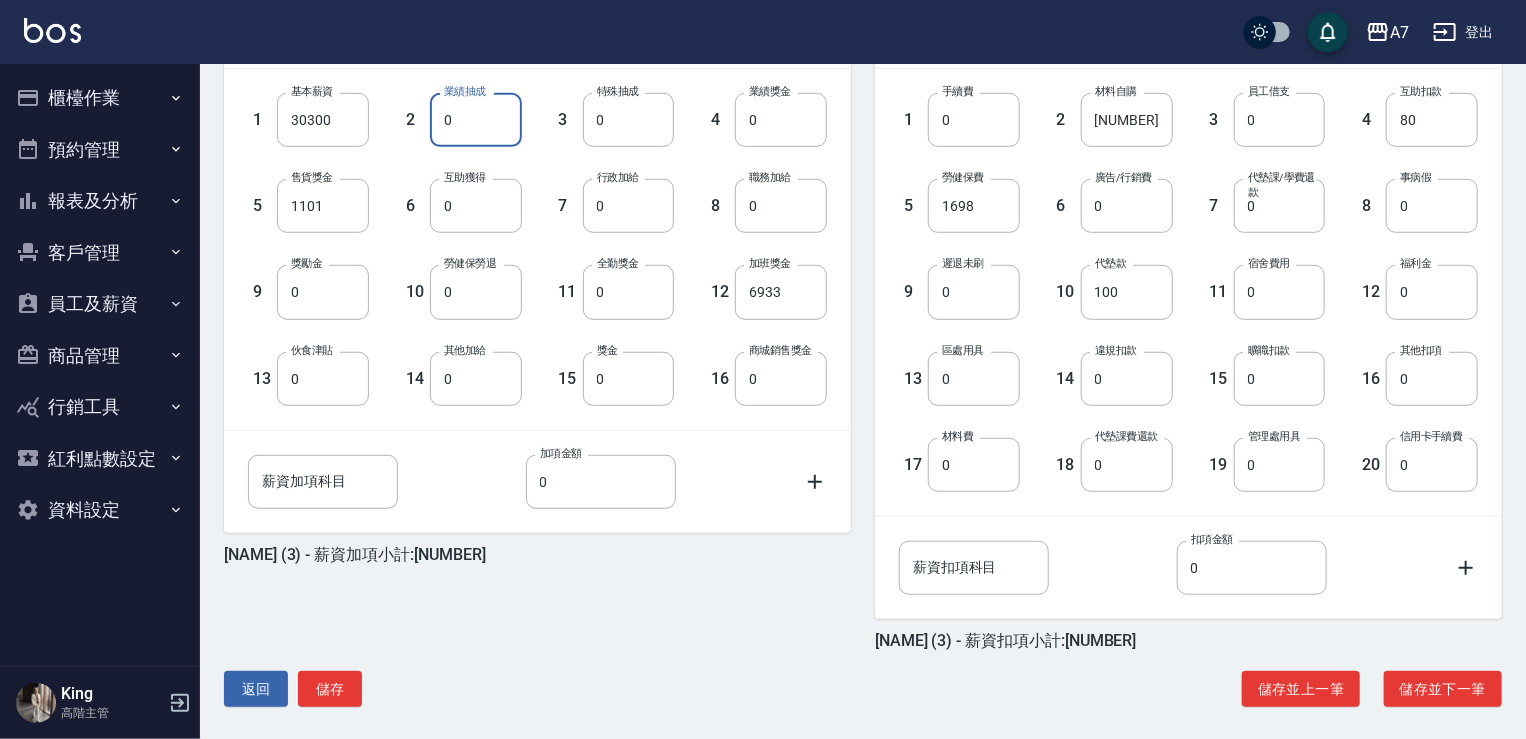 scroll, scrollTop: 560, scrollLeft: 0, axis: vertical 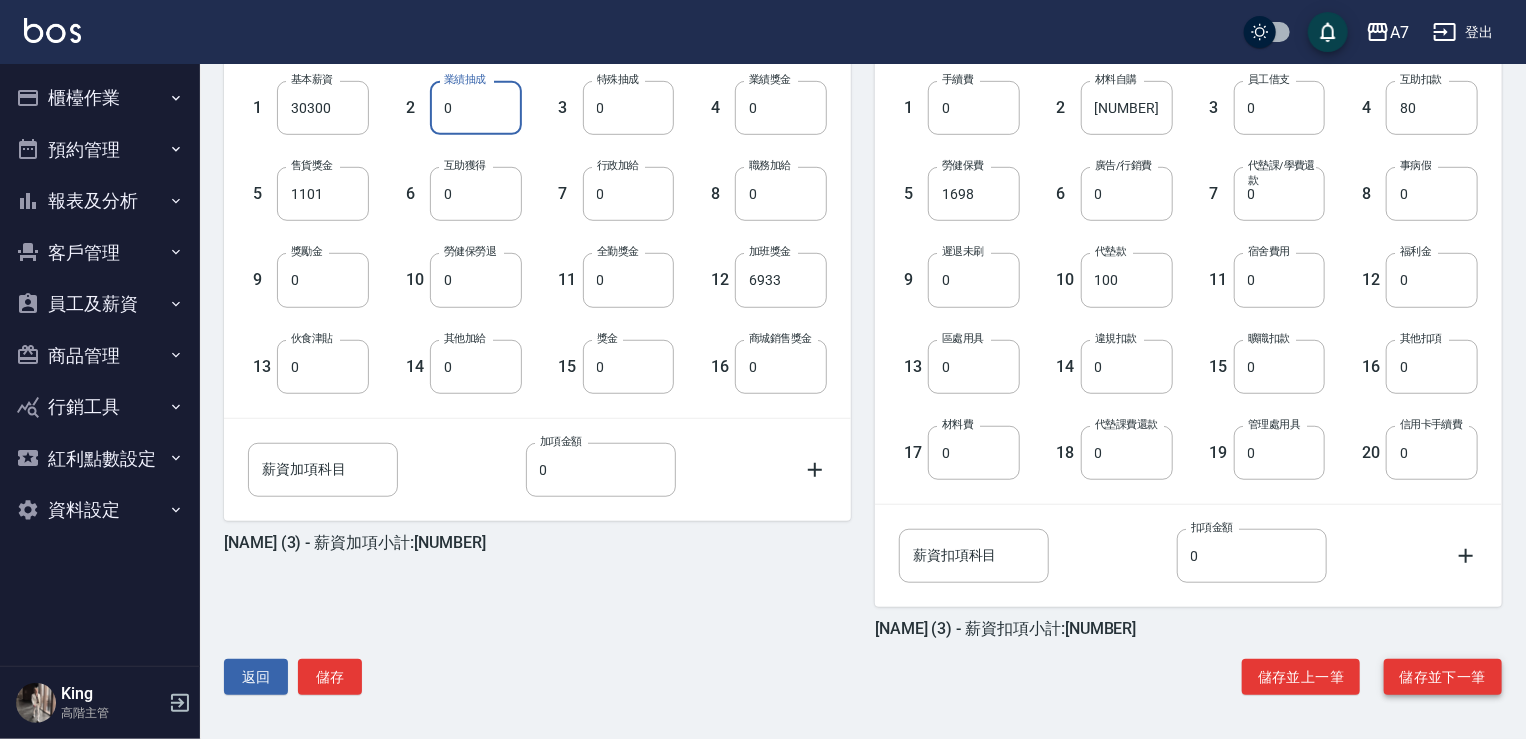 type on "0" 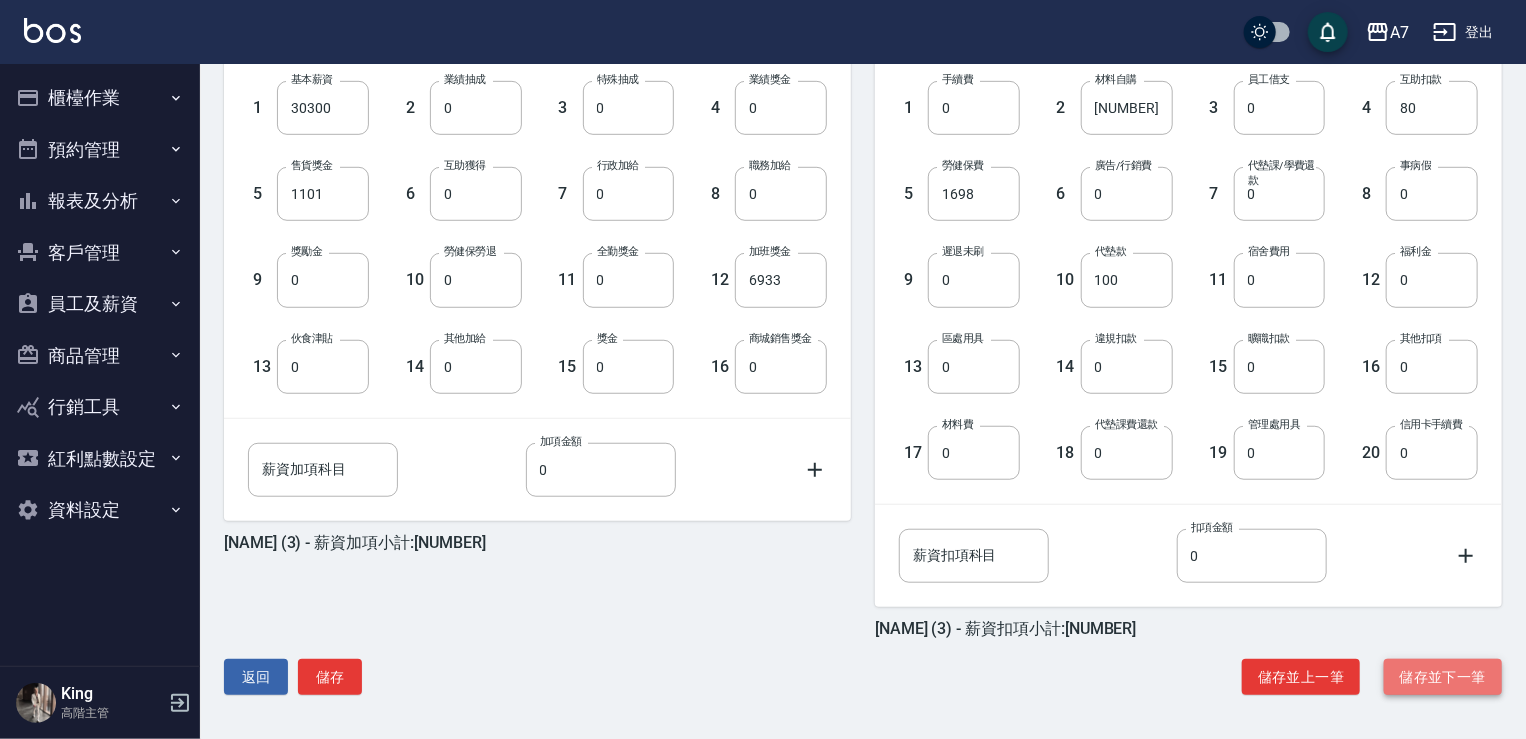 click on "儲存並下一筆" at bounding box center [1443, 677] 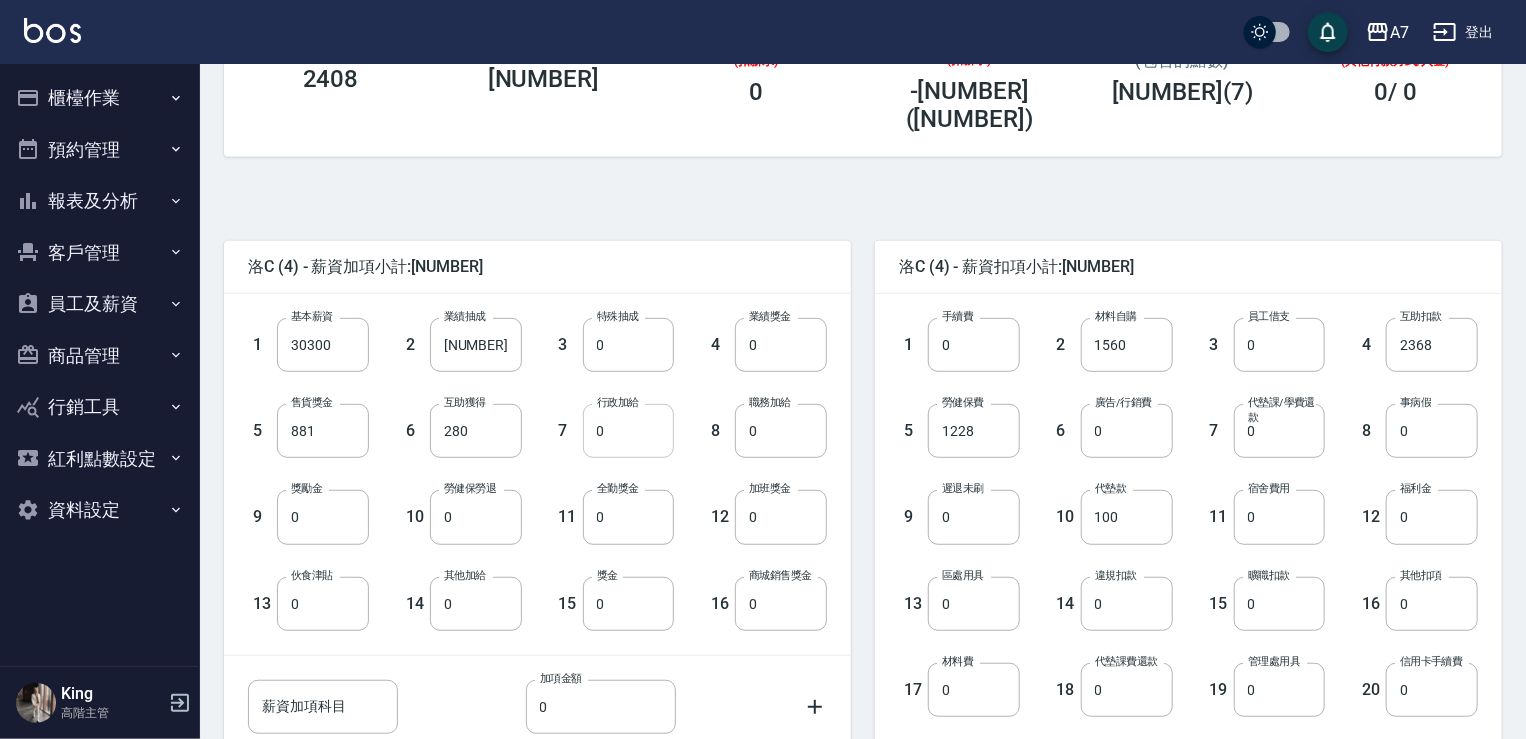 scroll, scrollTop: 400, scrollLeft: 0, axis: vertical 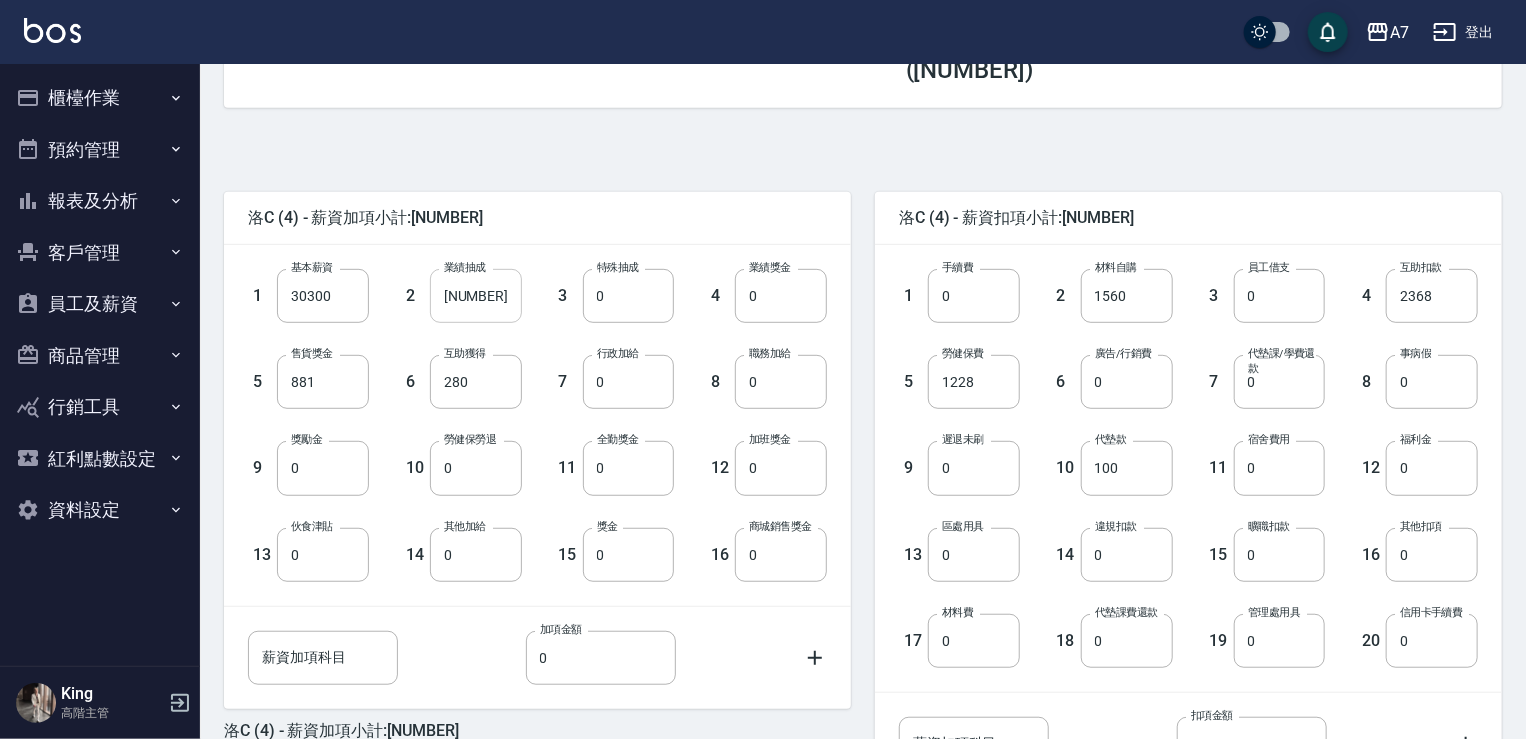 click on "[NUMBER]" at bounding box center [476, 296] 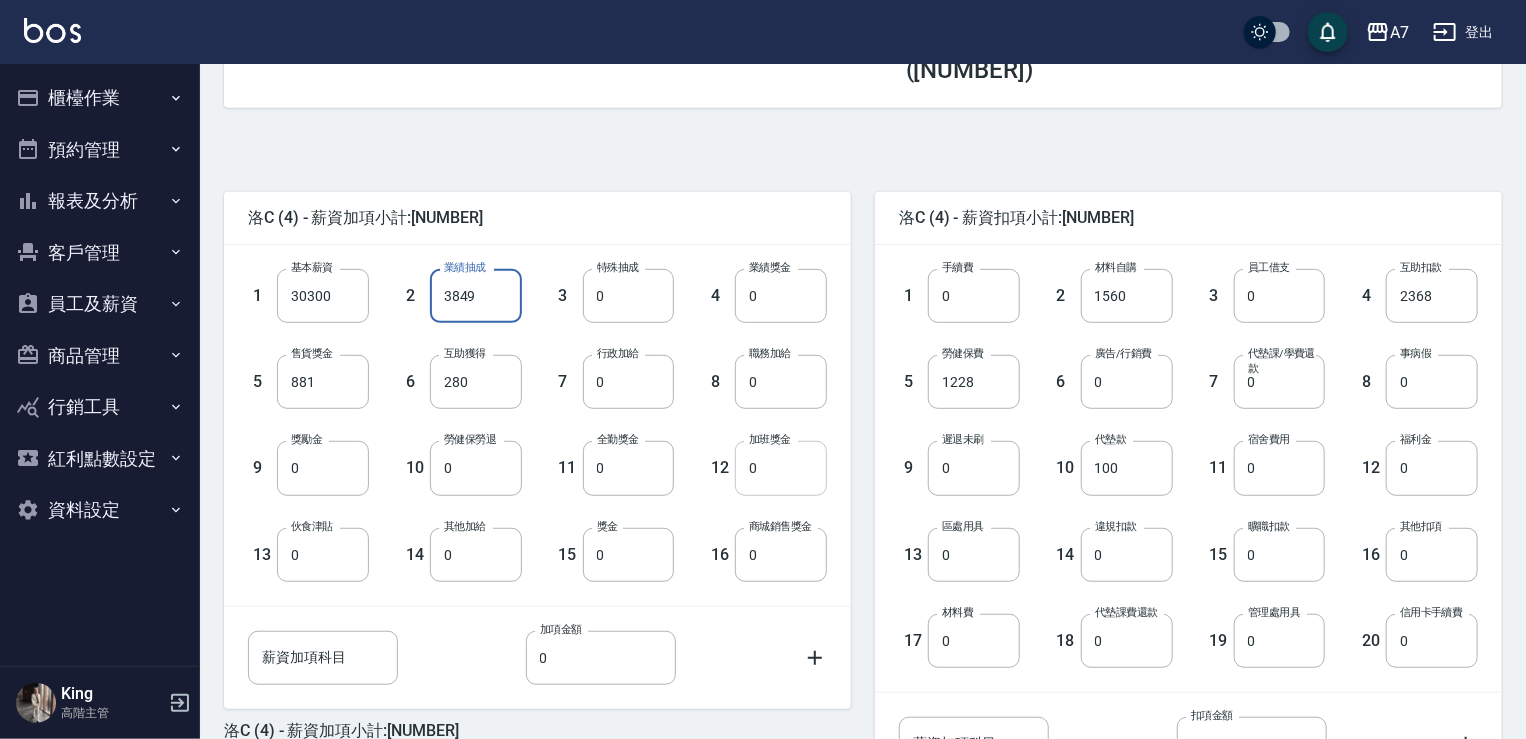 type on "3849" 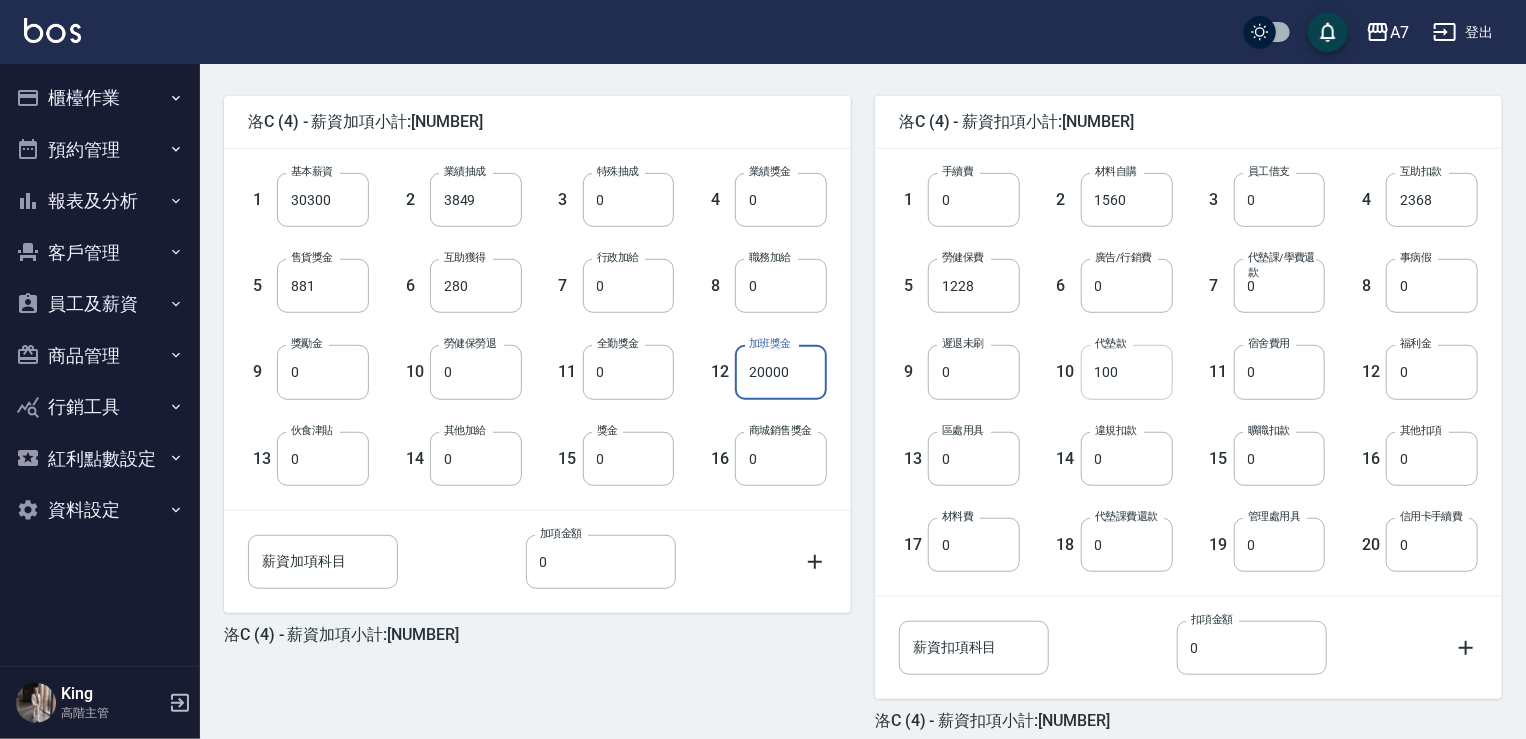 scroll, scrollTop: 500, scrollLeft: 0, axis: vertical 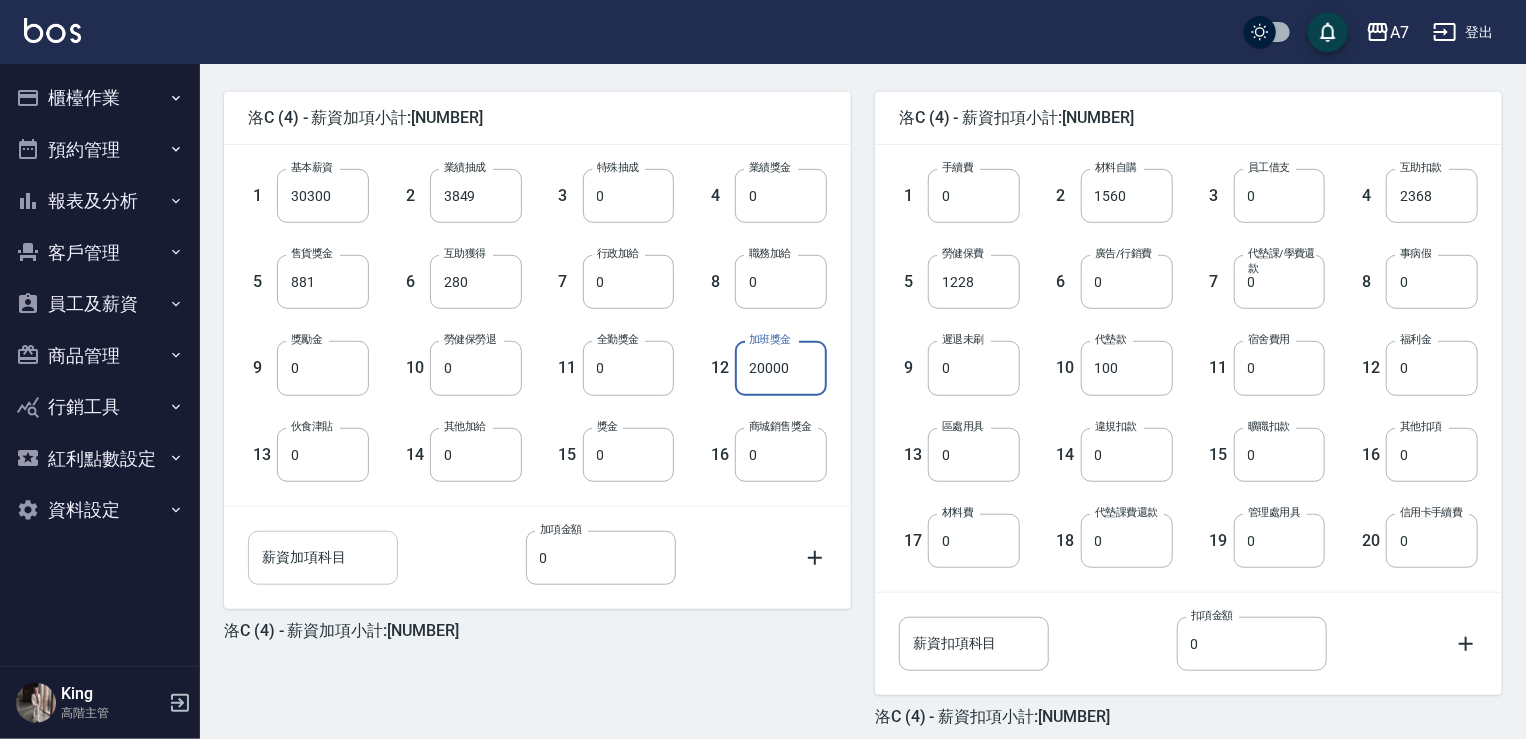 type on "20000" 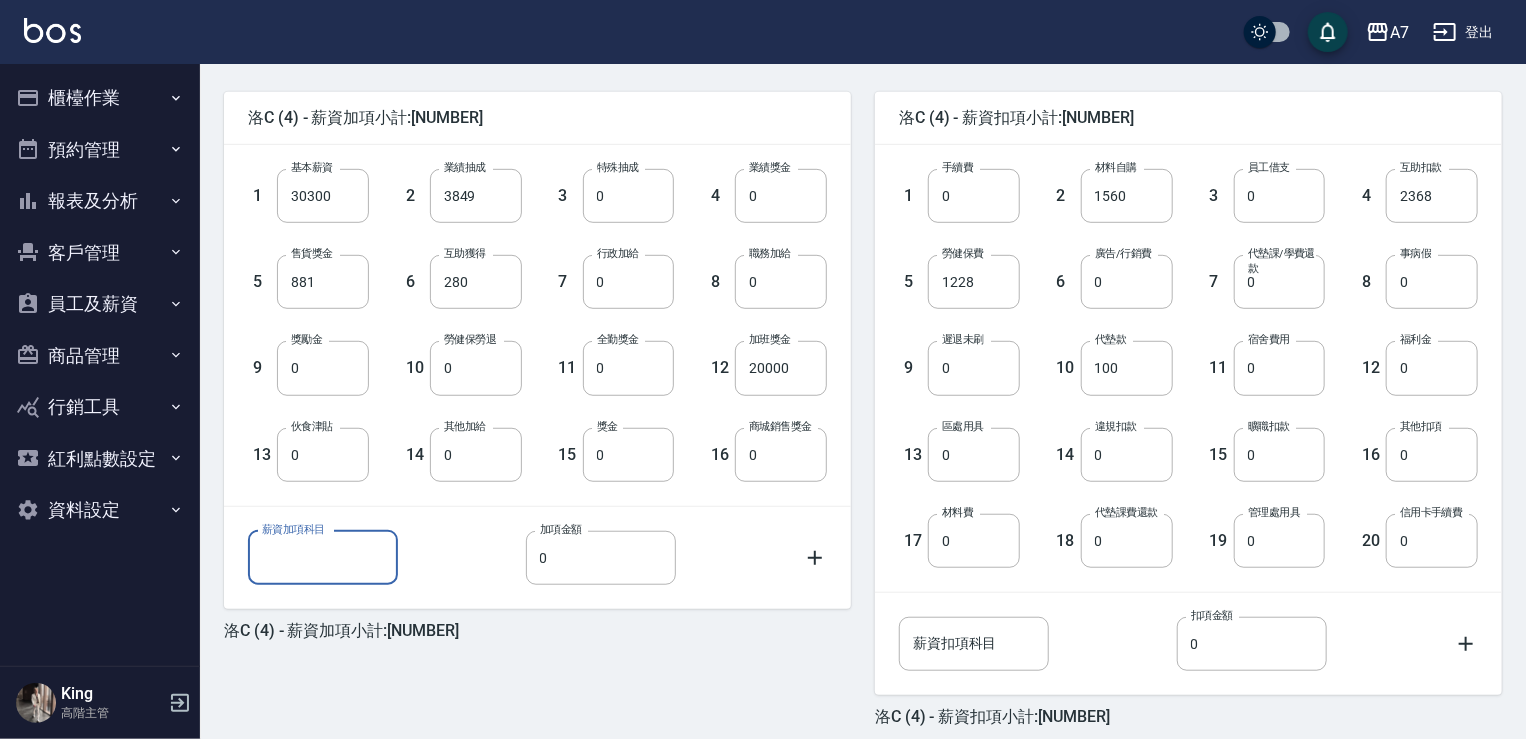 click on "薪資加項科目 薪資加項科目" at bounding box center (323, 558) 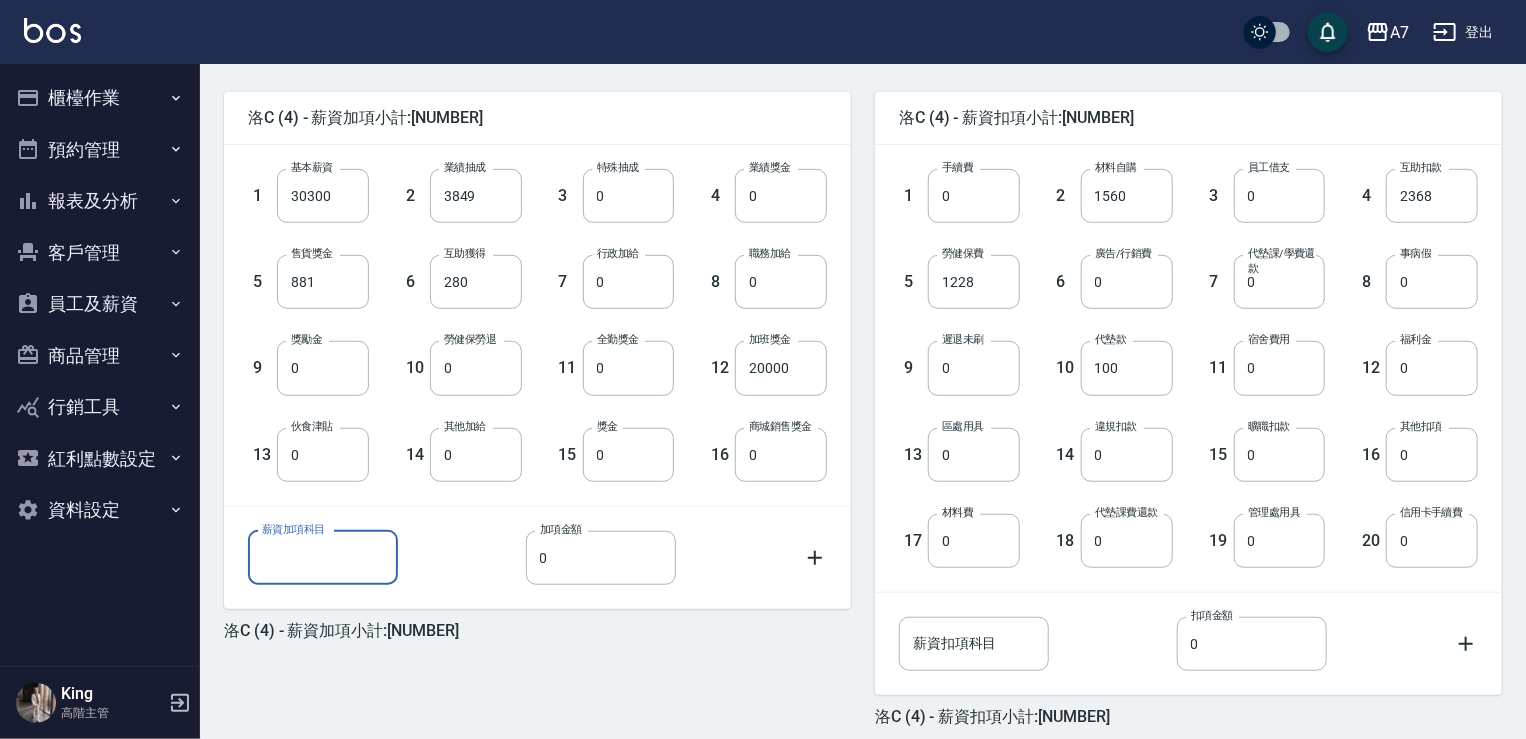 type on "網路/贊助" 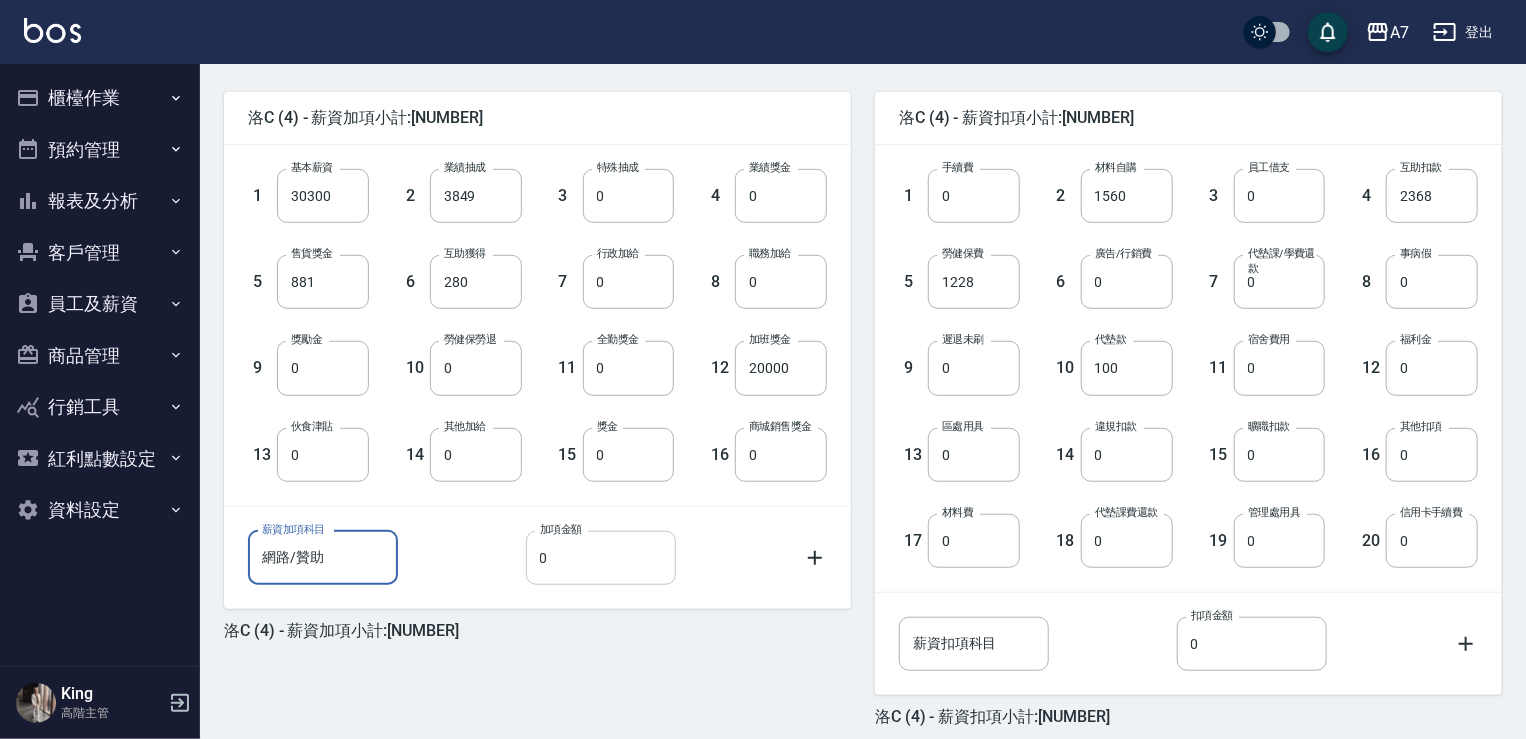 click on "0" at bounding box center [601, 558] 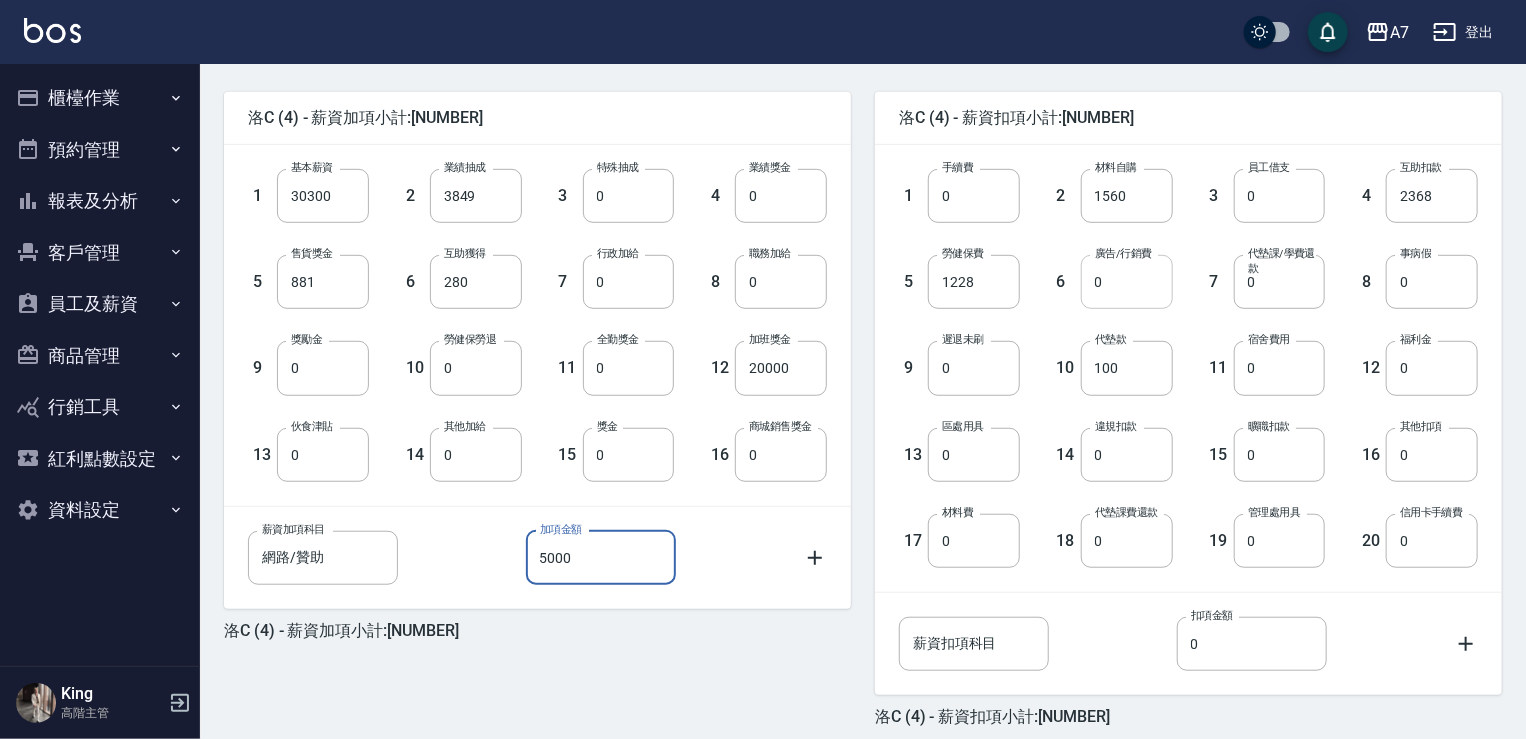type on "5000" 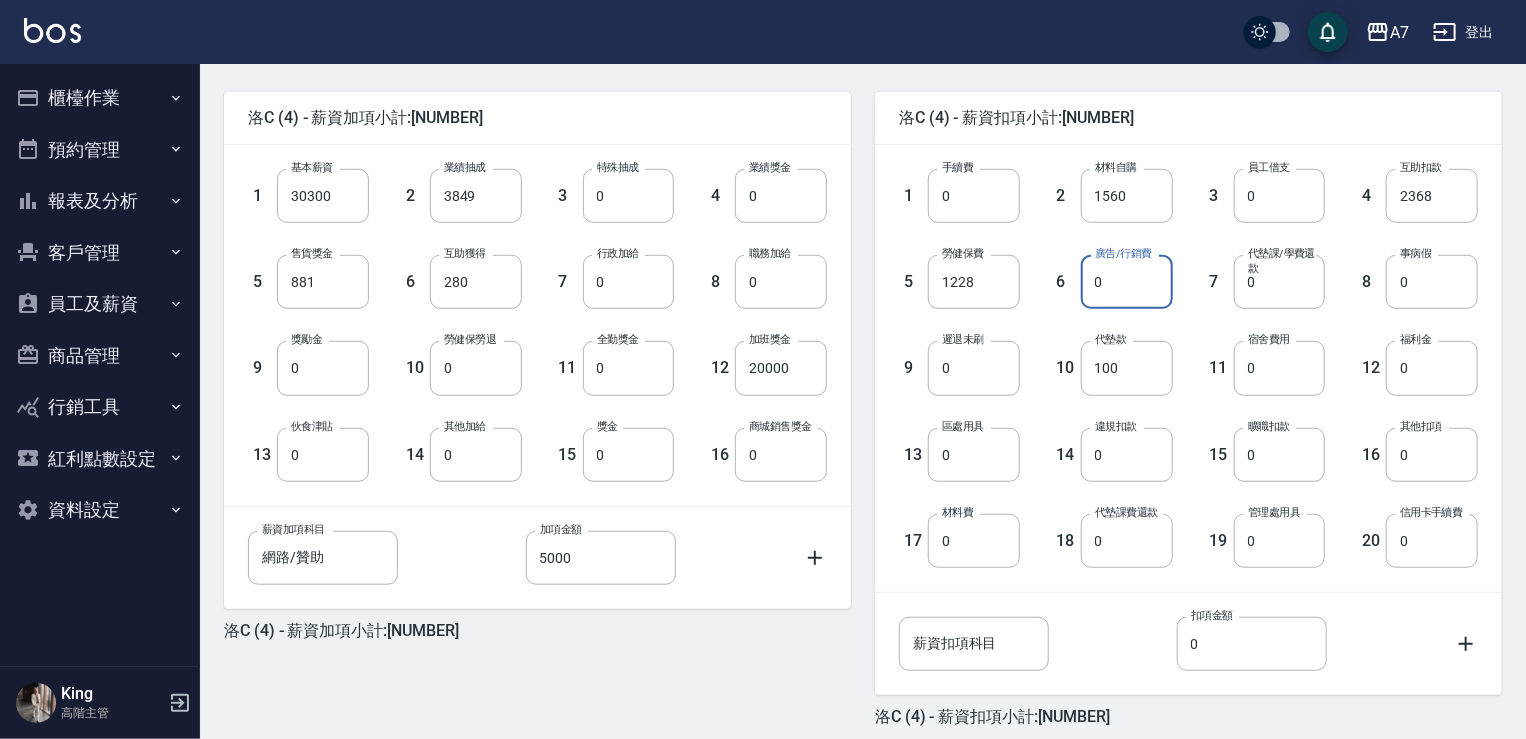 click on "0" at bounding box center [1127, 282] 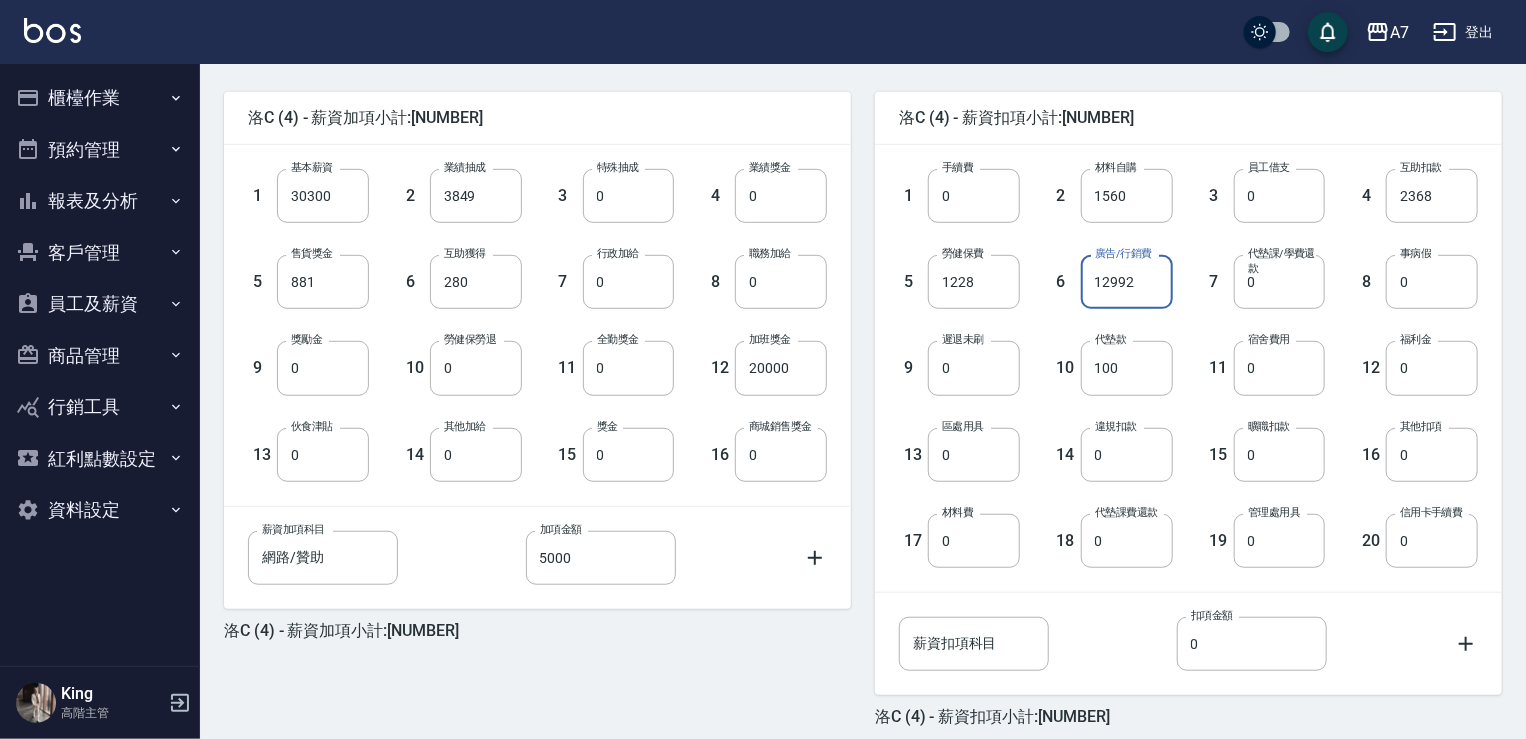 type on "12992" 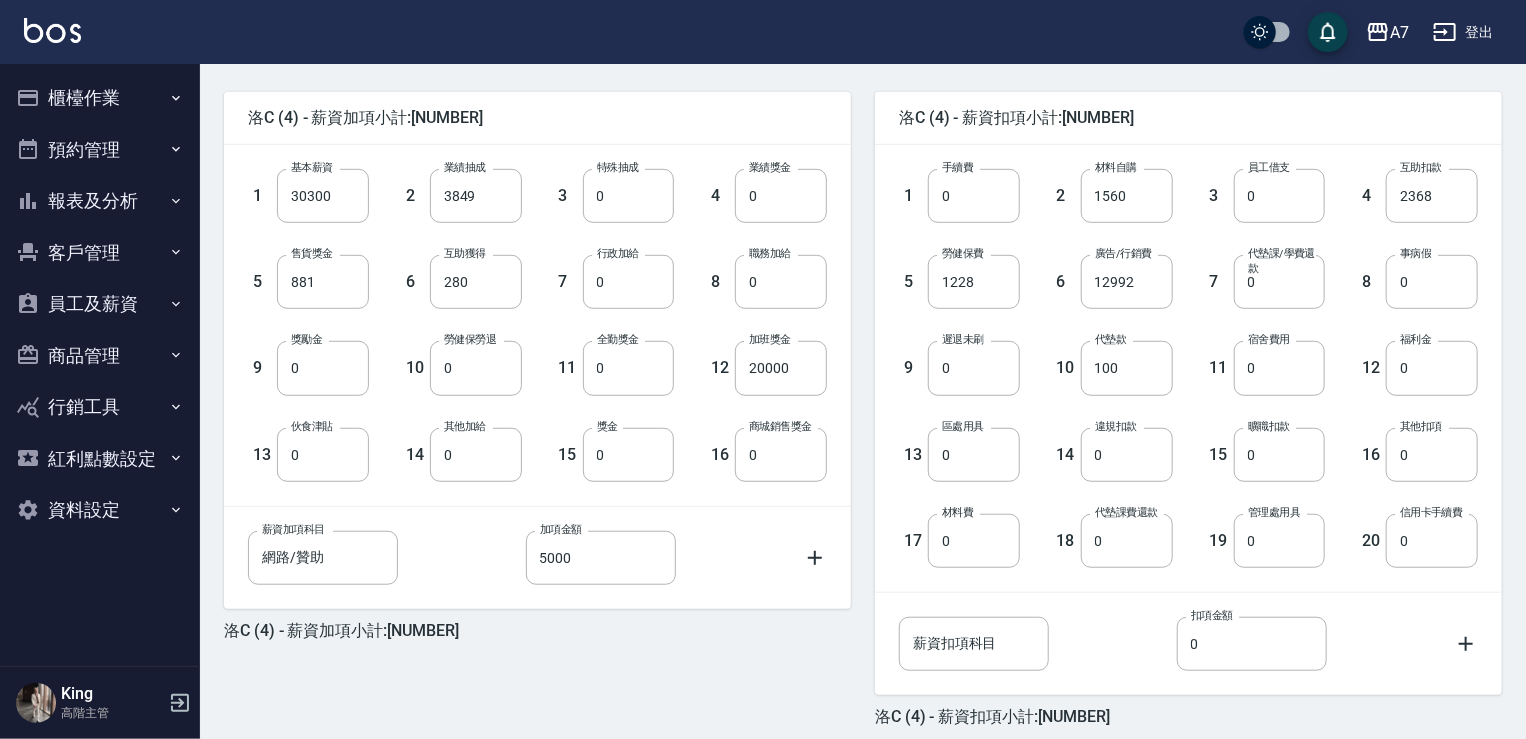 click on "儲存並上一筆" at bounding box center (1301, 765) 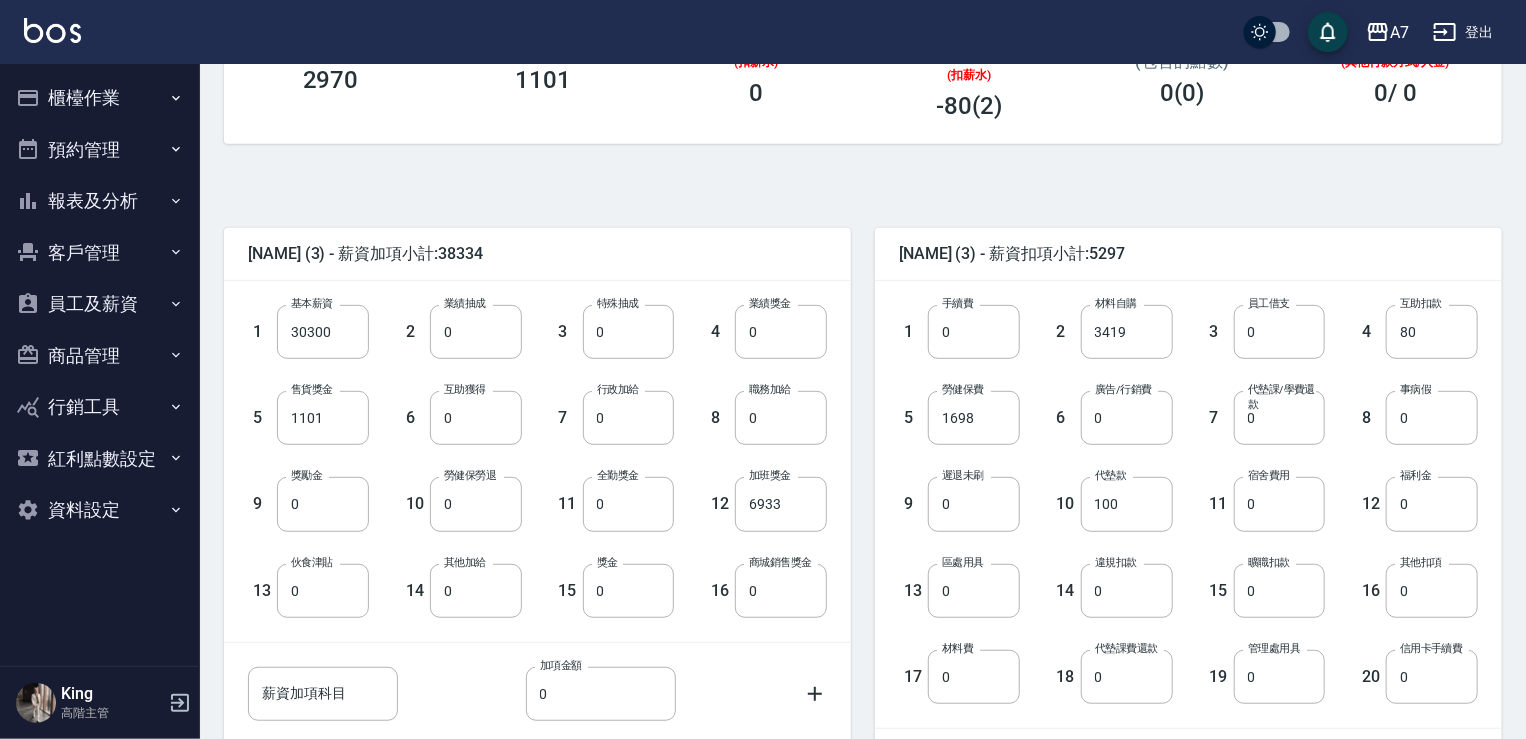 scroll, scrollTop: 400, scrollLeft: 0, axis: vertical 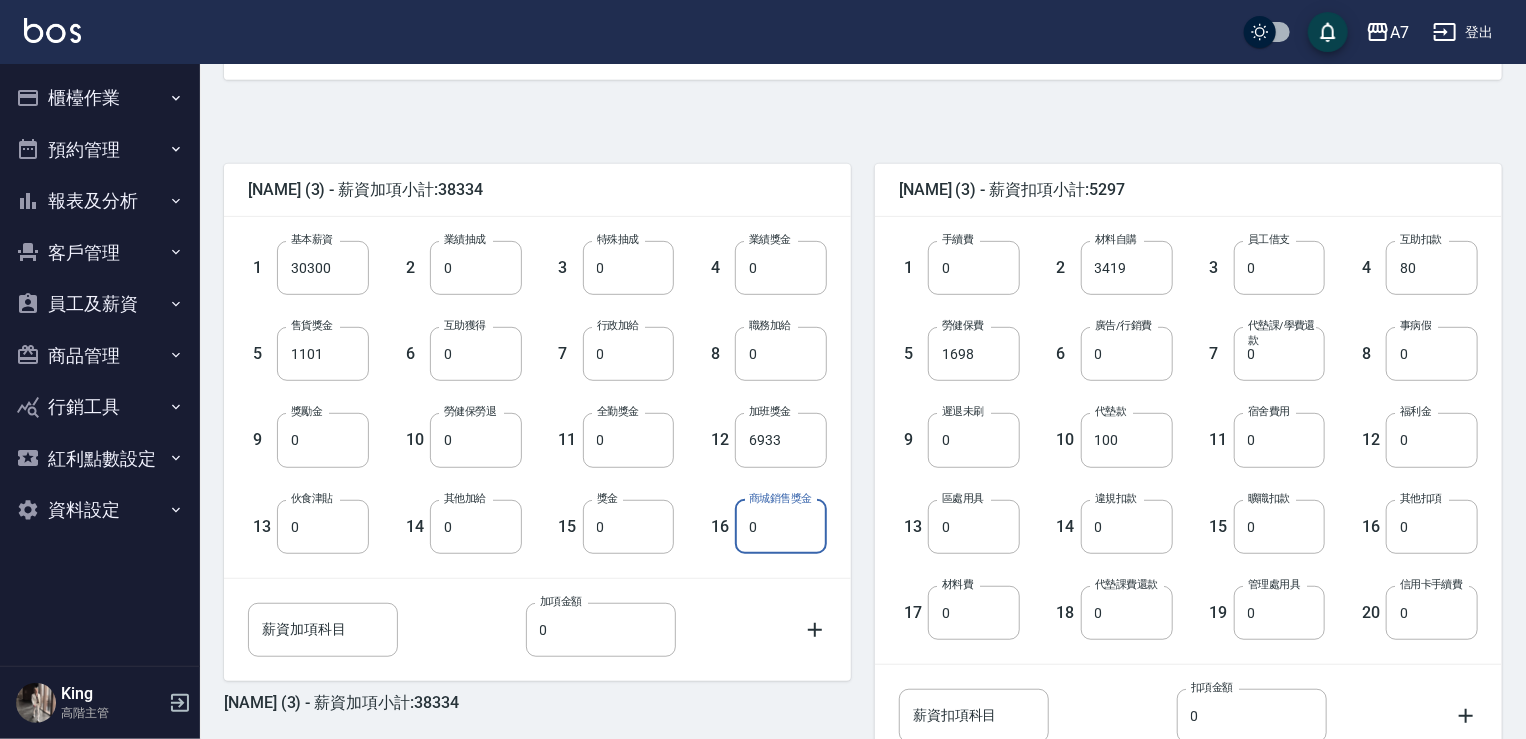 click on "0" at bounding box center (781, 527) 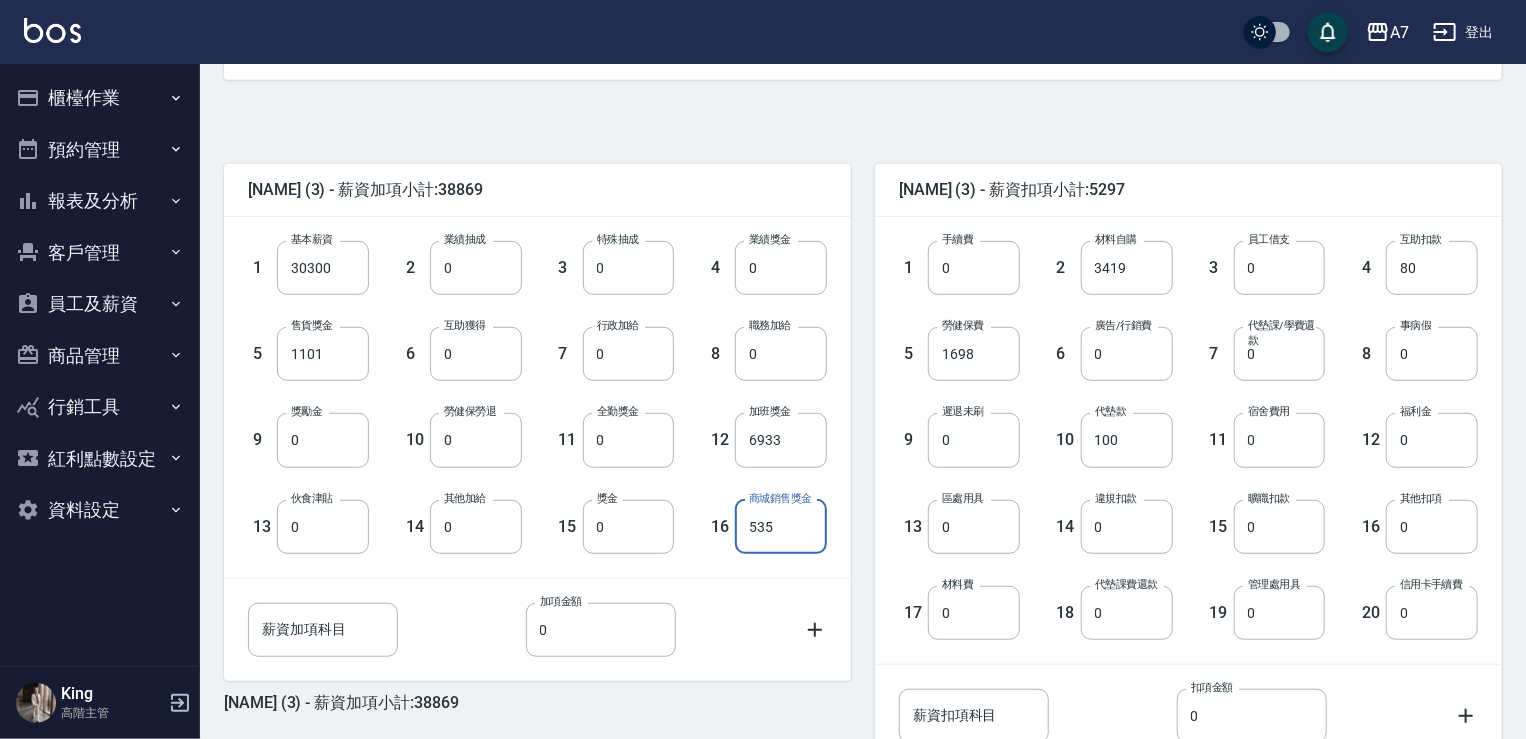 type on "535" 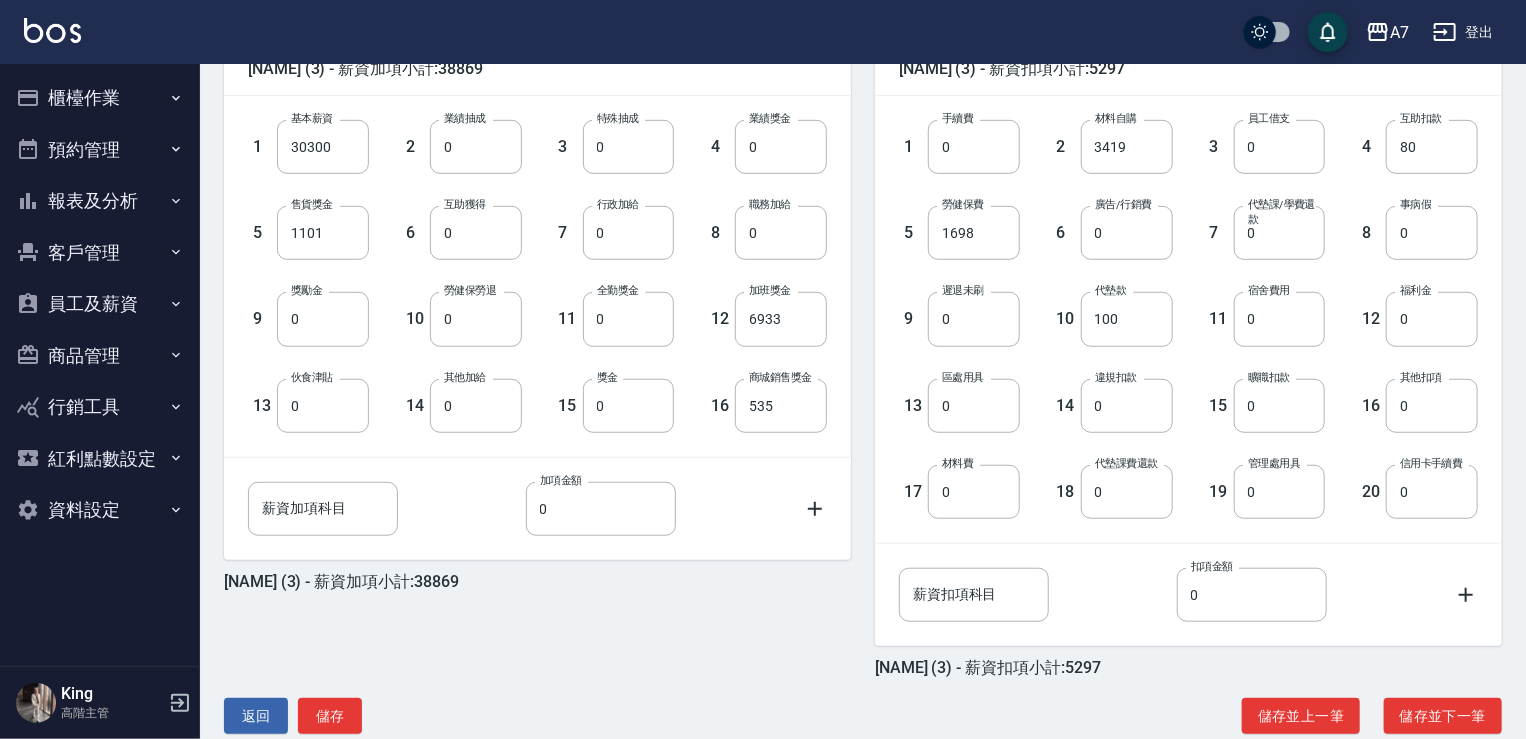 scroll, scrollTop: 560, scrollLeft: 0, axis: vertical 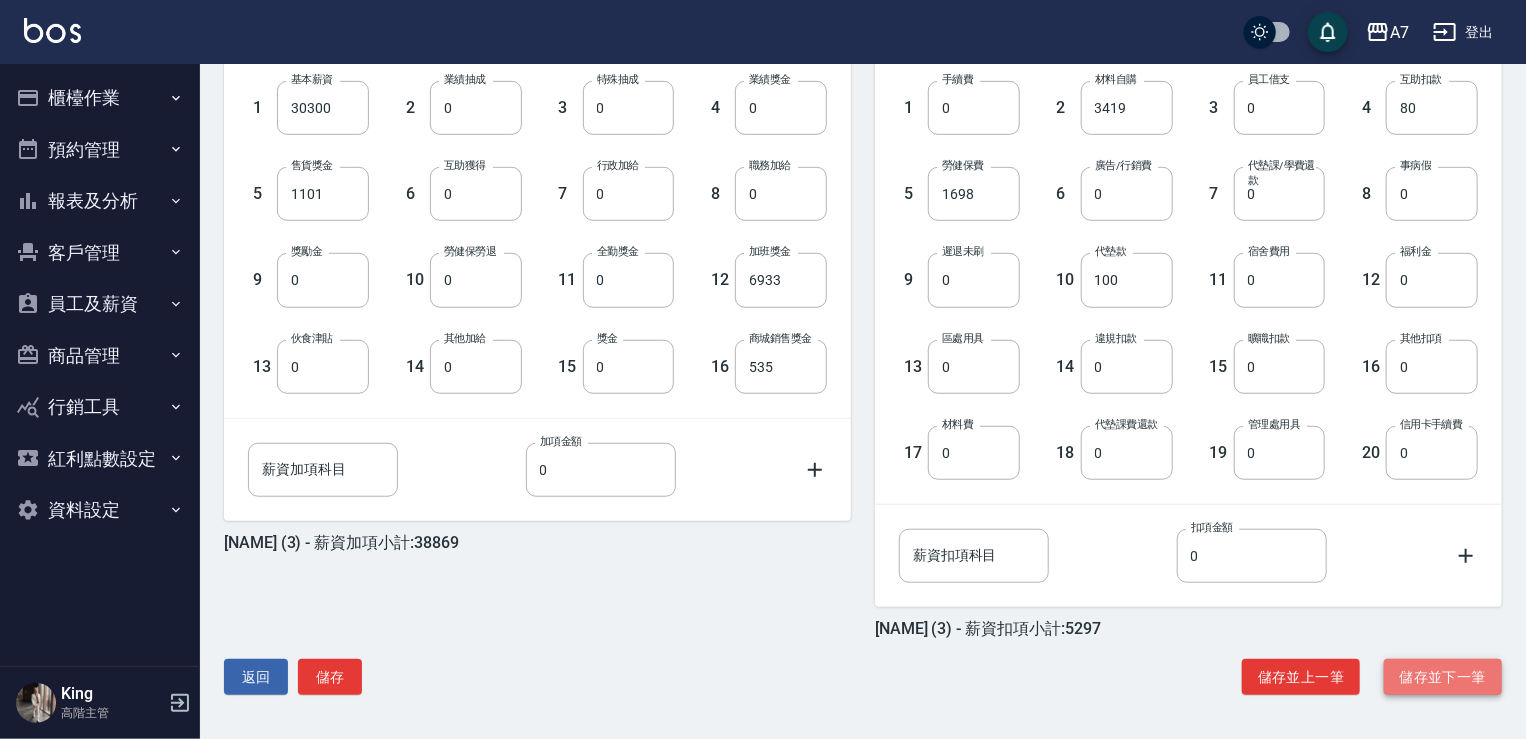 click on "儲存並下一筆" at bounding box center [1443, 677] 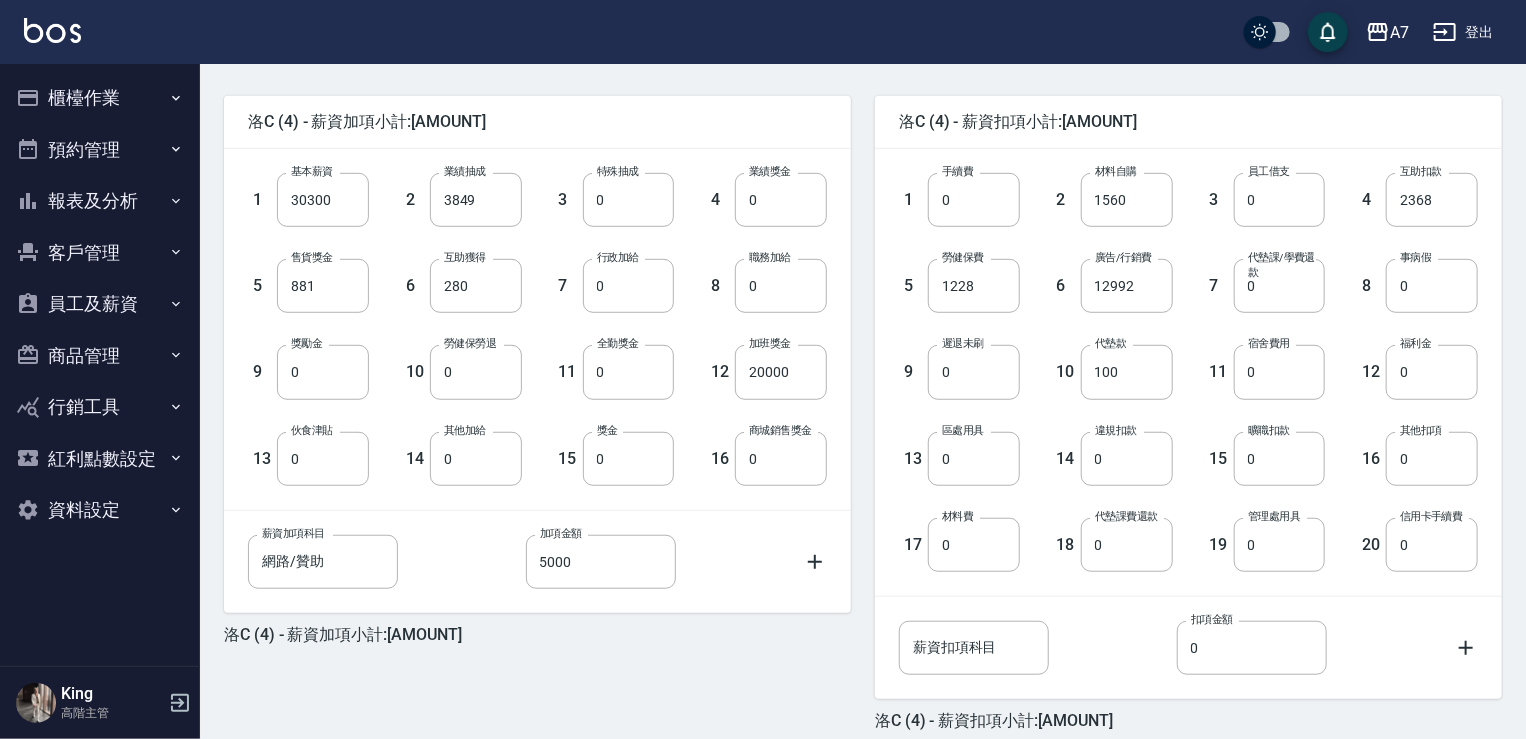 scroll, scrollTop: 500, scrollLeft: 0, axis: vertical 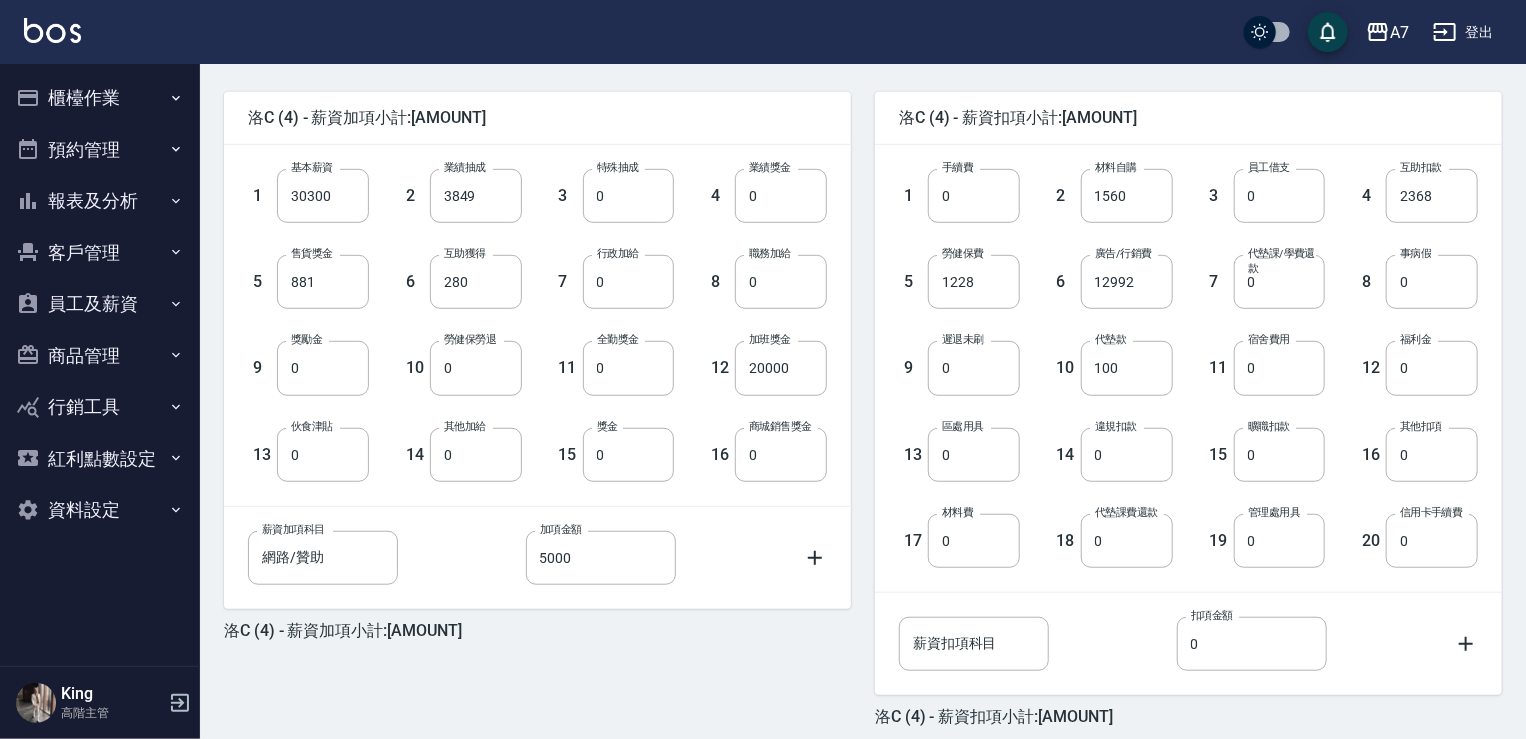 click on "儲存並下一筆" at bounding box center (1443, 765) 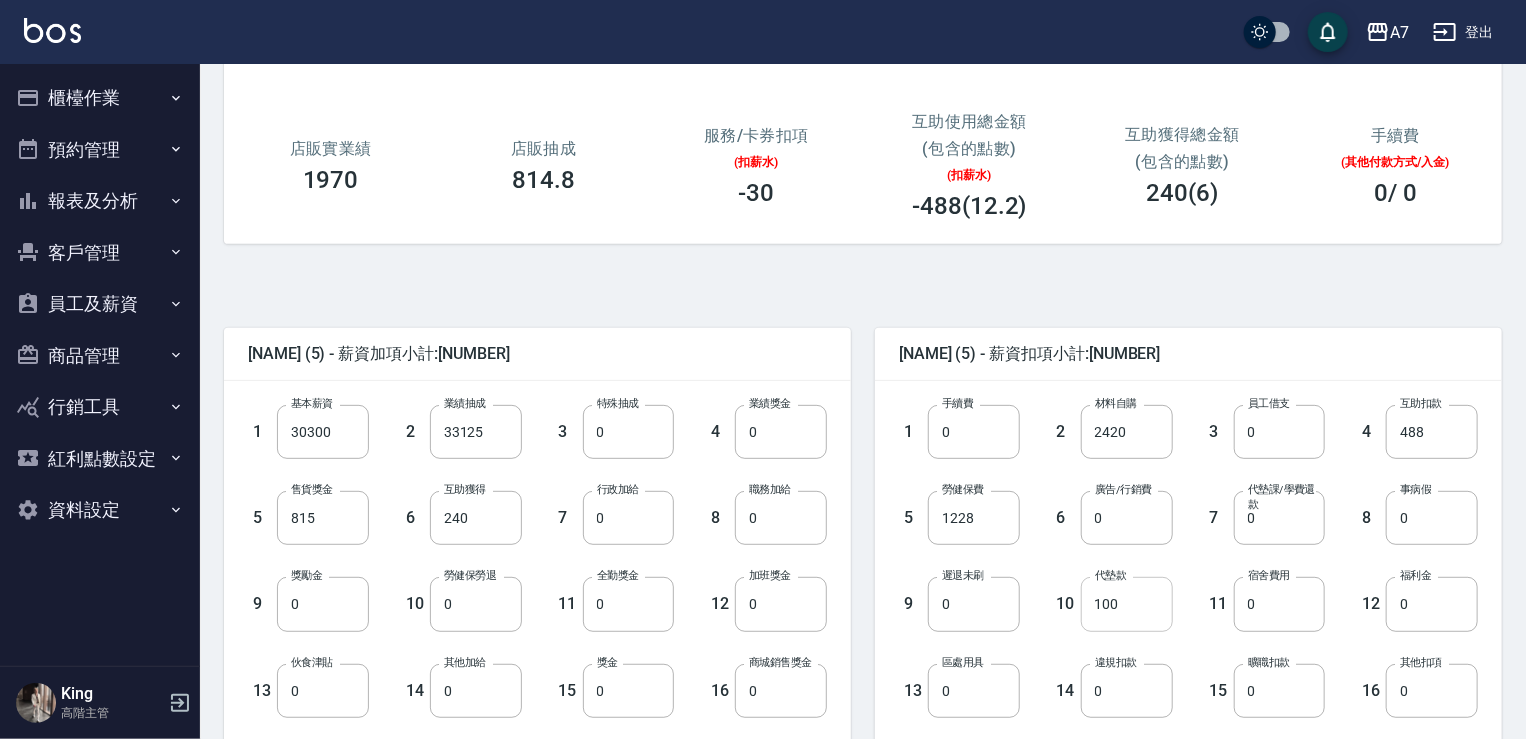 scroll, scrollTop: 300, scrollLeft: 0, axis: vertical 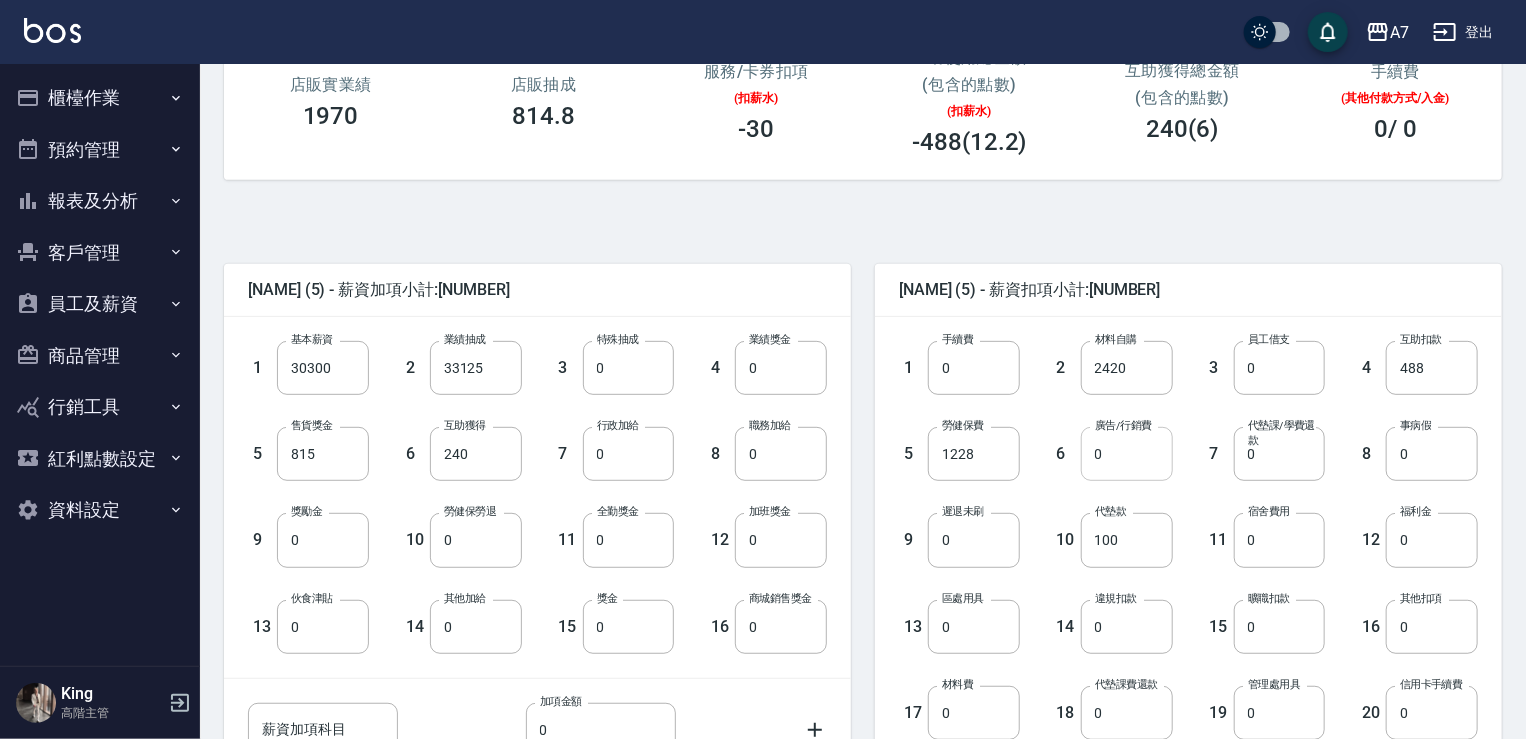 click on "0" at bounding box center (1127, 454) 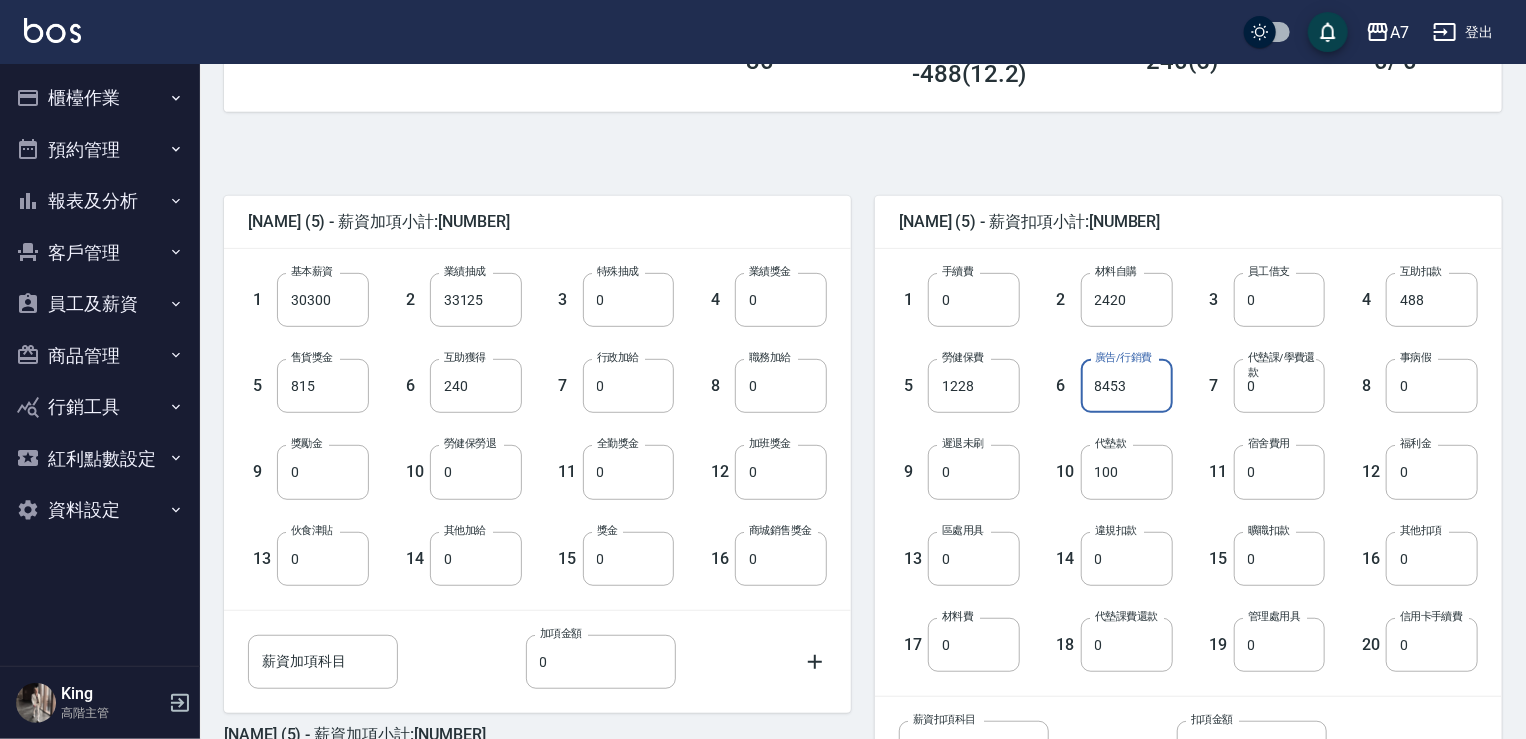 scroll, scrollTop: 400, scrollLeft: 0, axis: vertical 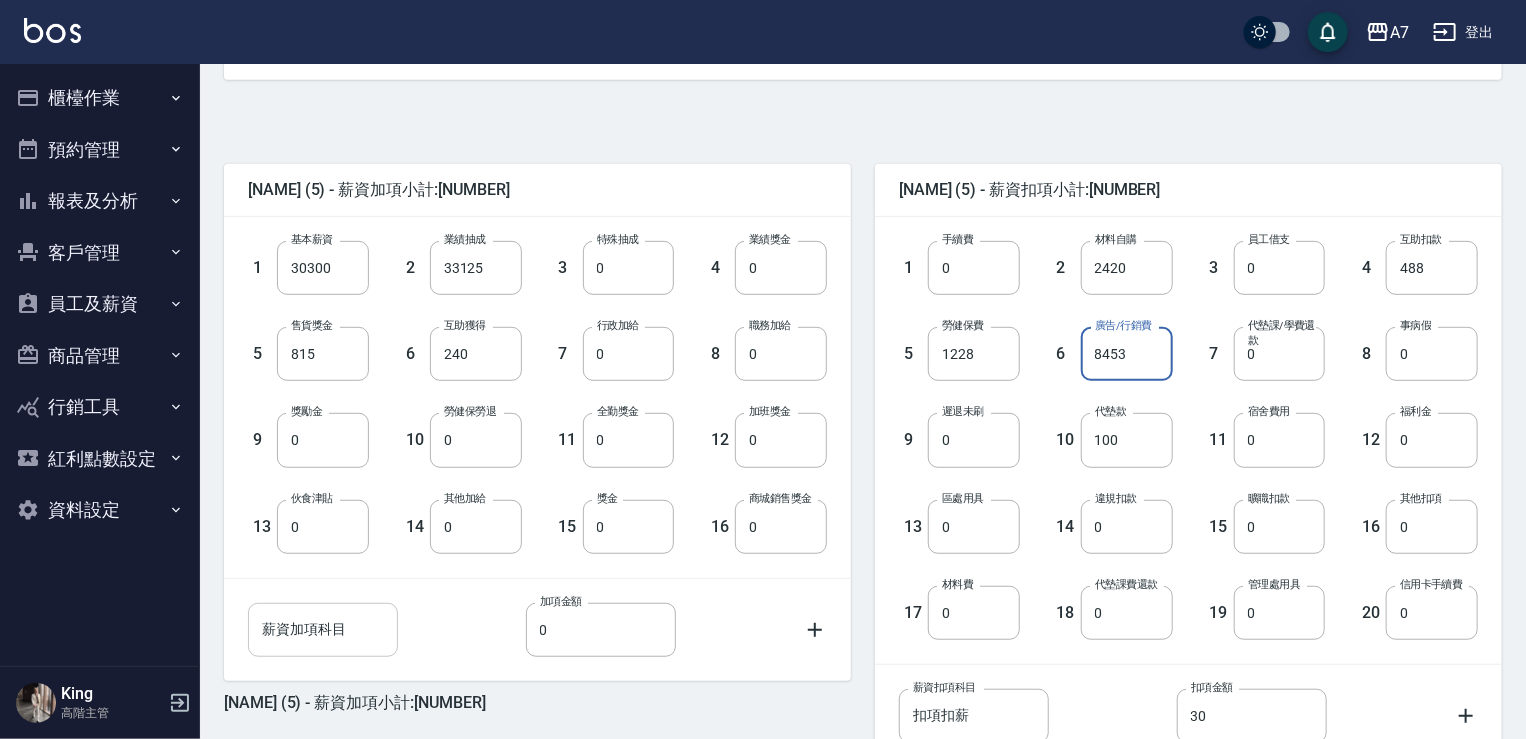 type on "8453" 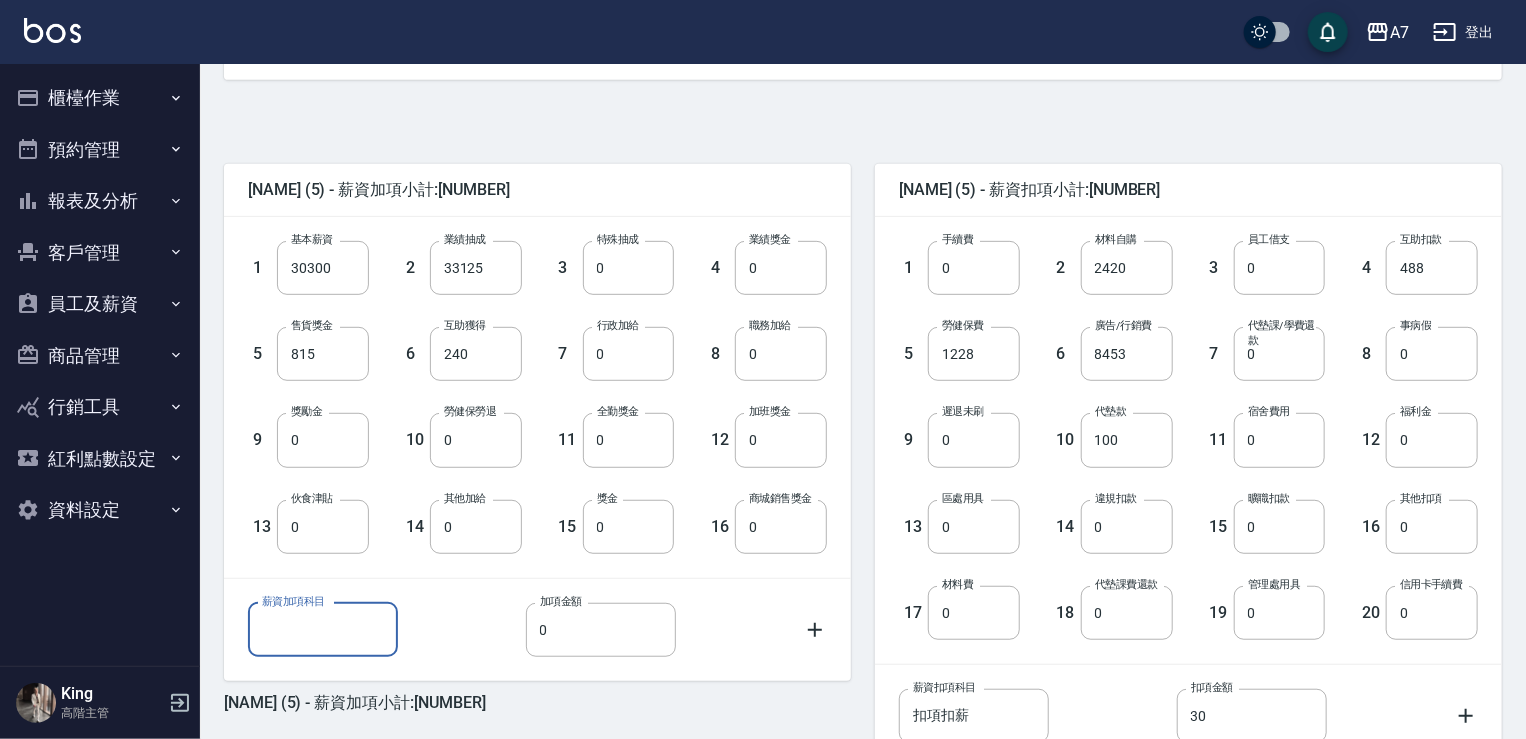 type on "網路/贊助" 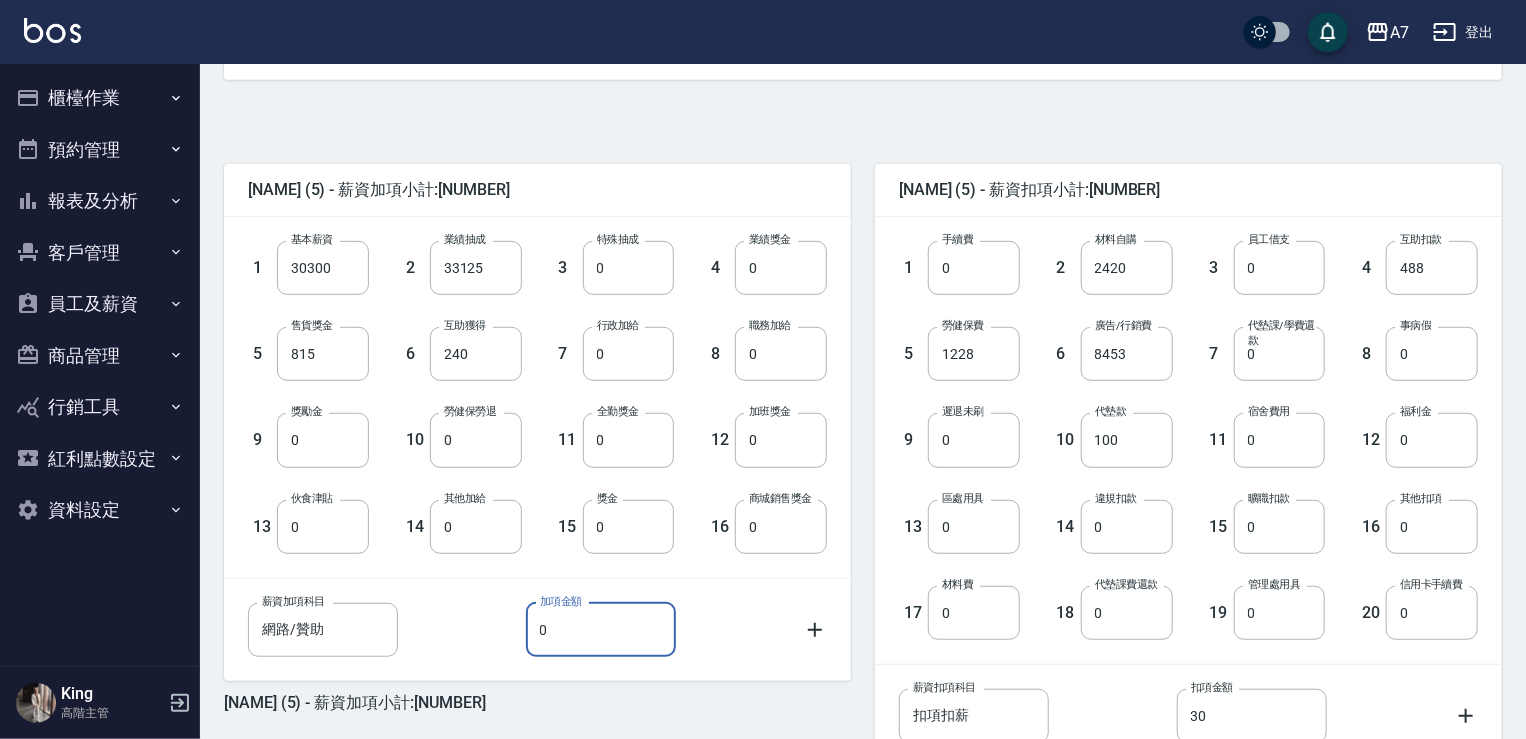click on "0" at bounding box center (601, 630) 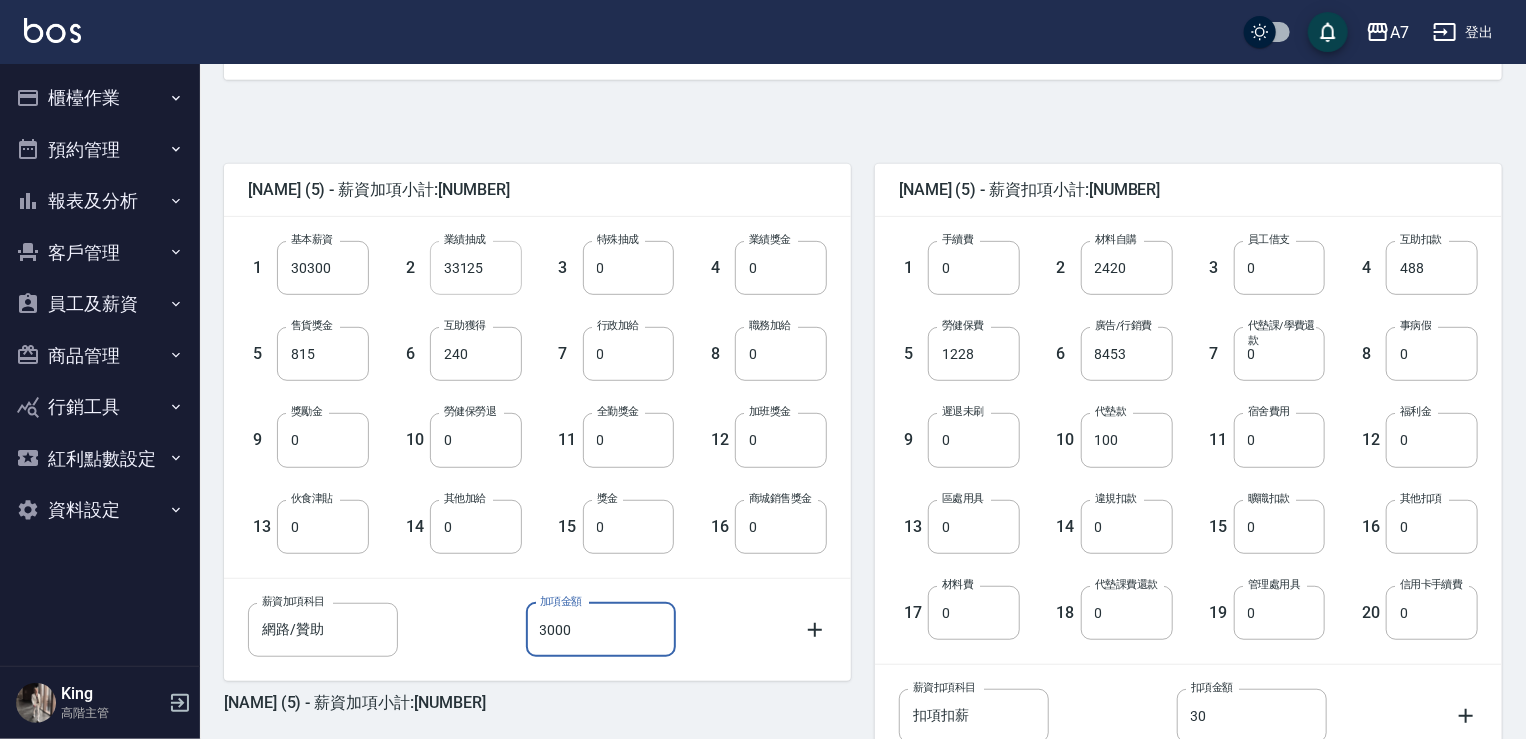 type on "3000" 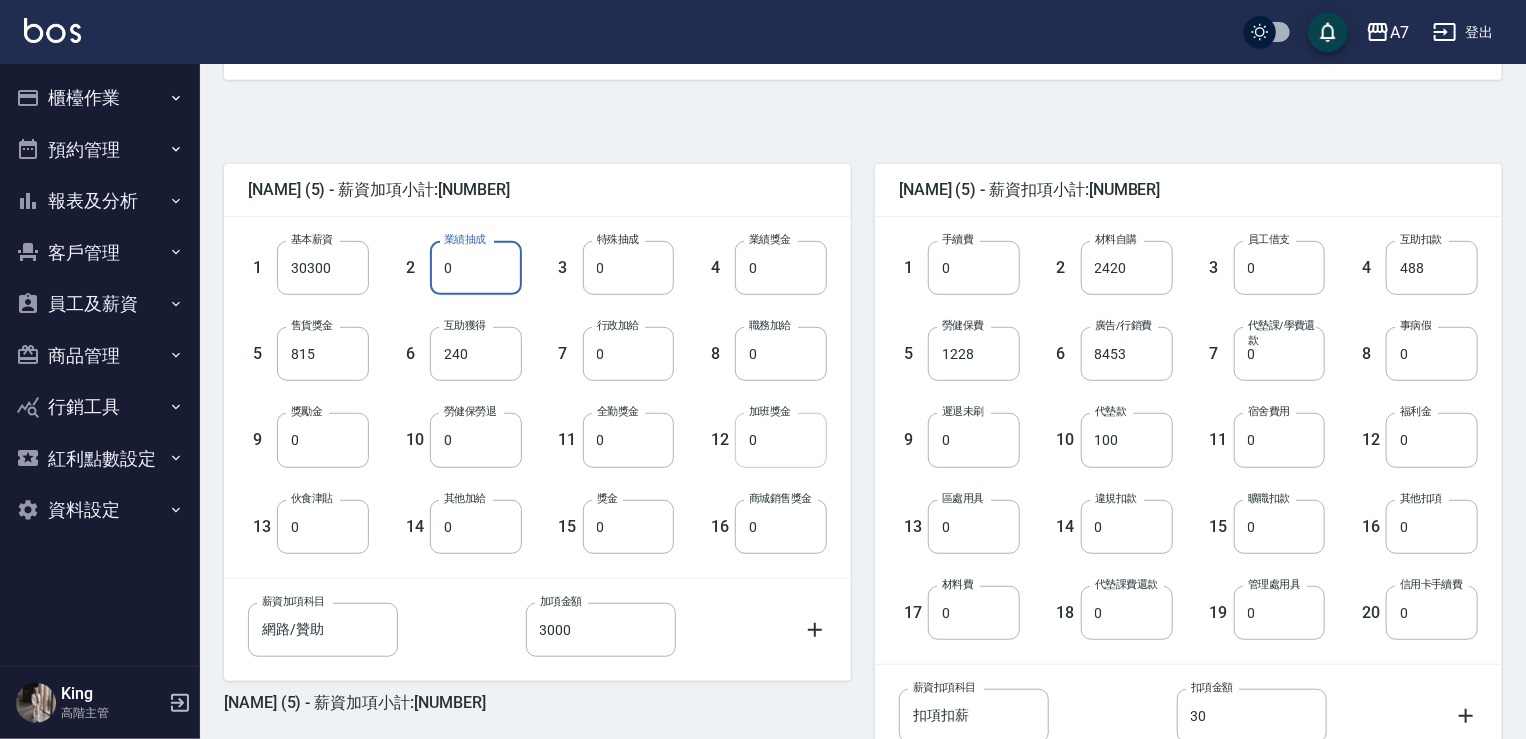 type on "0" 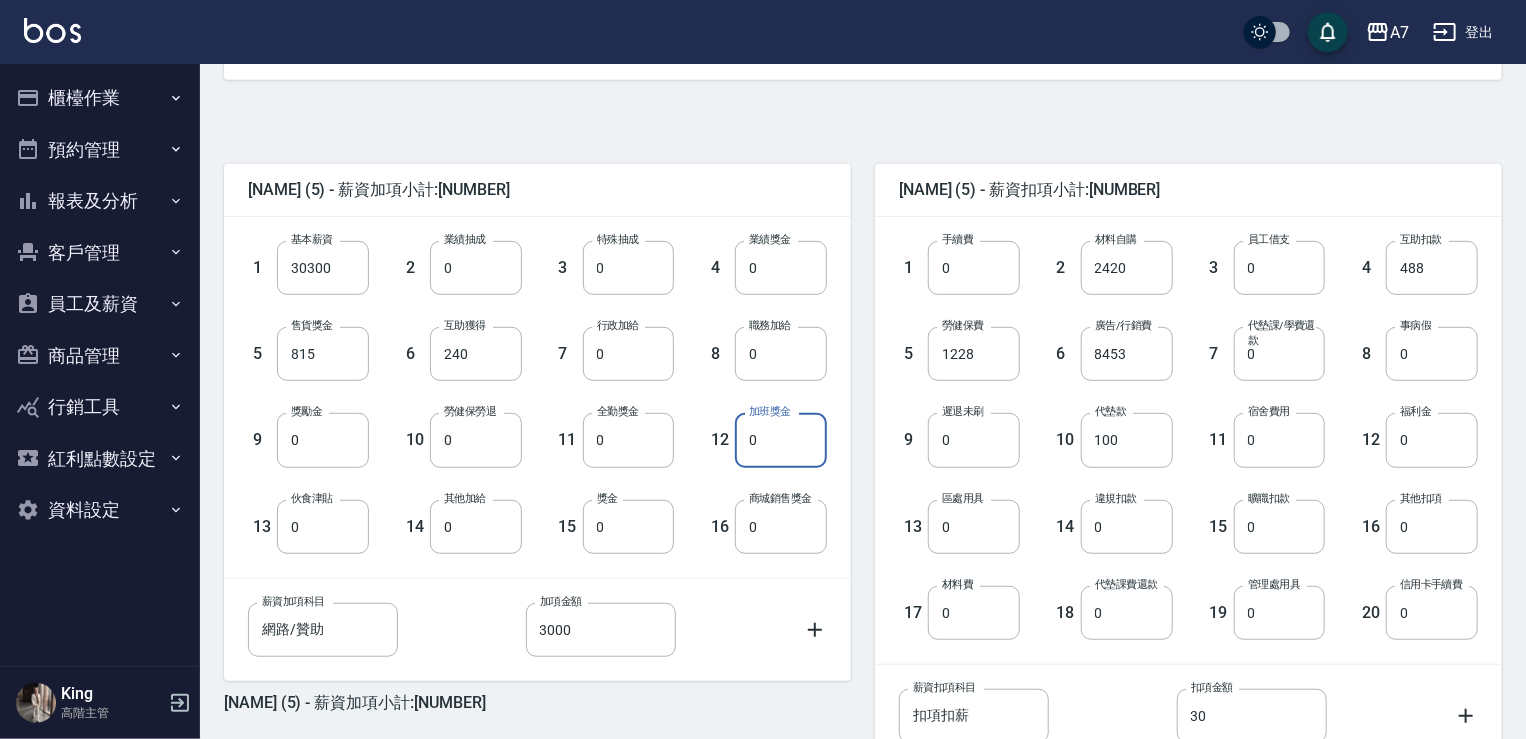 click on "0" at bounding box center (781, 440) 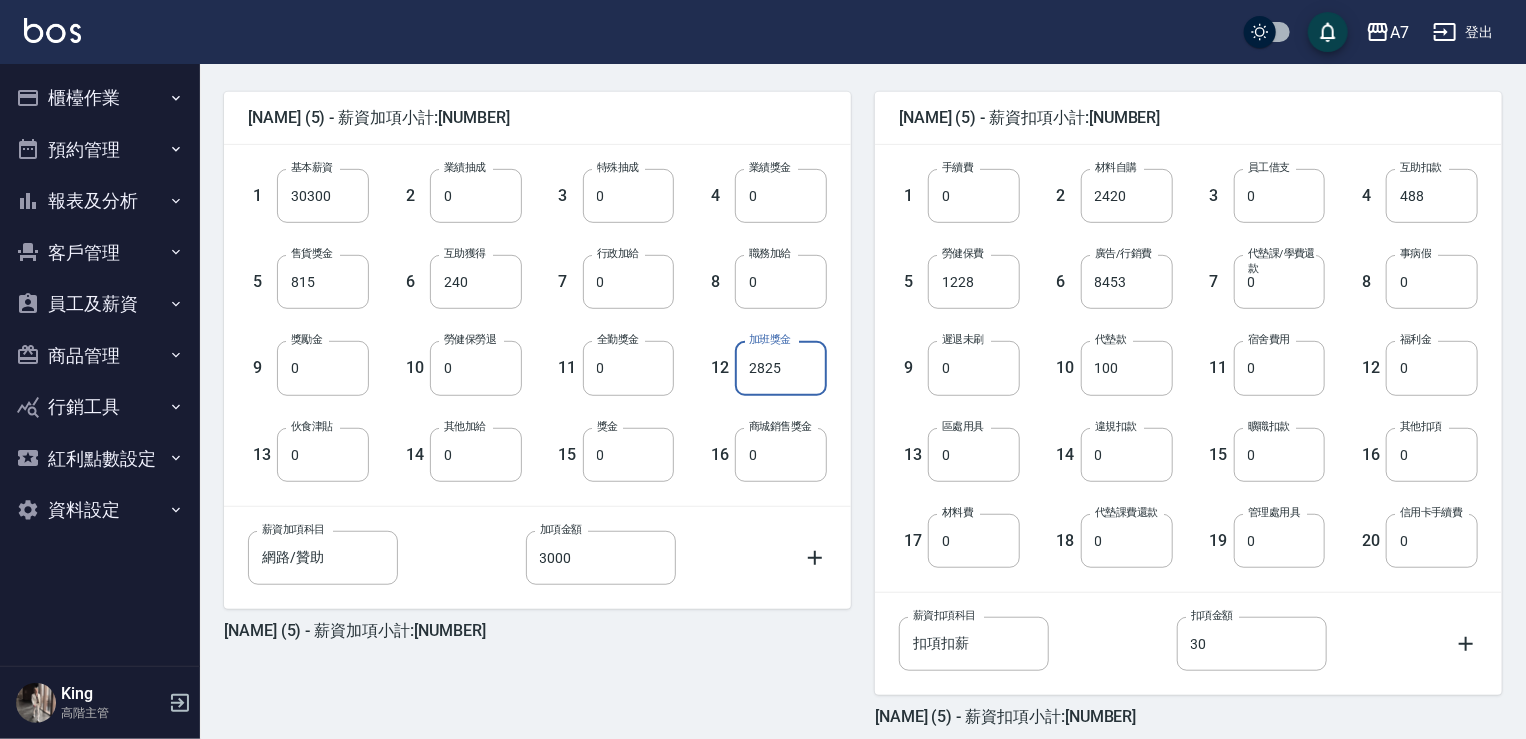 scroll, scrollTop: 560, scrollLeft: 0, axis: vertical 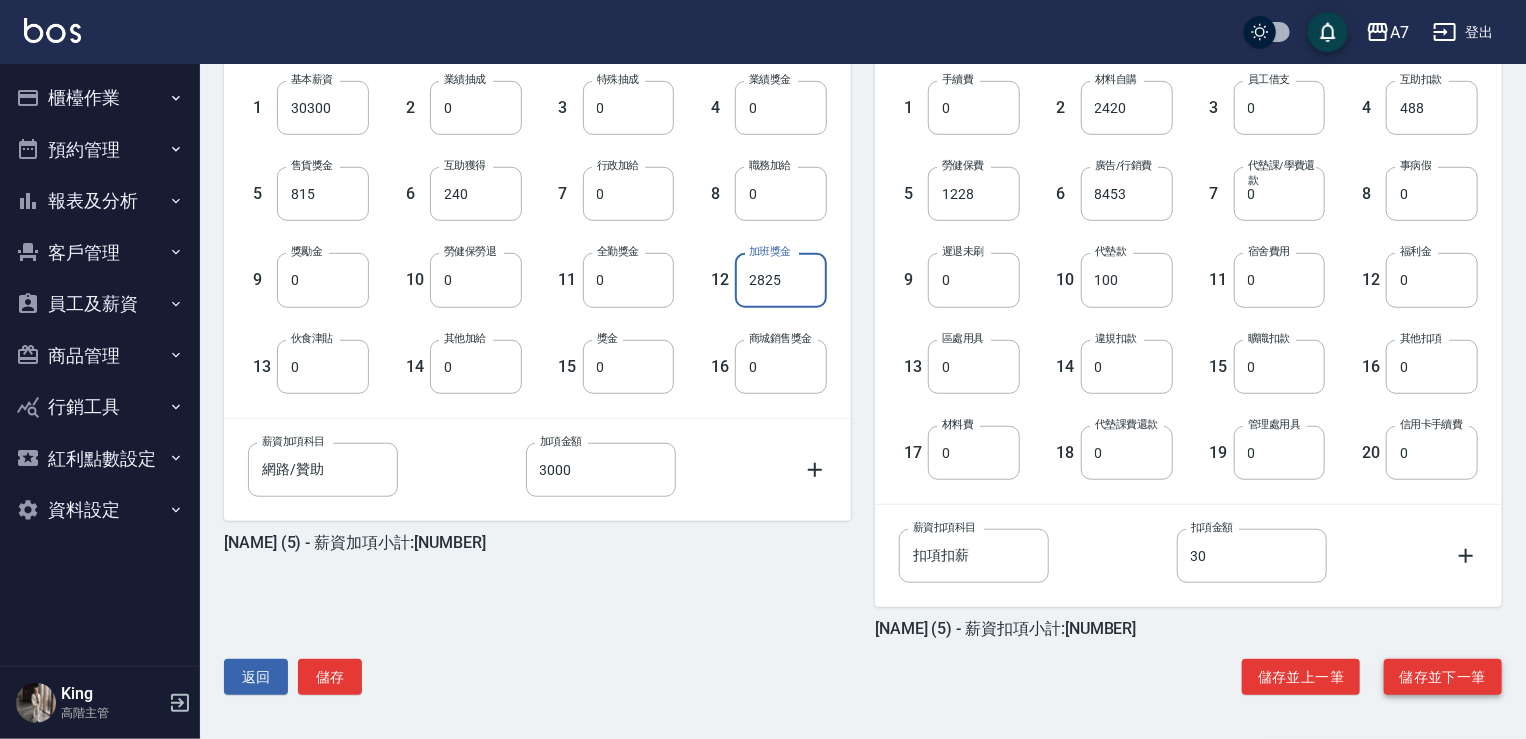type on "2825" 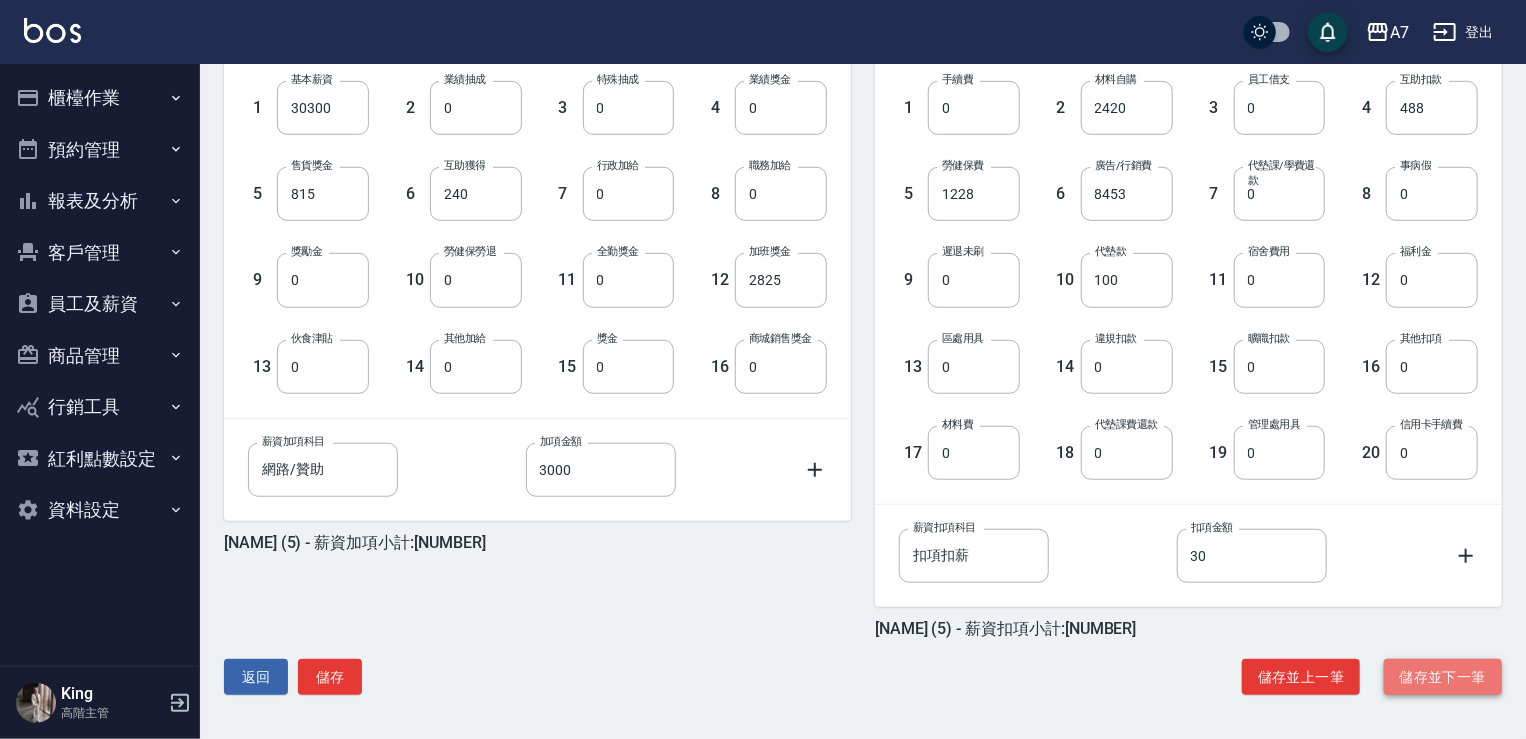 click on "儲存並下一筆" at bounding box center (1443, 677) 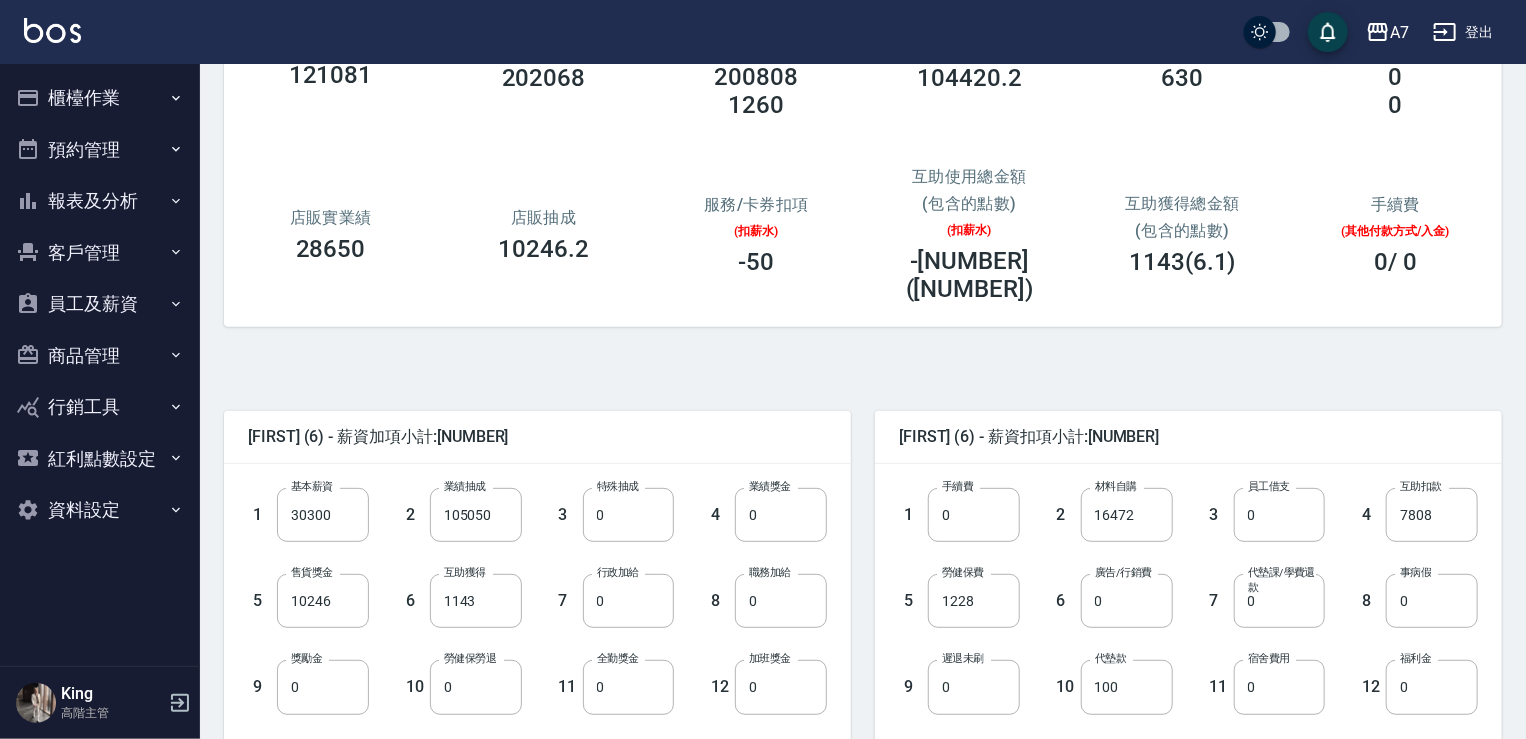 scroll, scrollTop: 200, scrollLeft: 0, axis: vertical 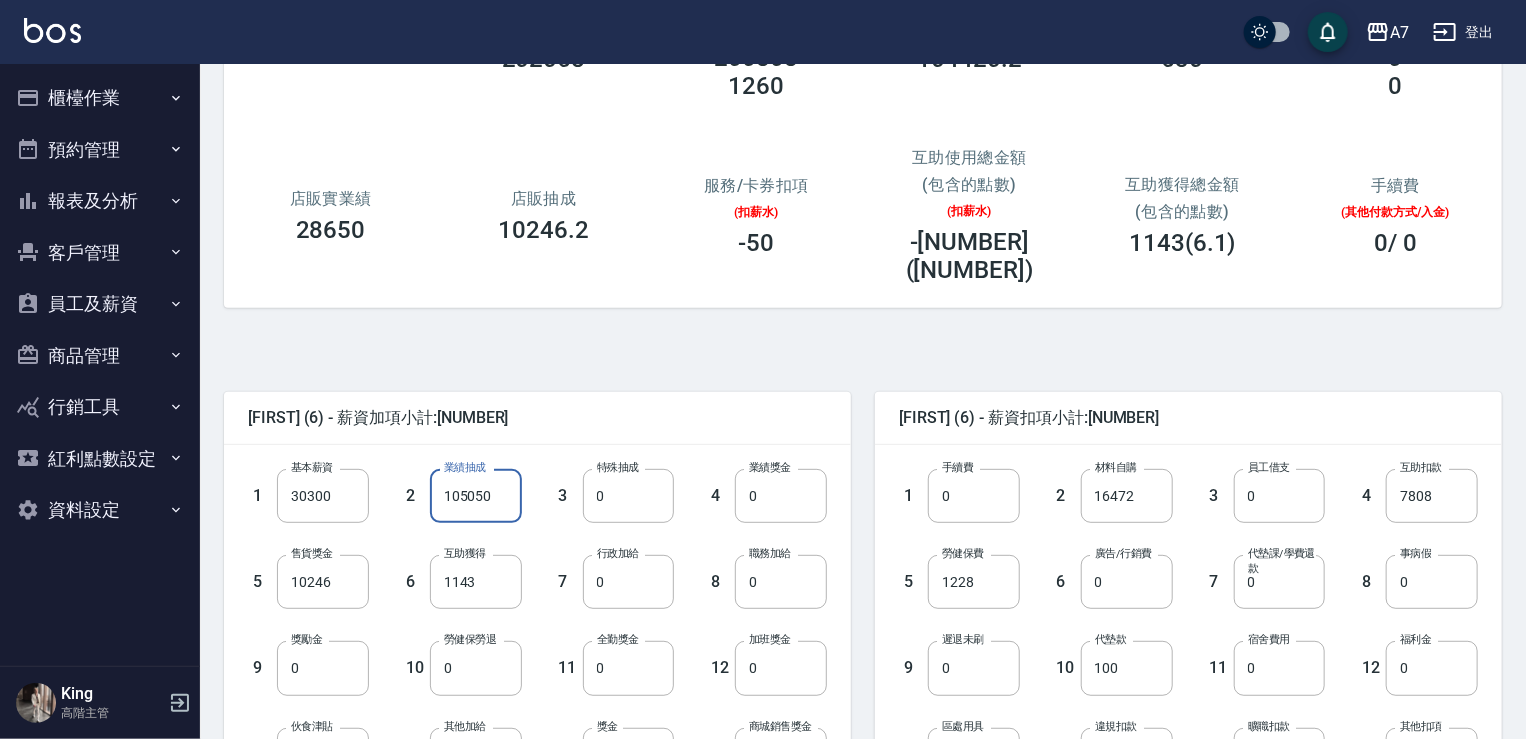 click on "105050" at bounding box center (476, 496) 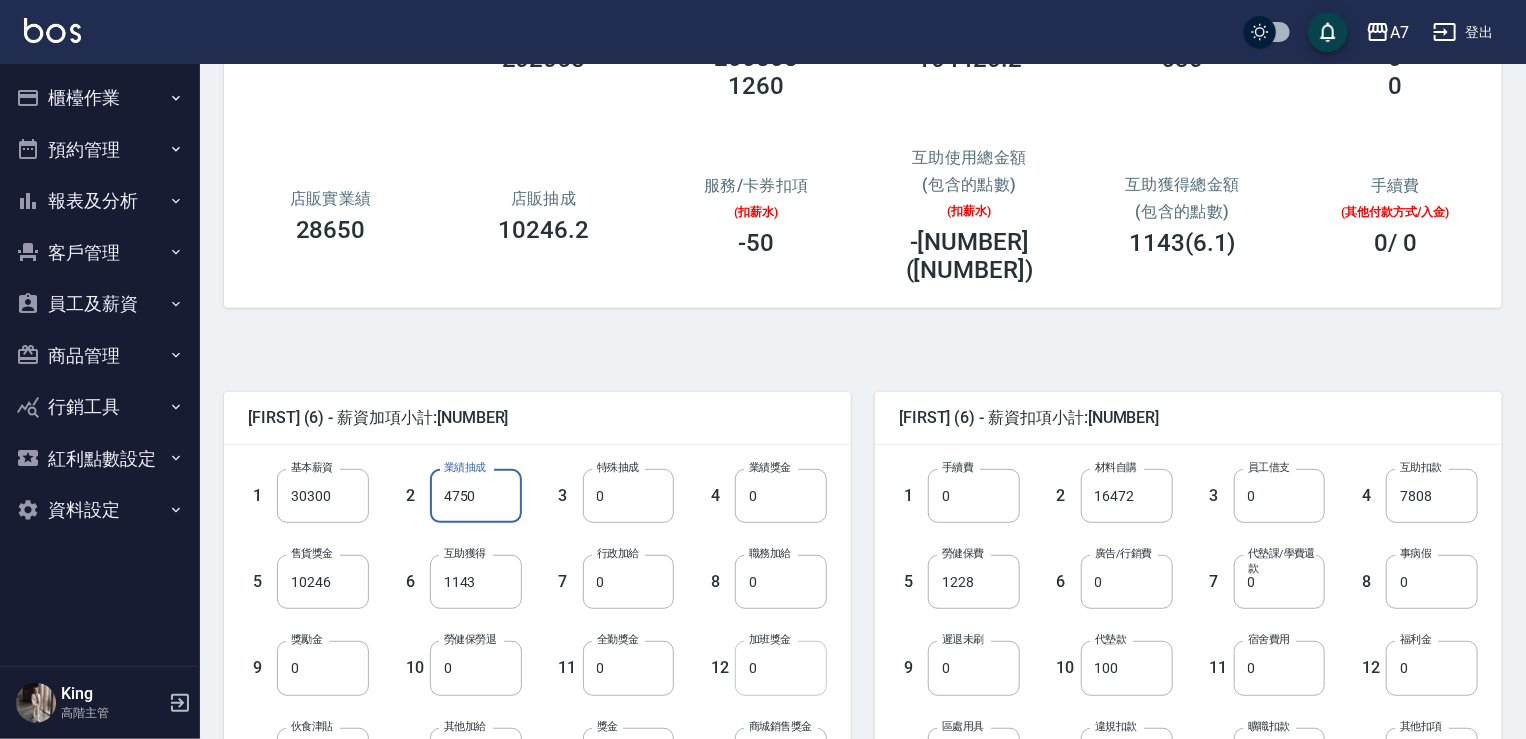 type on "4750" 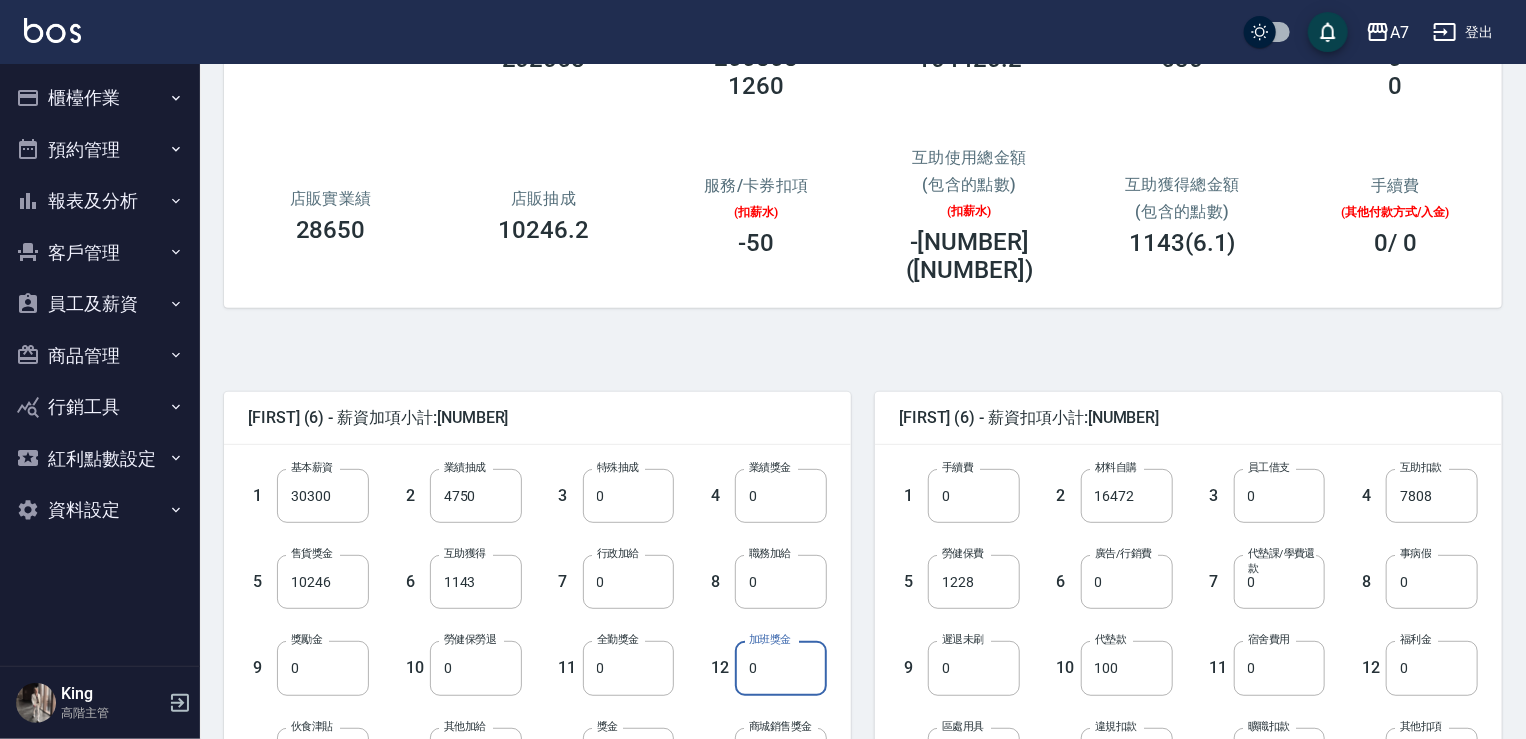 click on "0" at bounding box center (781, 668) 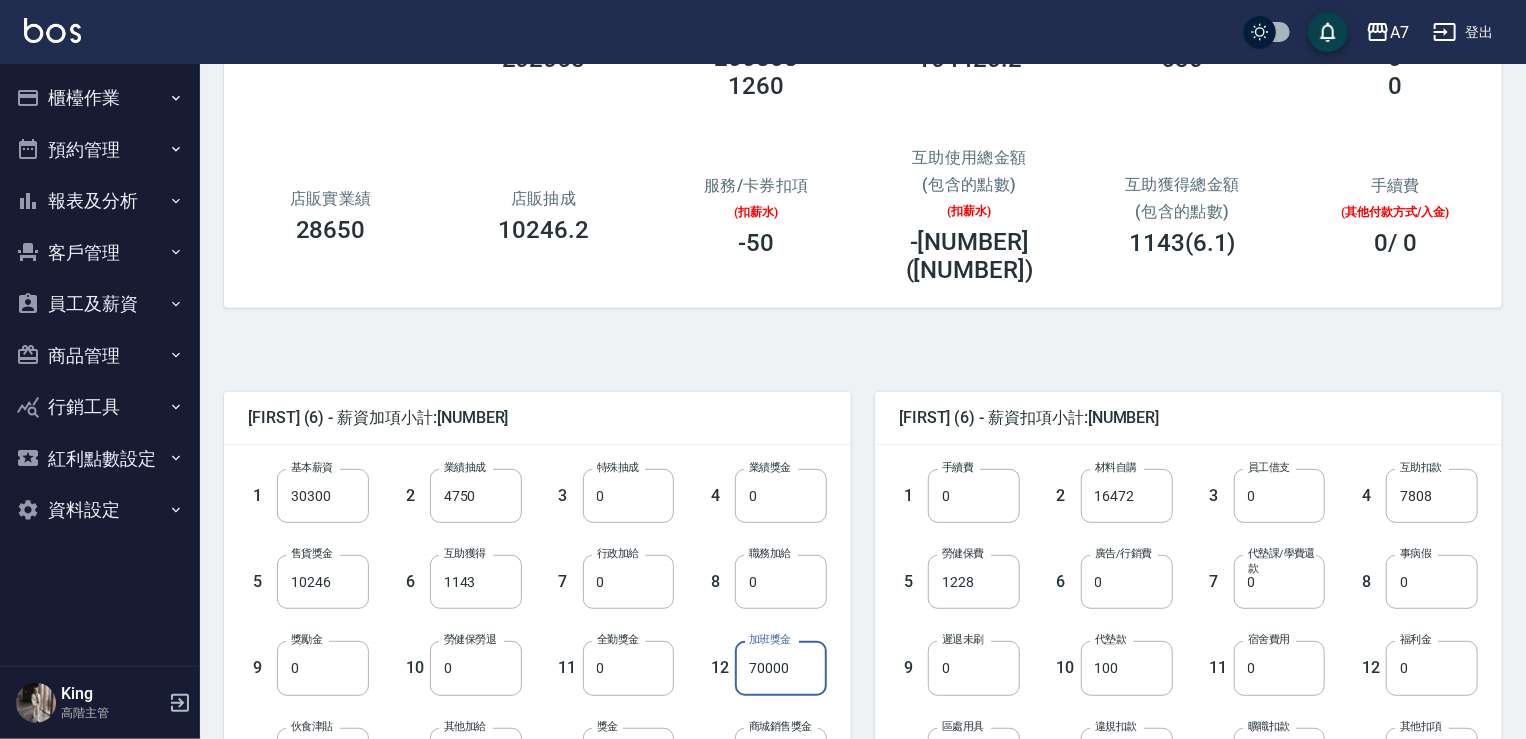 type on "70000" 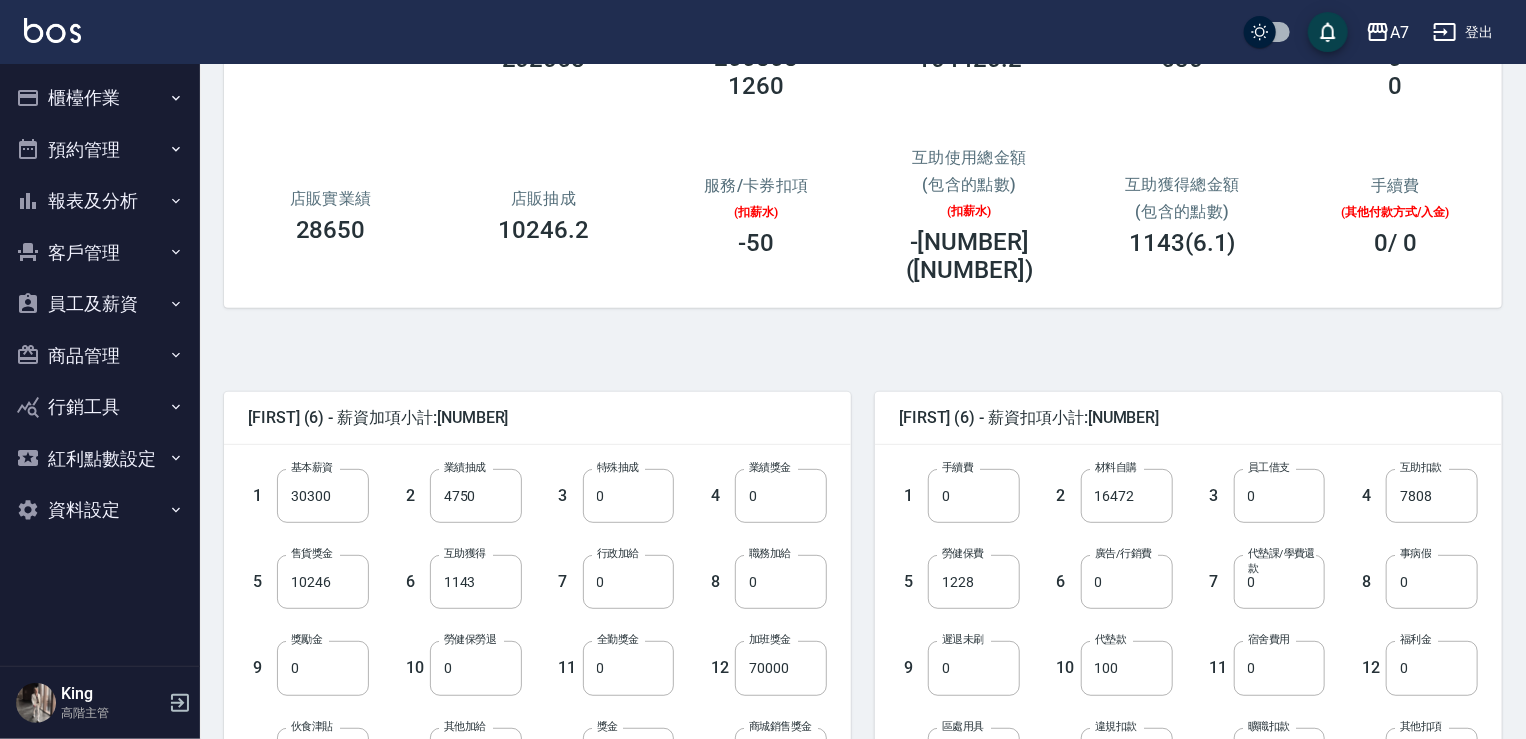 click on "實際匯款金額 90781 總實業績 202068 指定實業績 不指定實業績 200808 1260 指定抽成 104420.2 不指定抽成 630 特殊業績 特殊抽成   0 0 店販實業績 28650 店販抽成 10246.2 服務/卡券扣項 (扣薪水) -50 互助使用總金額 (包含的點數) (扣薪水) -7808(195.2) 互助獲得總金額 (包含的點數) 1143(6.1) 手續費 (其他付款方式/入金) 0 /   0" at bounding box center (855, 129) 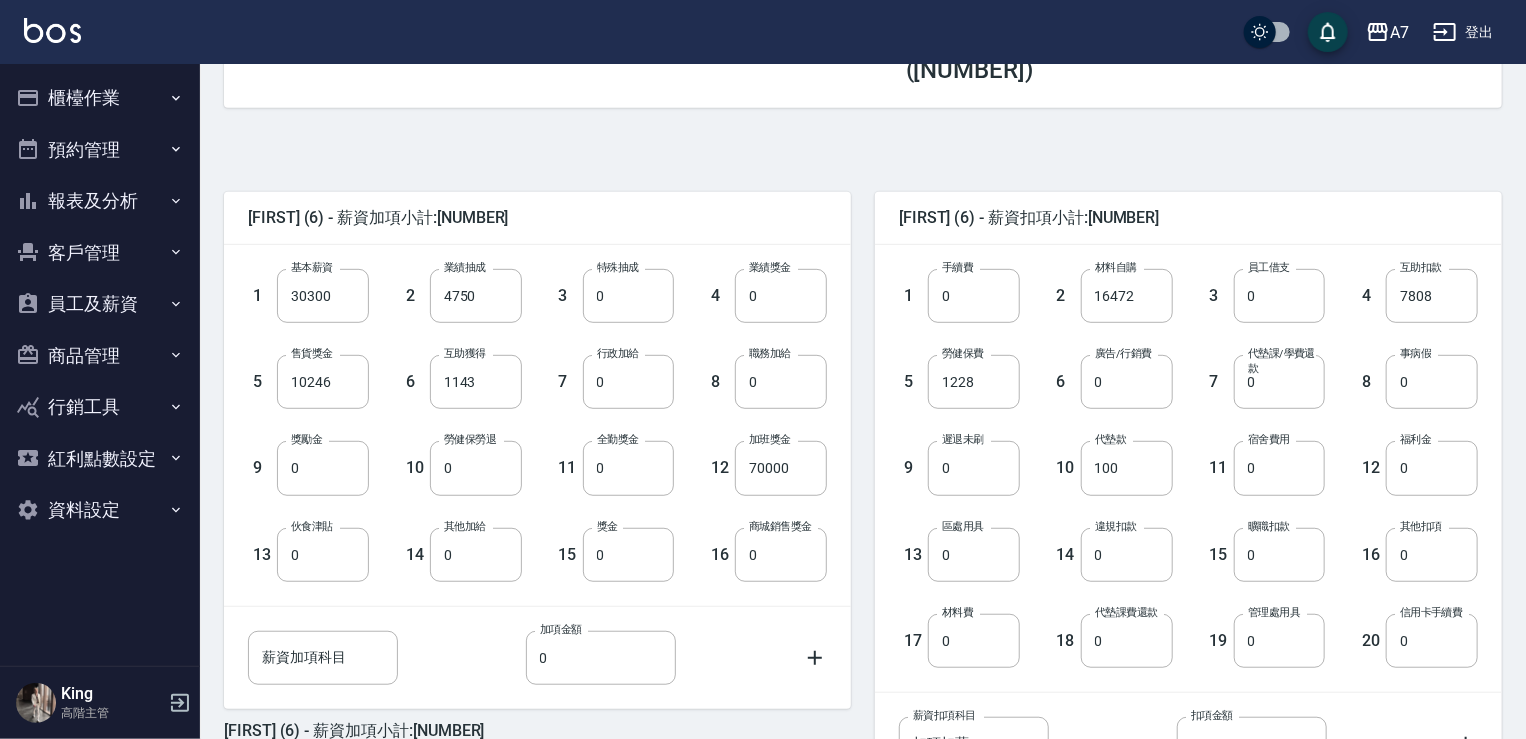 scroll, scrollTop: 500, scrollLeft: 0, axis: vertical 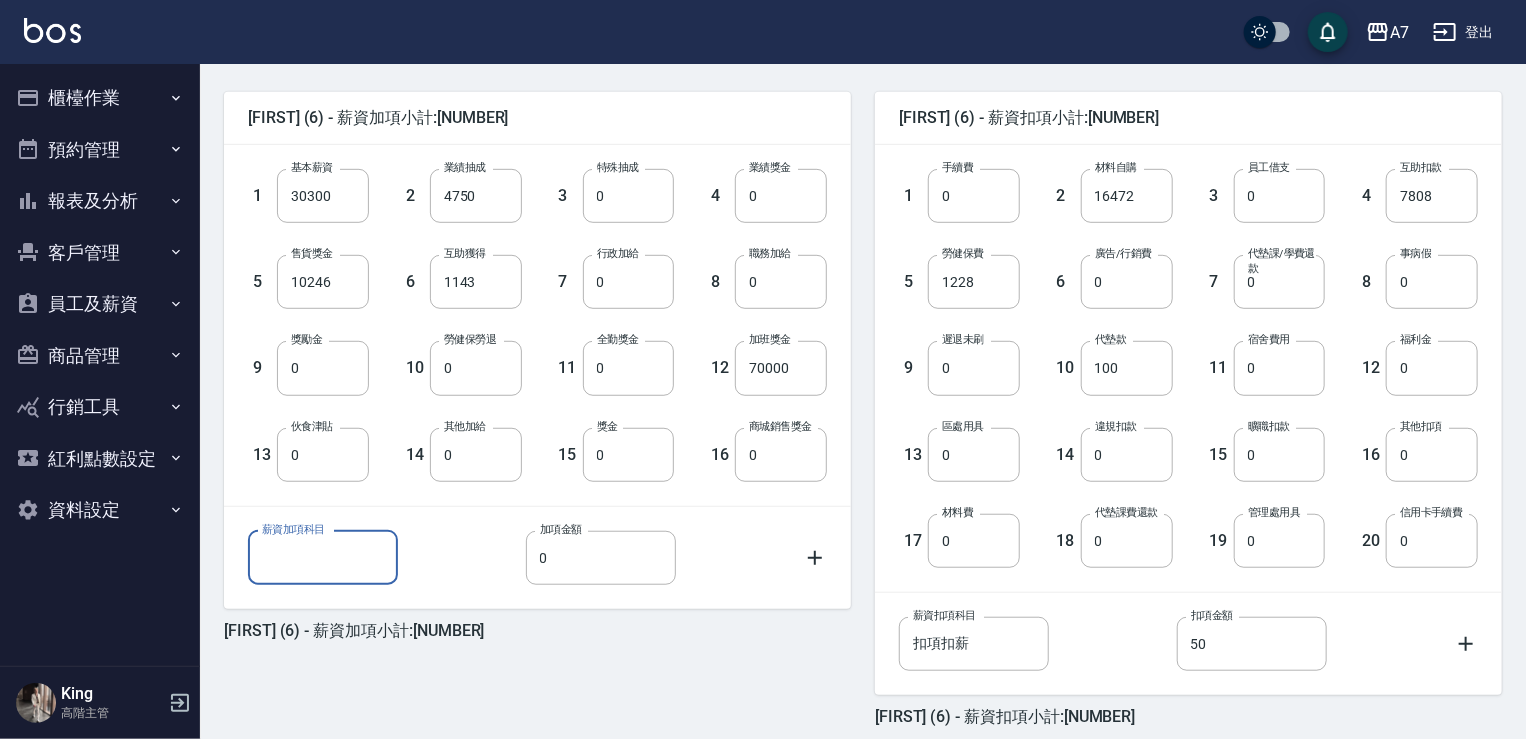 click on "薪資加項科目" at bounding box center (323, 558) 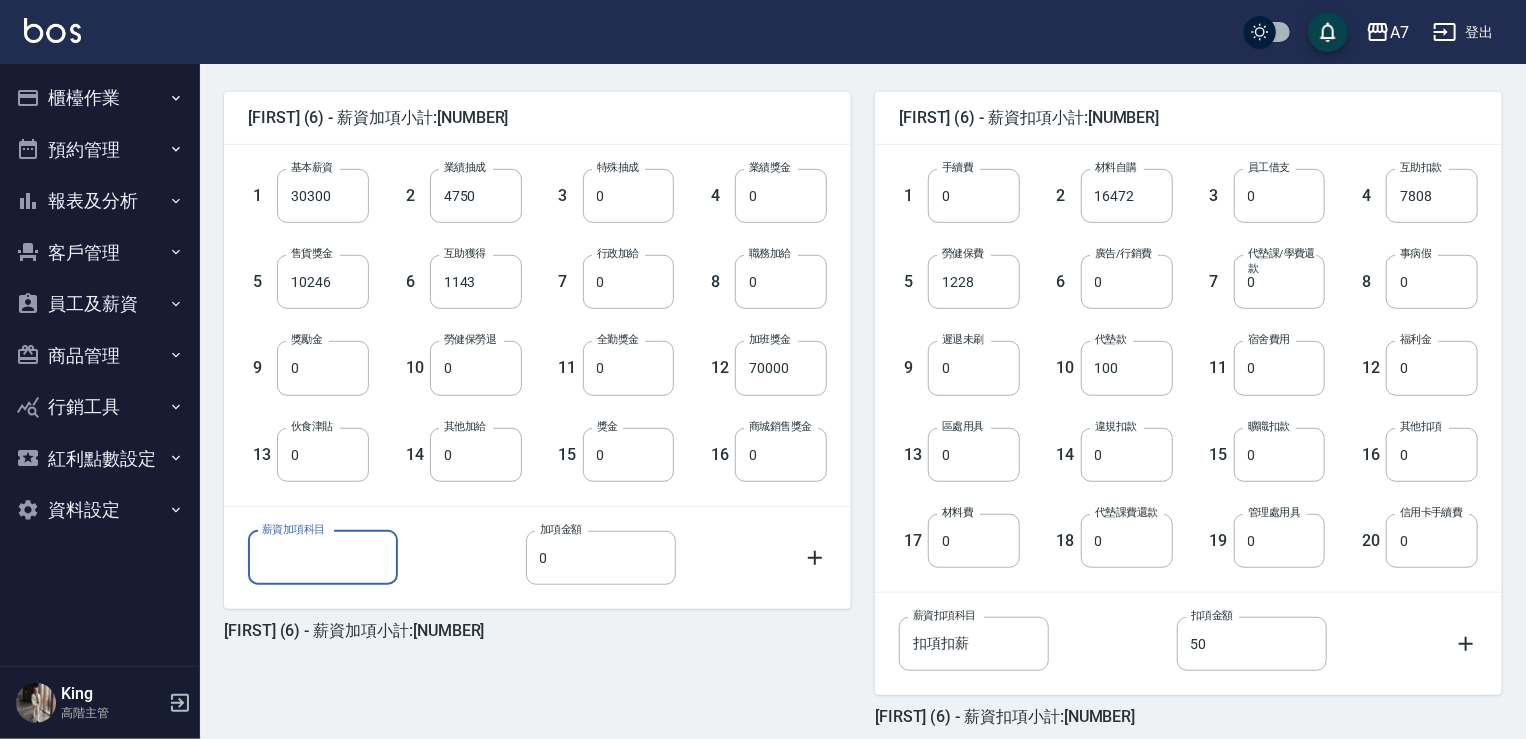 type on "網路/贊助" 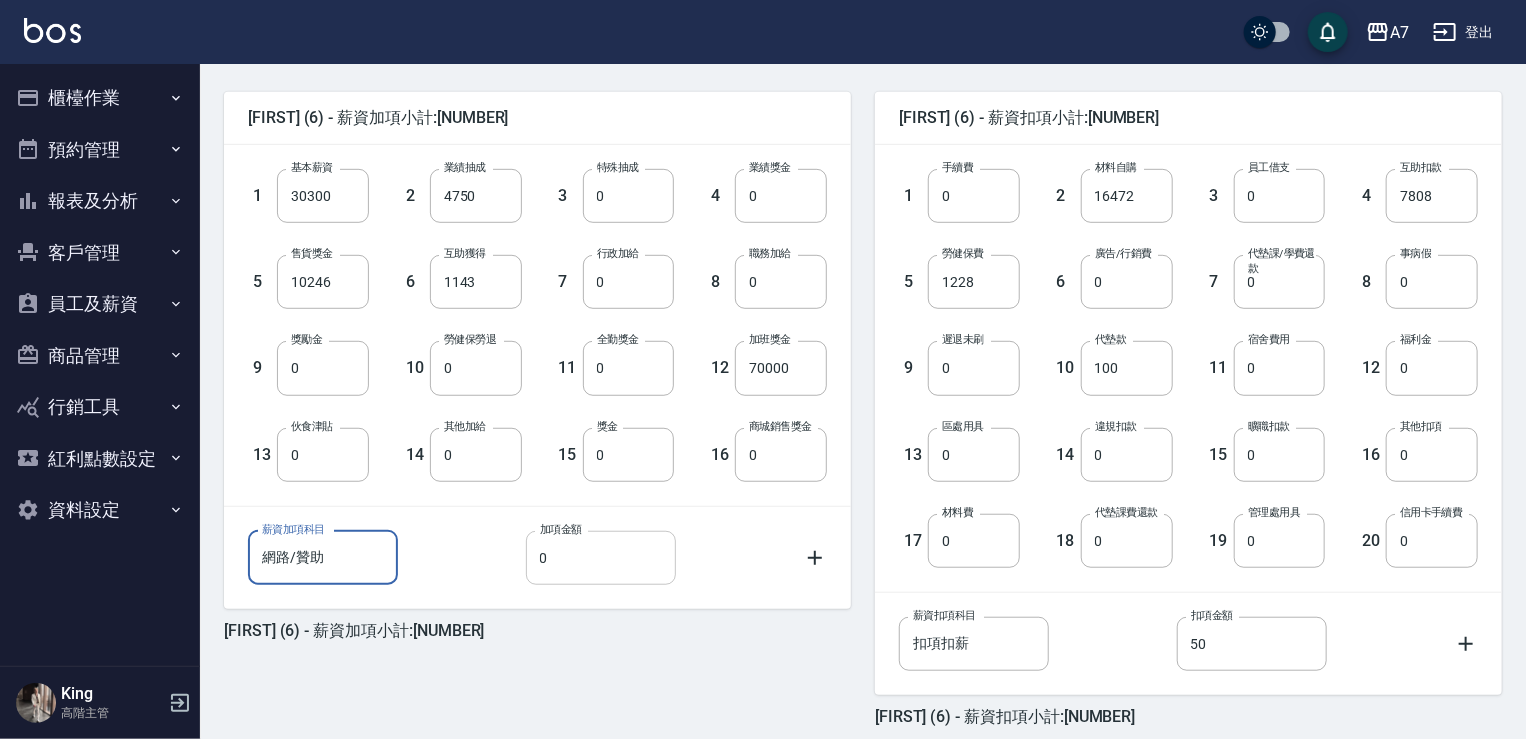 click on "0" at bounding box center [601, 558] 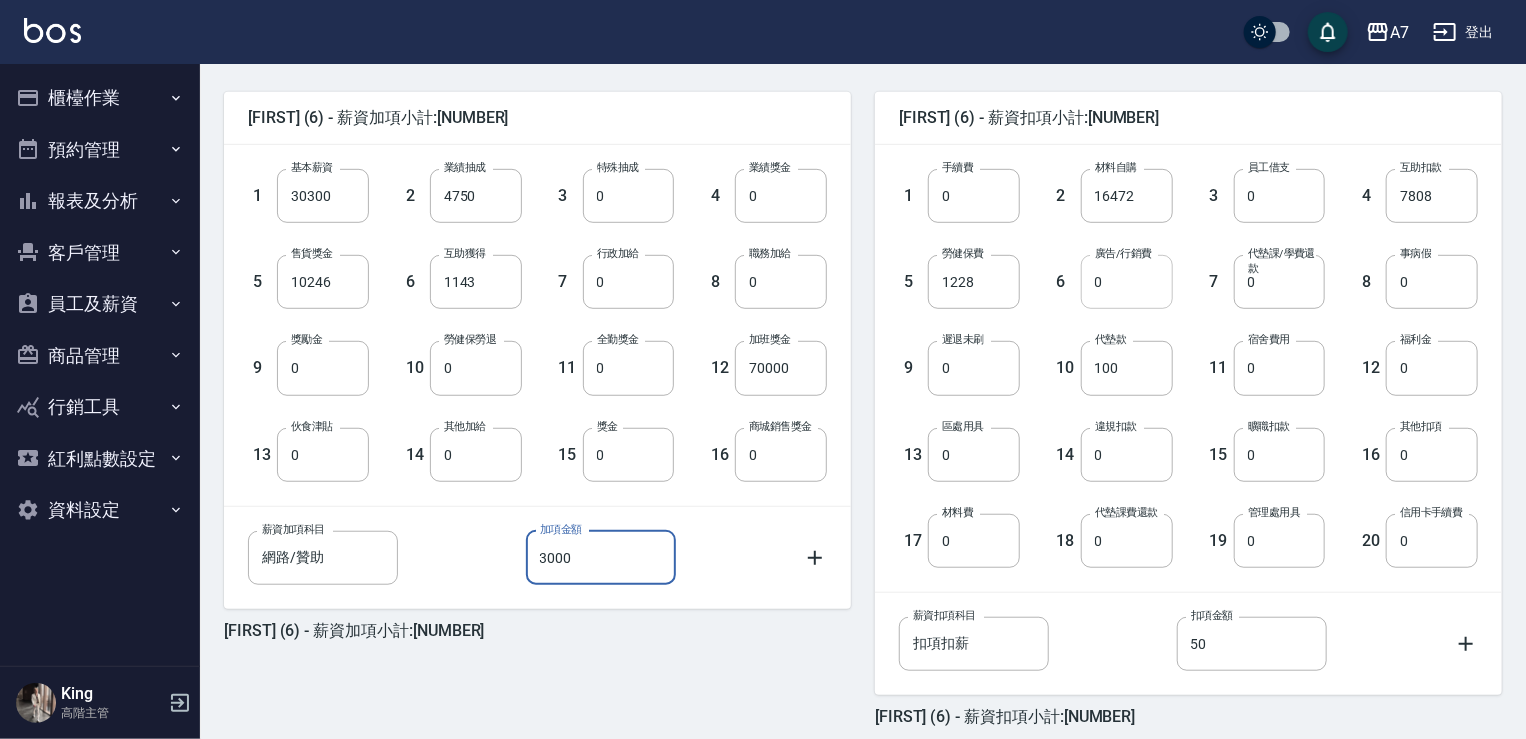 type on "3000" 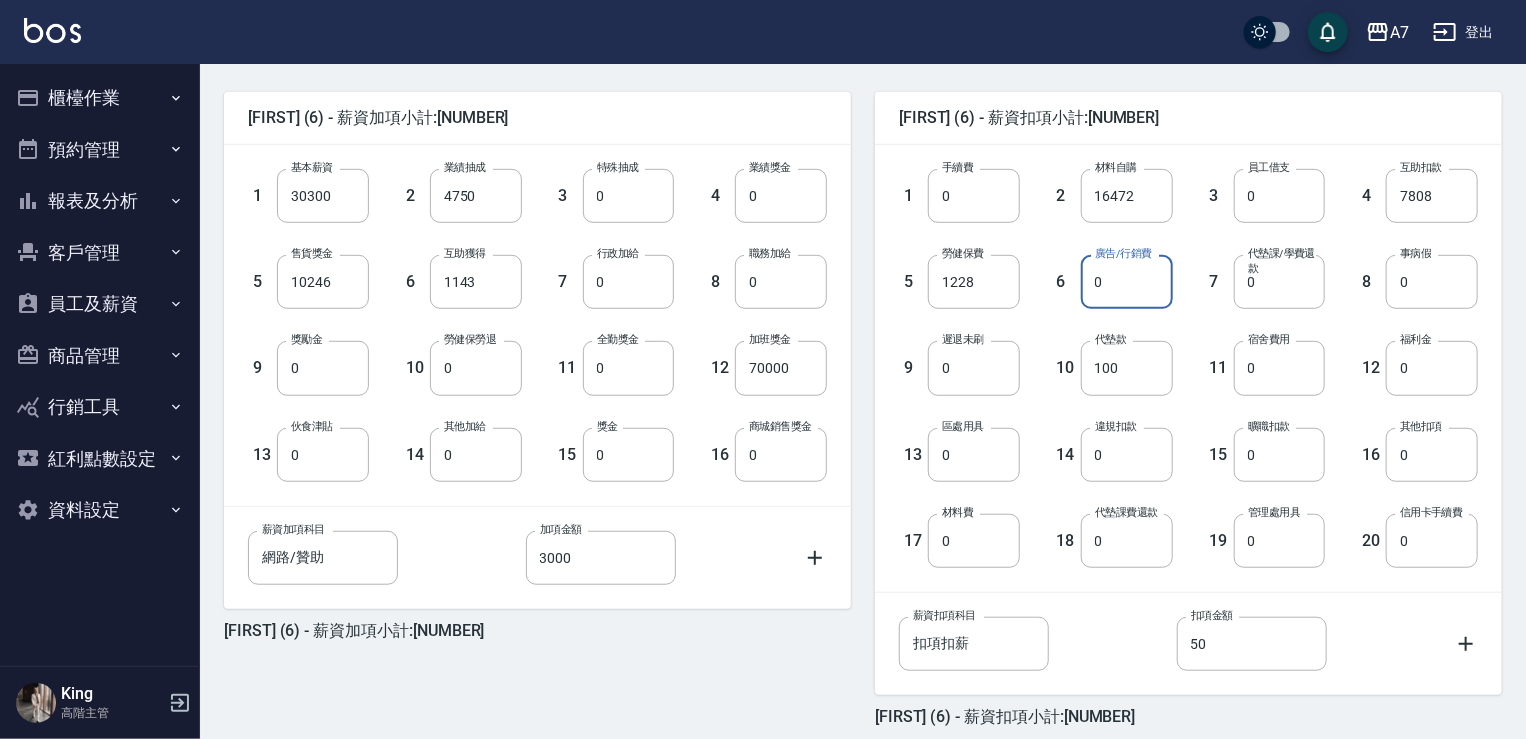 click on "0" at bounding box center (1127, 282) 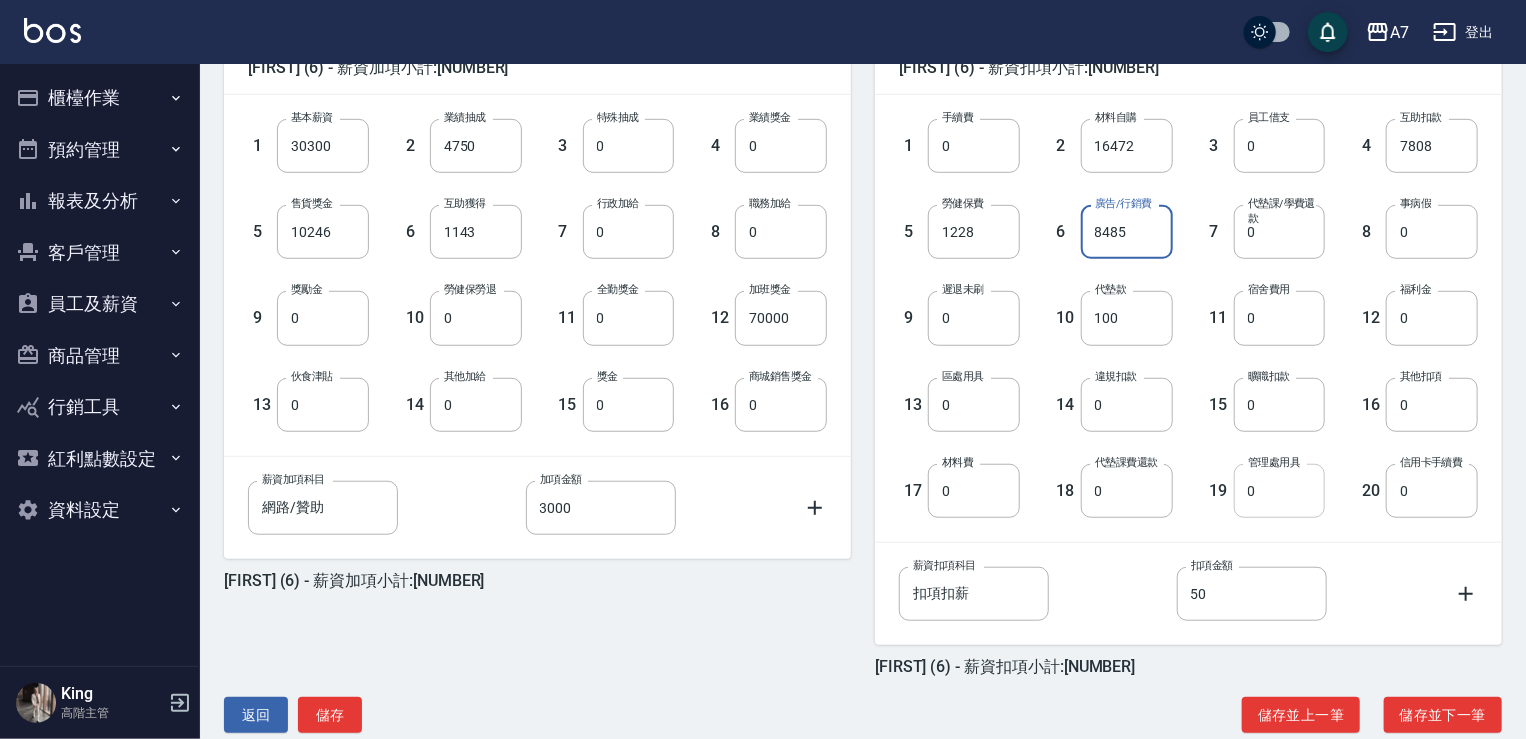 scroll, scrollTop: 560, scrollLeft: 0, axis: vertical 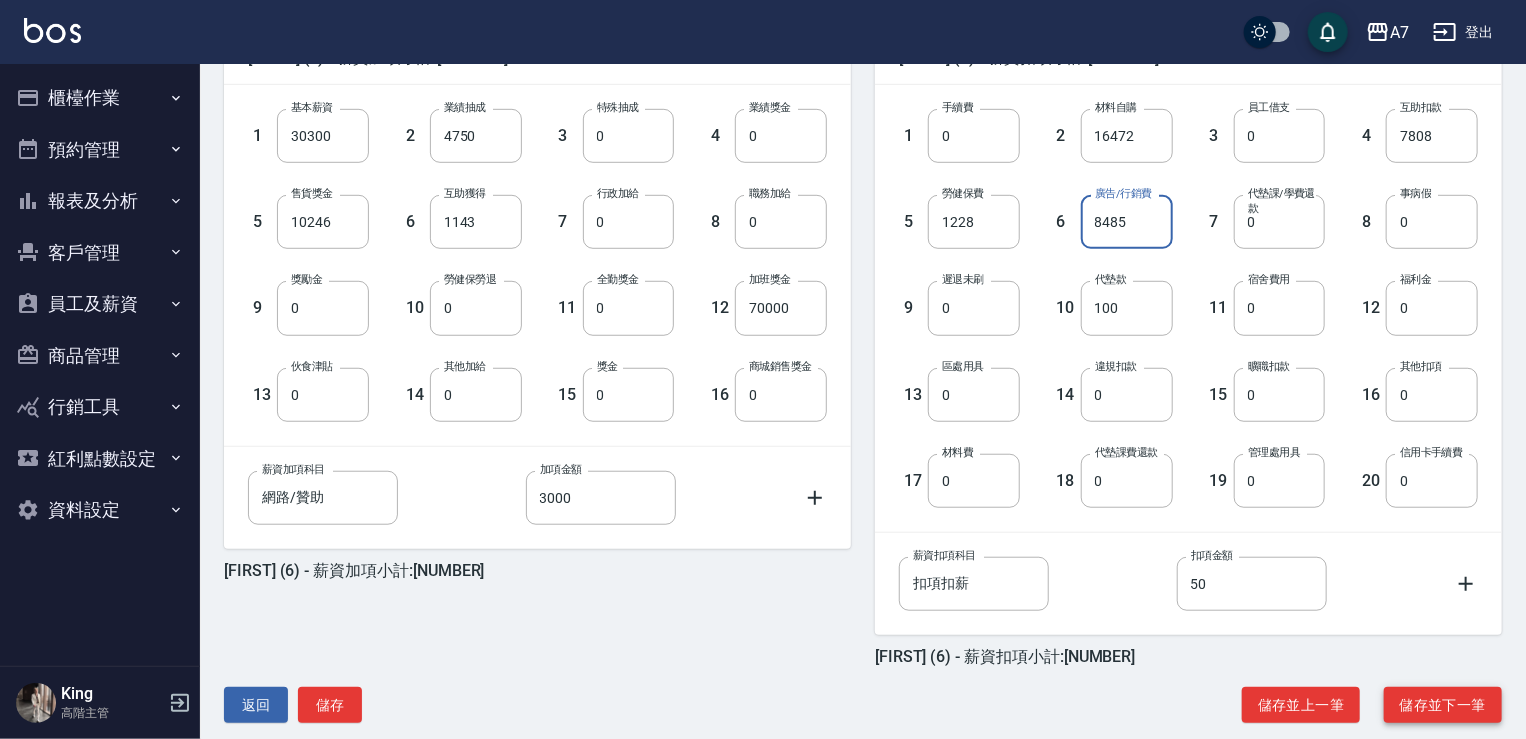 type on "8485" 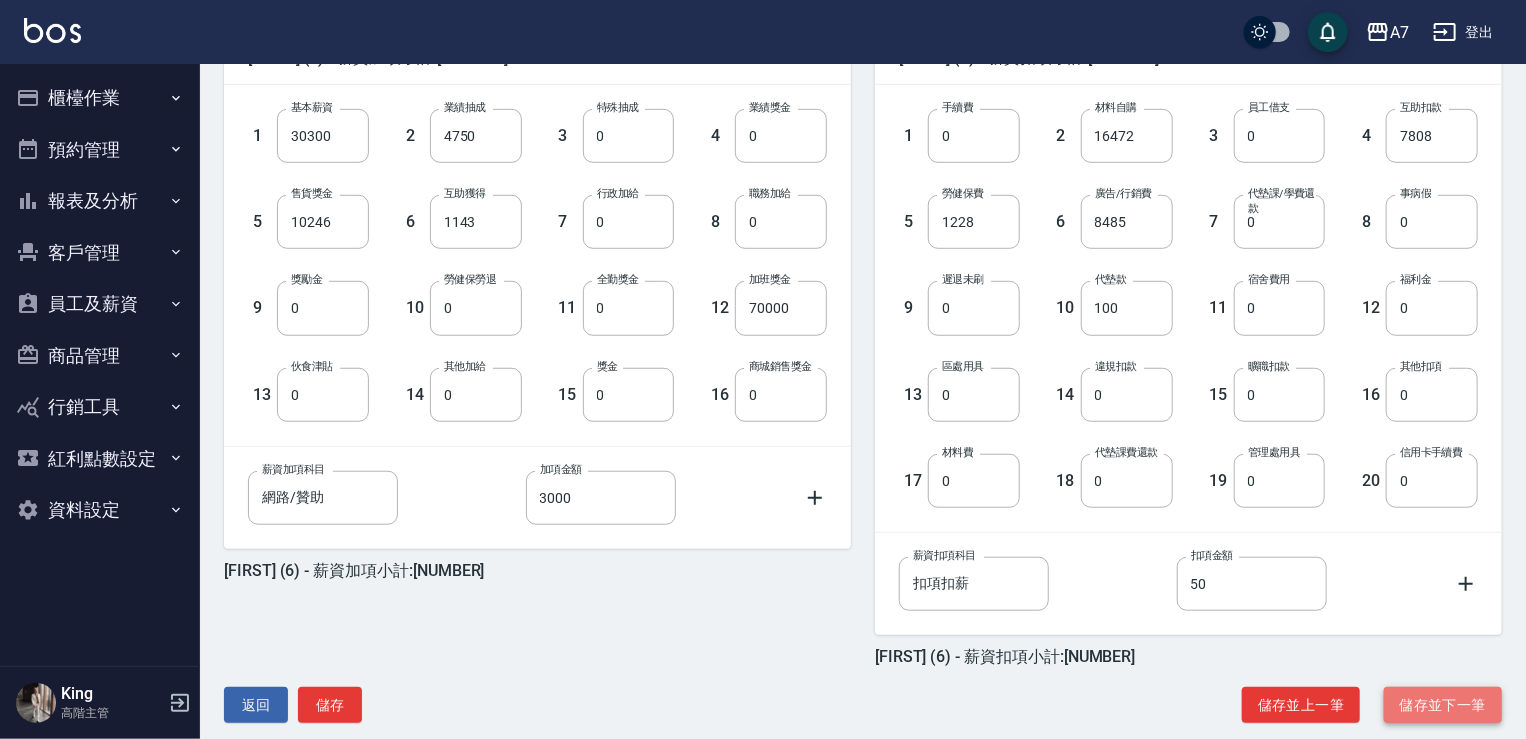 click on "儲存並下一筆" at bounding box center (1443, 705) 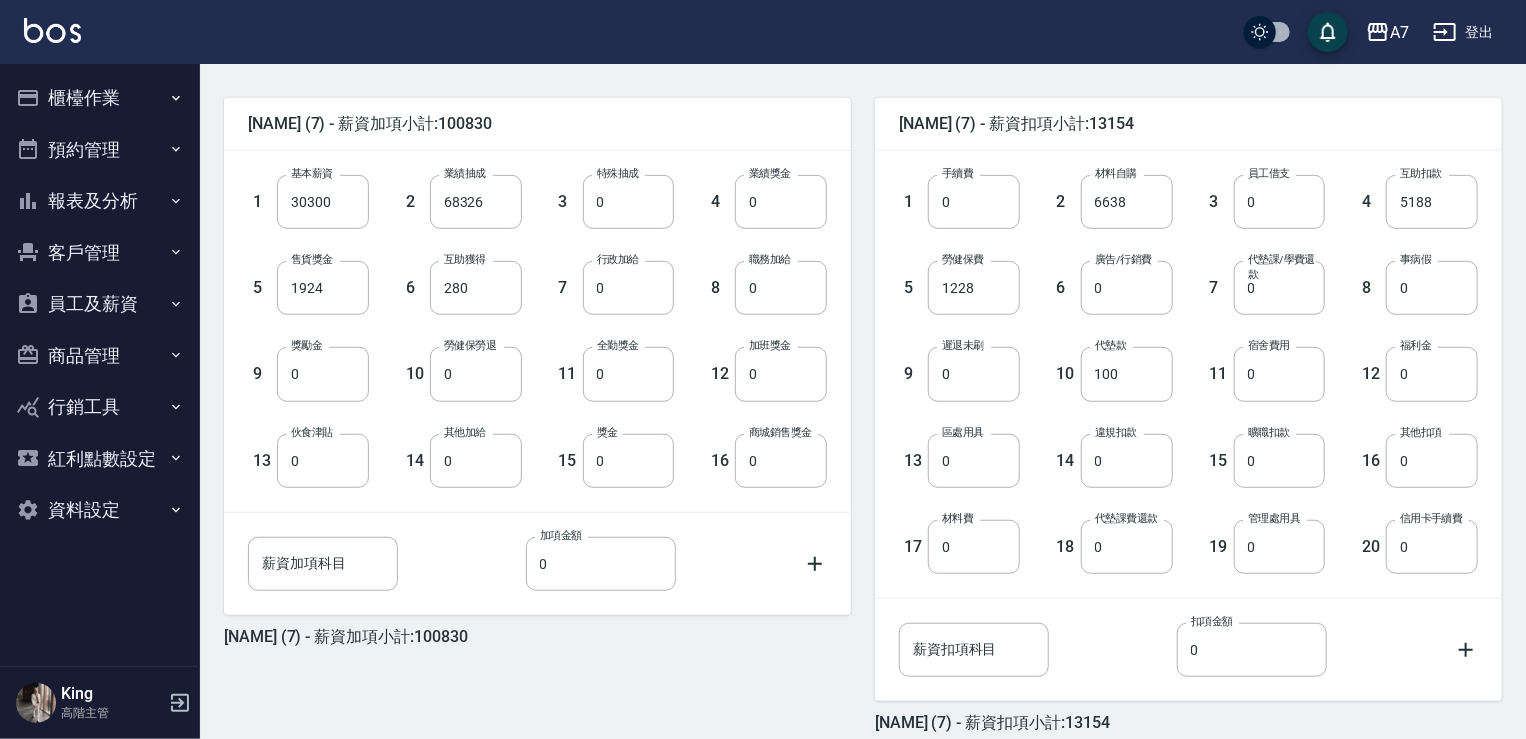 scroll, scrollTop: 500, scrollLeft: 0, axis: vertical 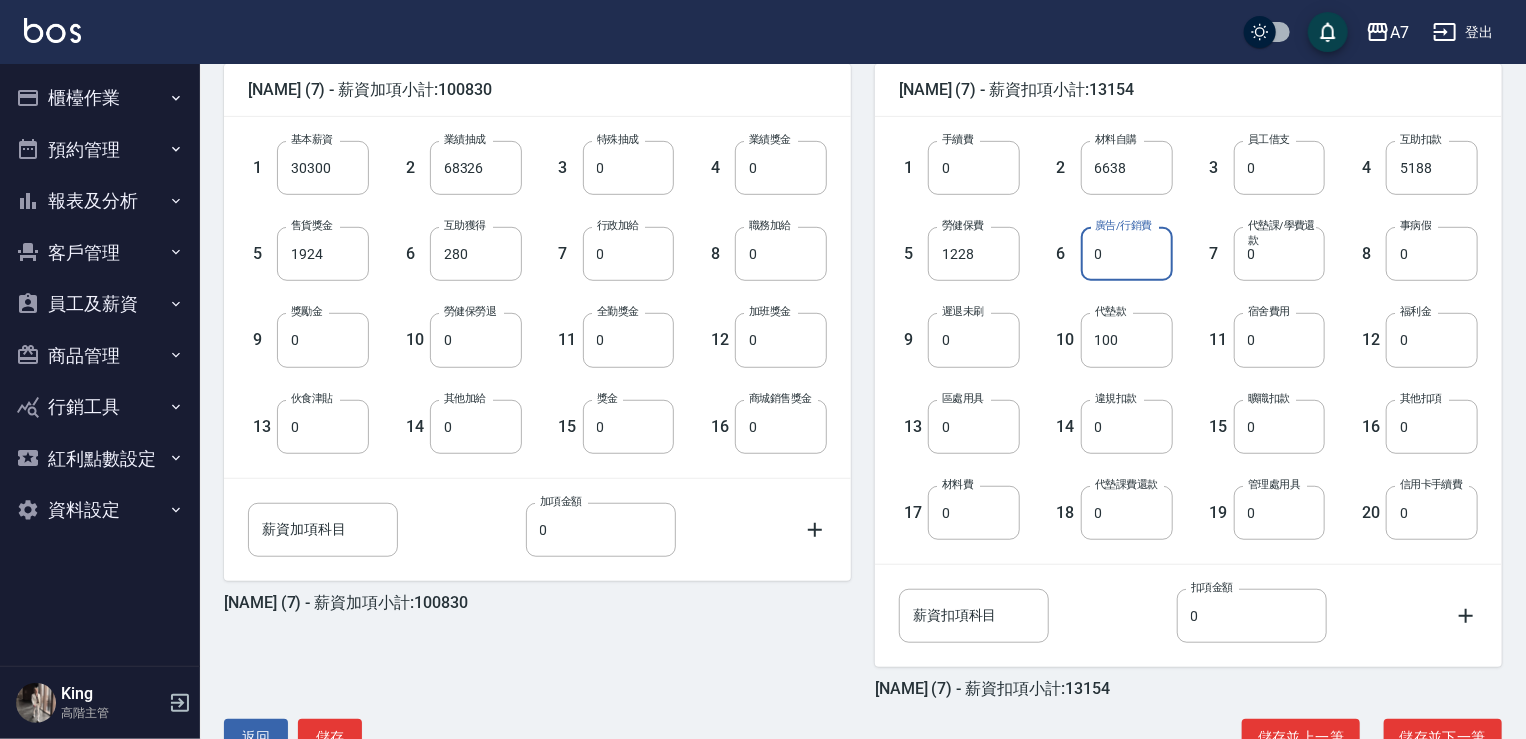 click on "0" at bounding box center [1127, 254] 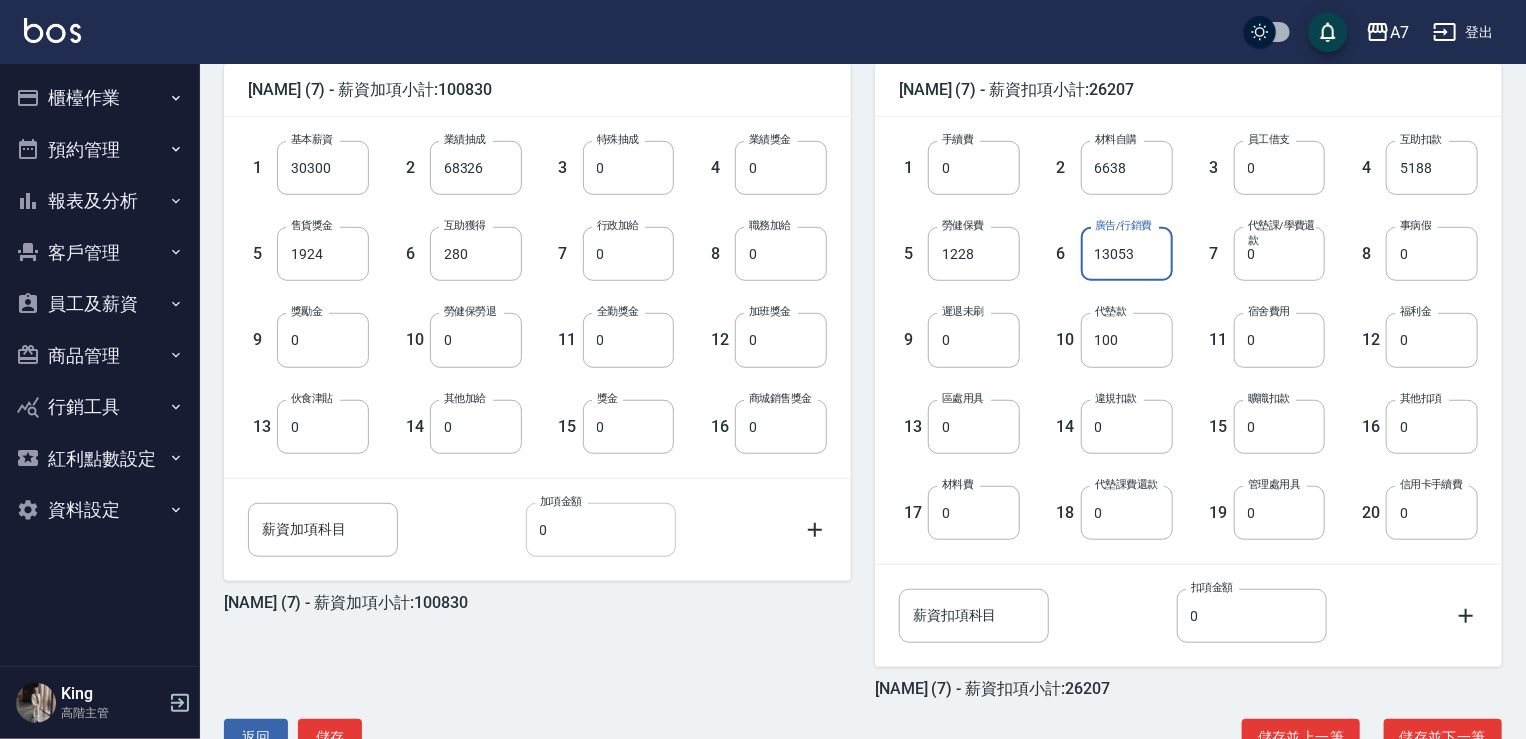 type on "13053" 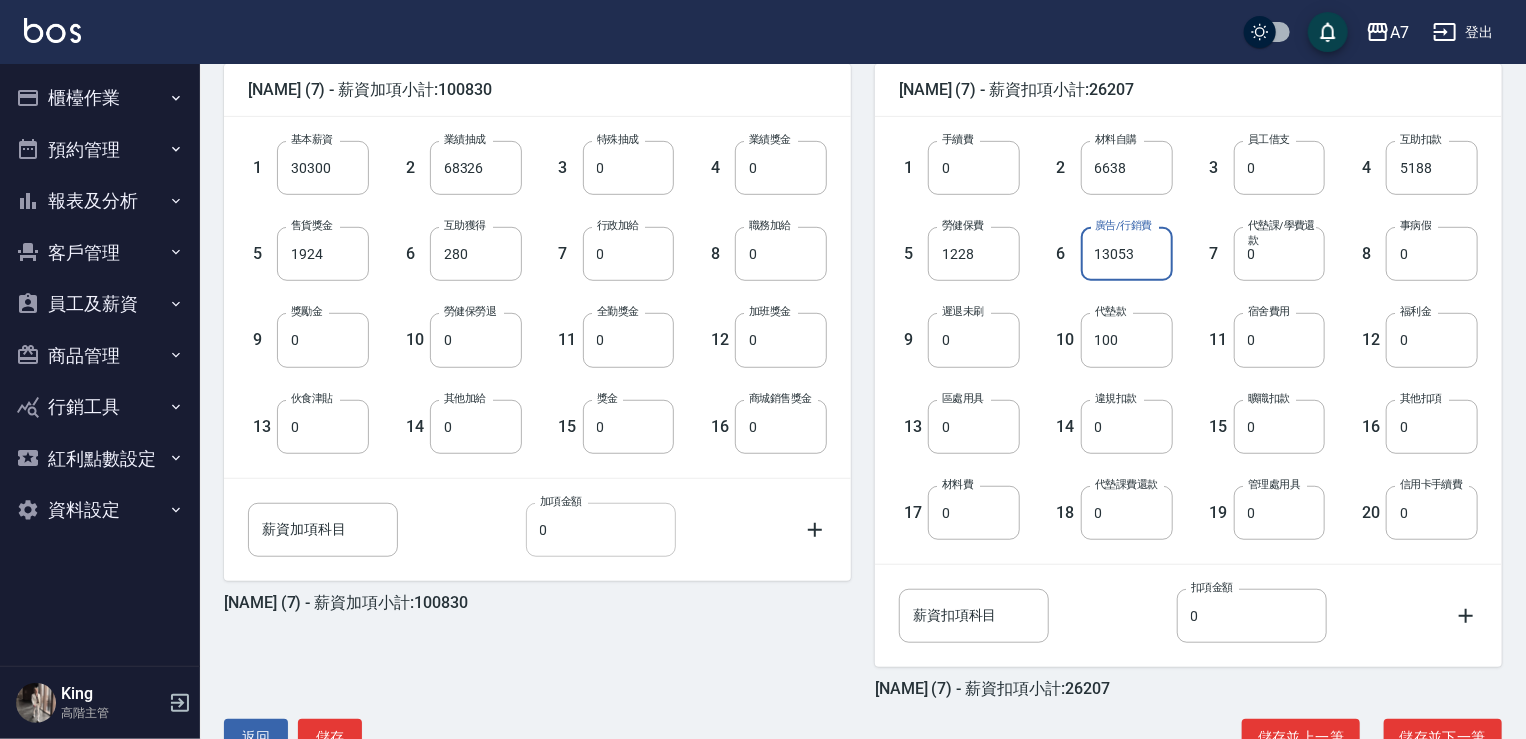 click on "0" at bounding box center [601, 530] 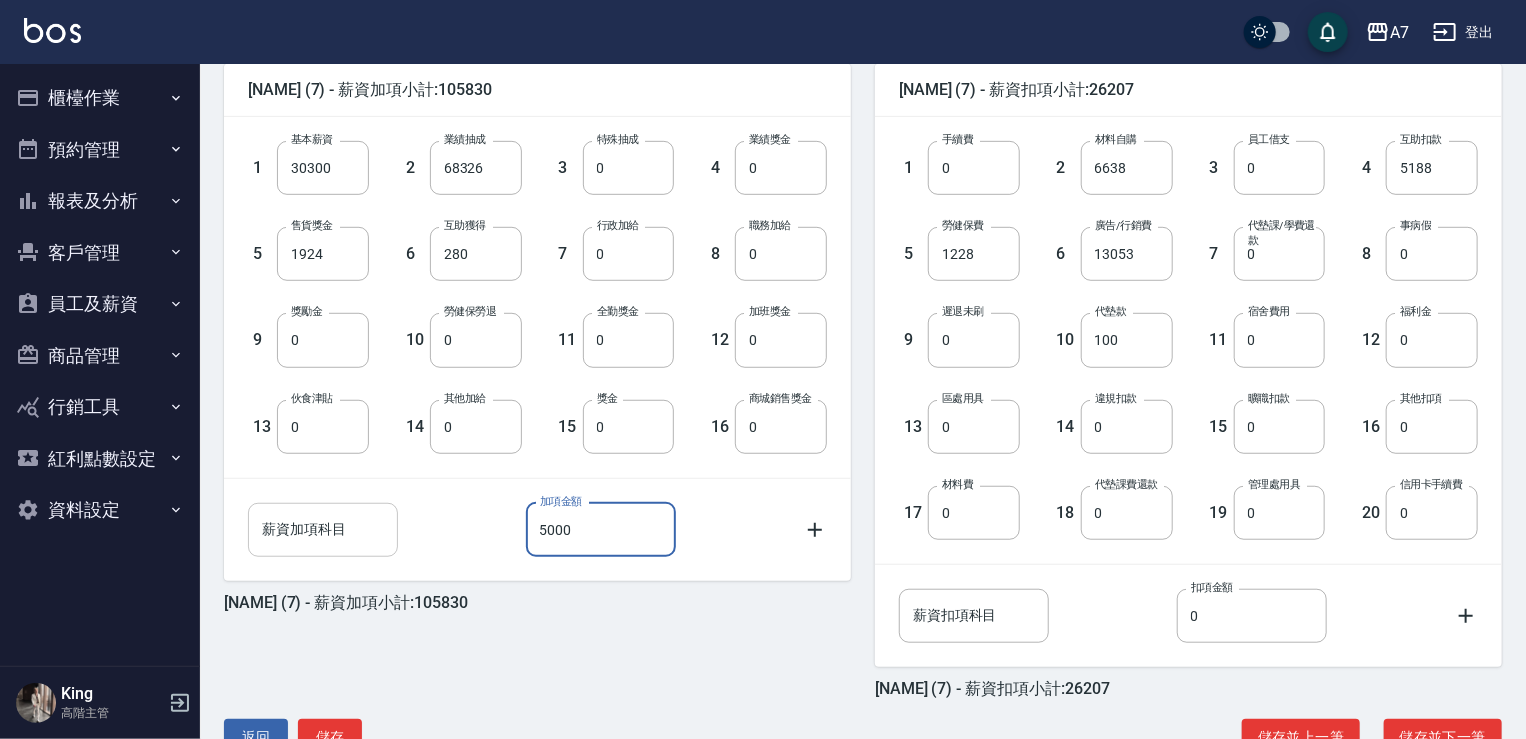 type on "5000" 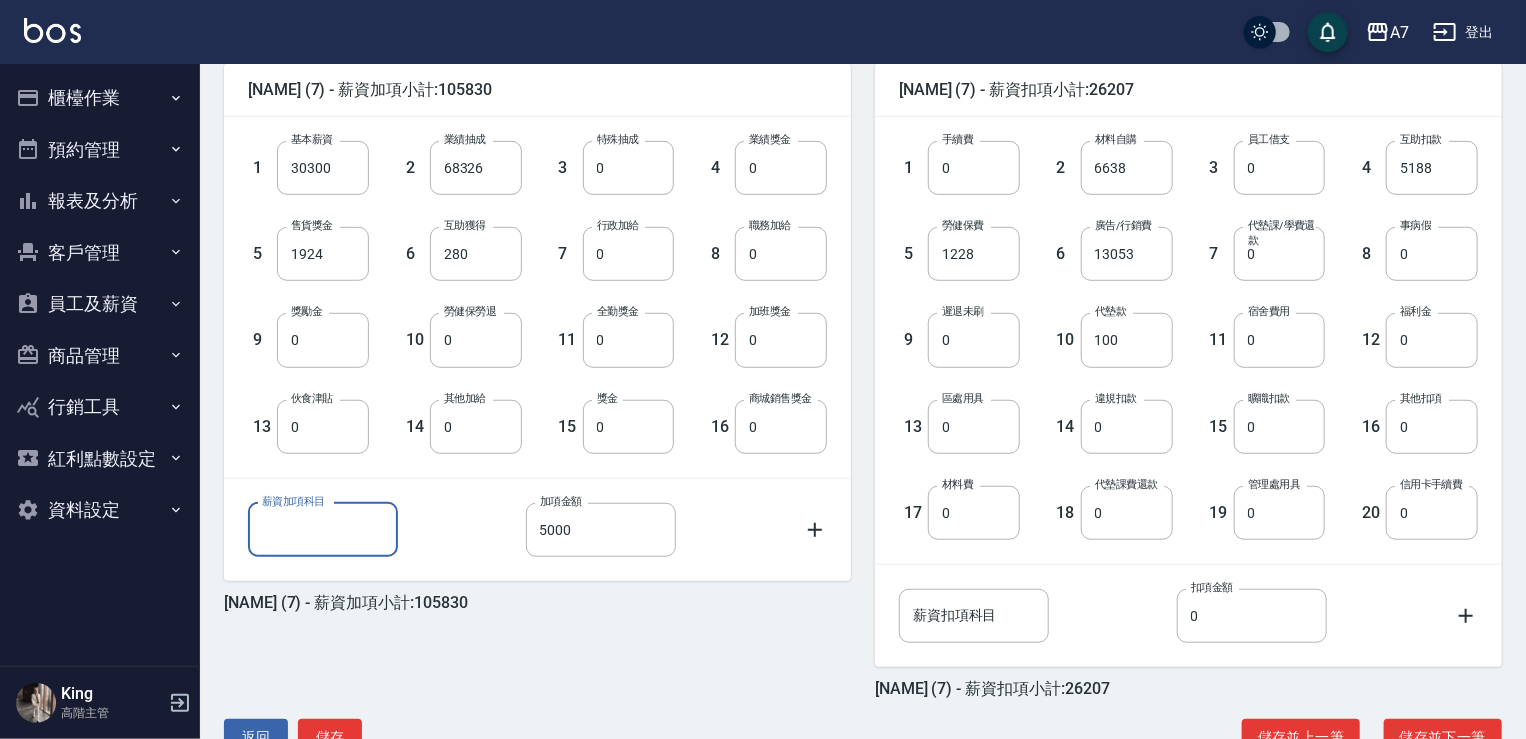 click on "薪資加項科目" at bounding box center [323, 530] 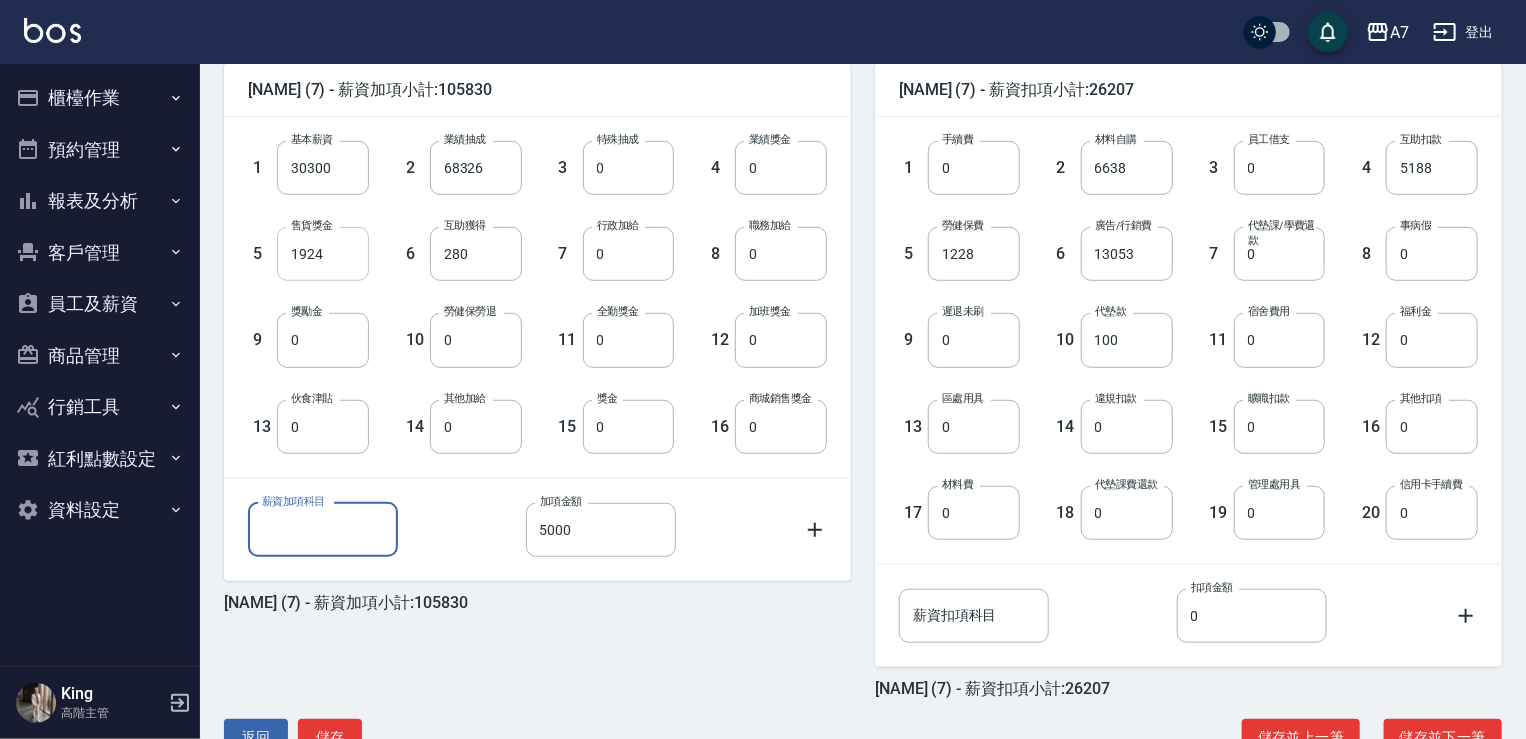 type on "網路/贊助" 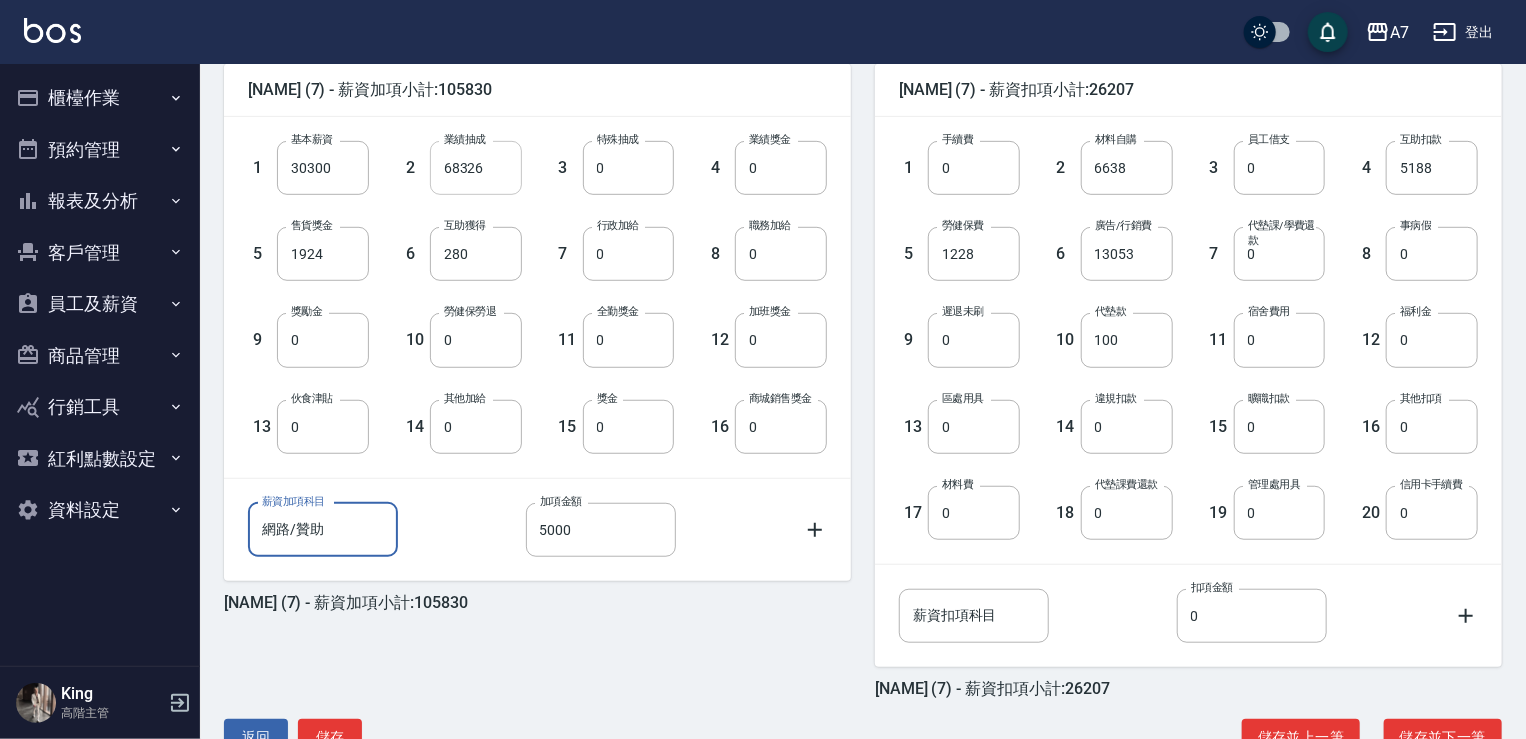 click on "68326" at bounding box center (476, 168) 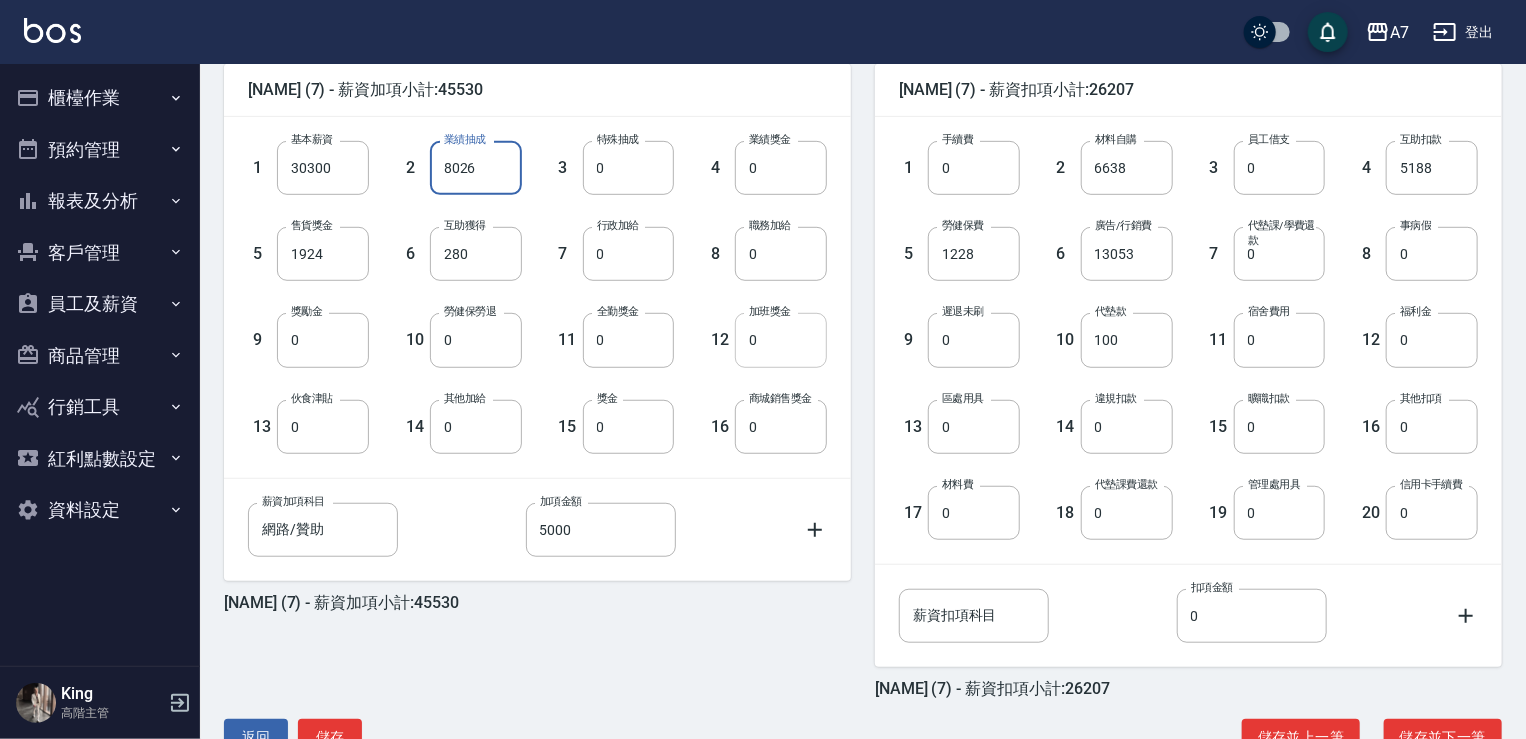 type on "8026" 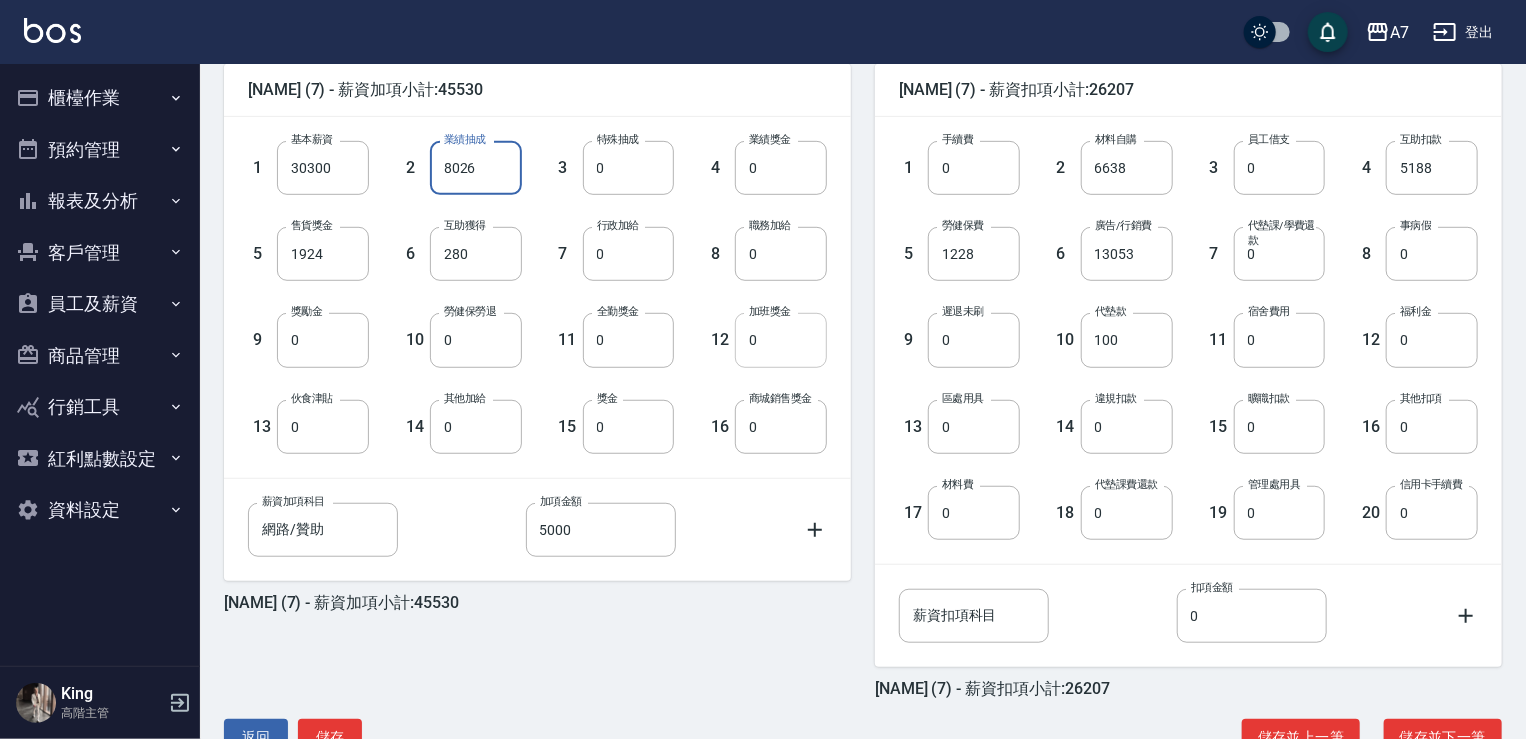 click on "0" at bounding box center (781, 340) 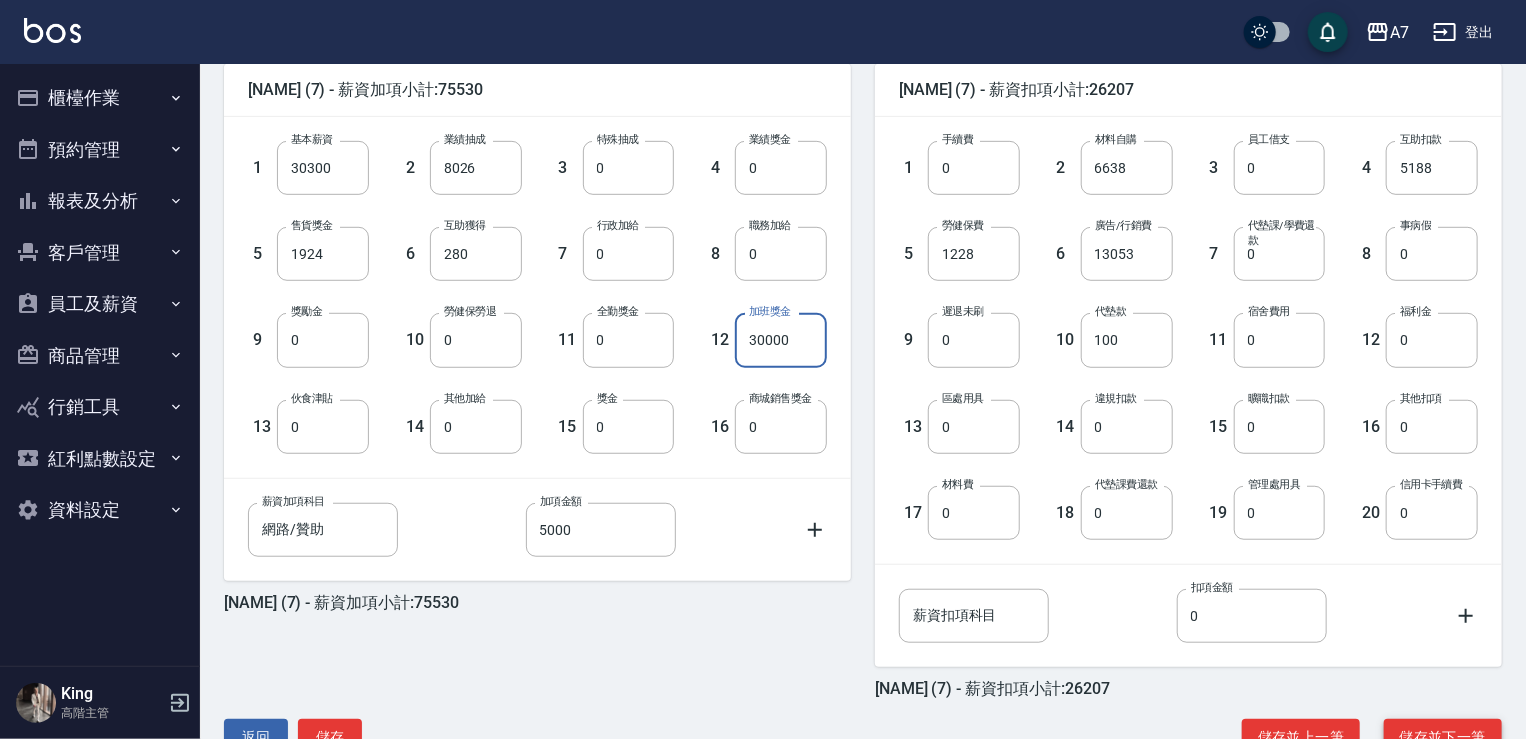 type on "30000" 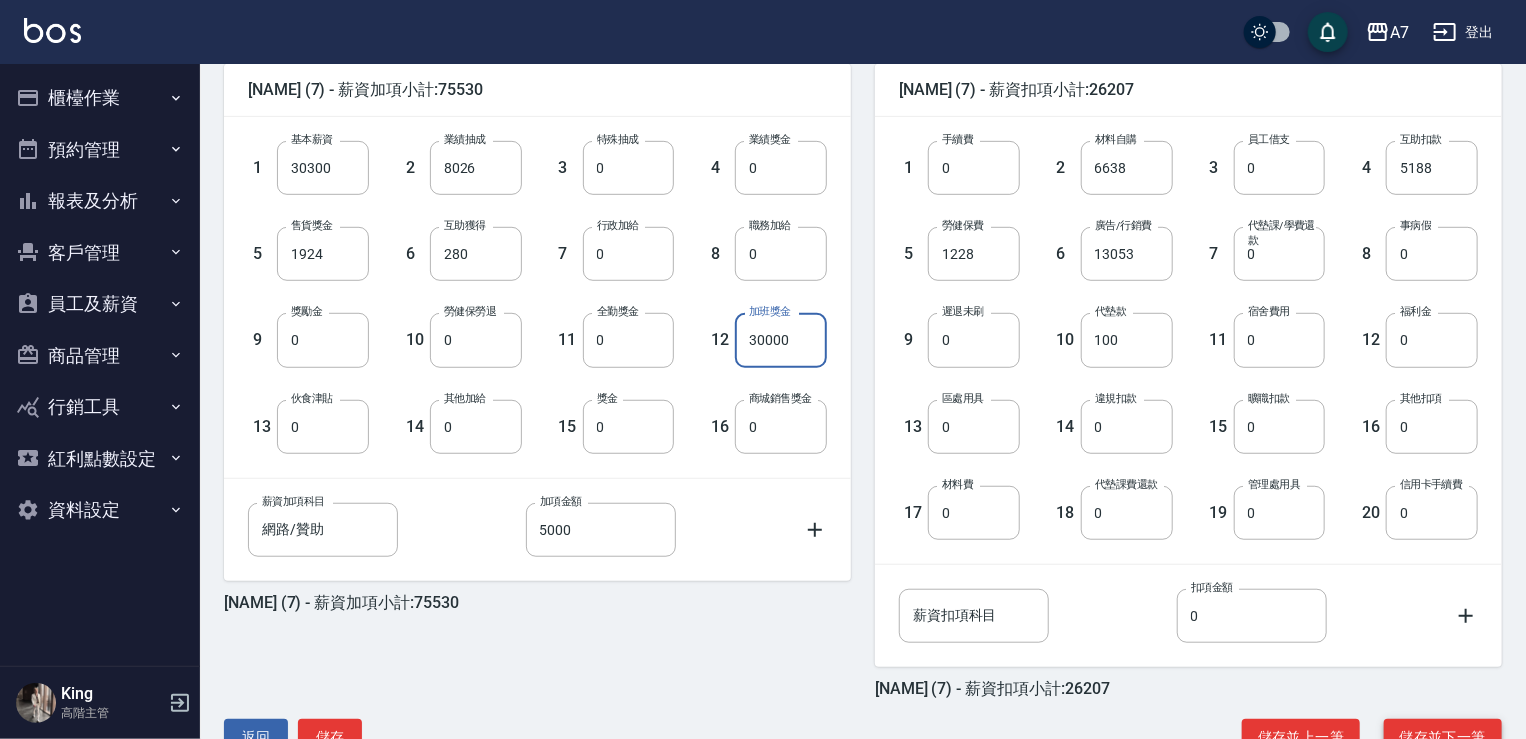 click on "儲存並下一筆" at bounding box center (1443, 737) 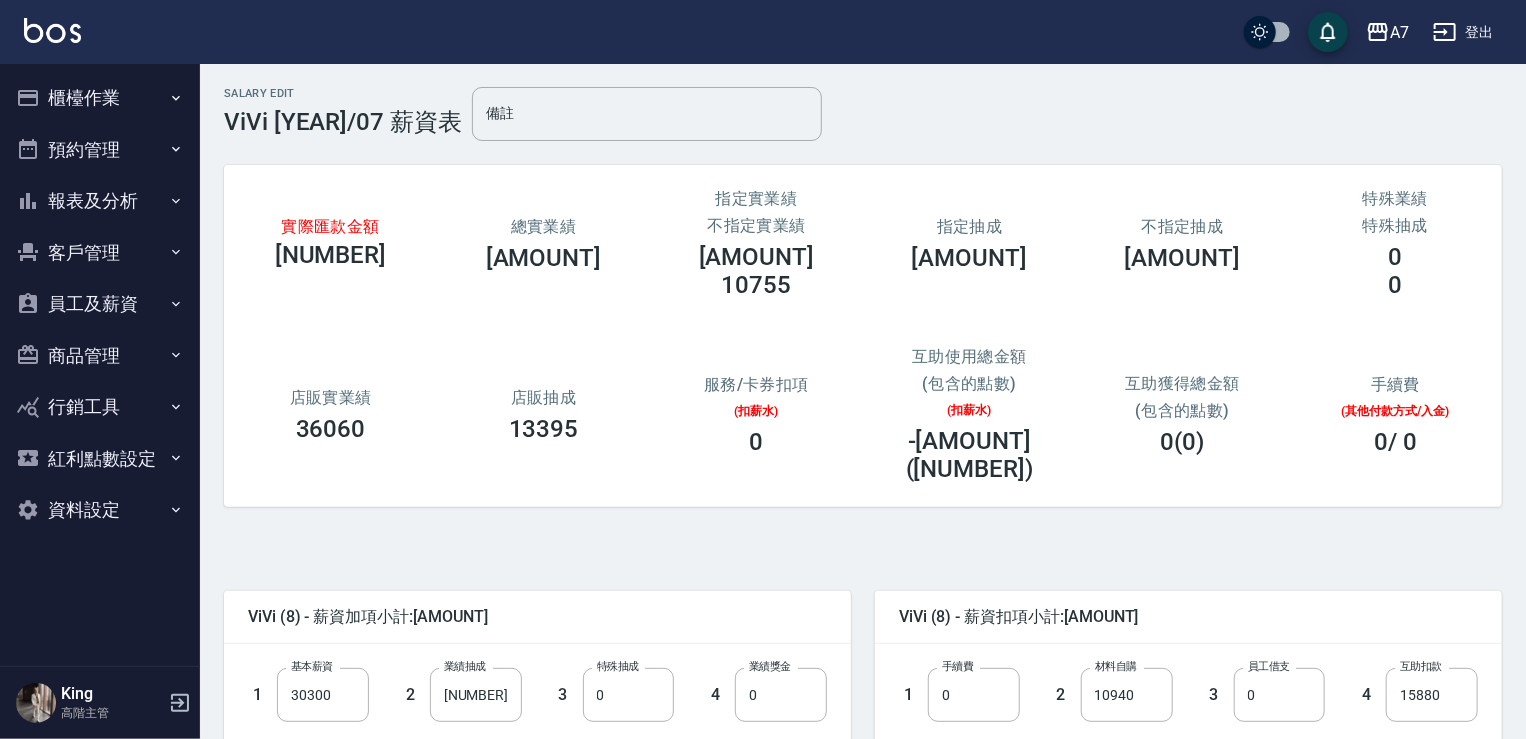 scroll, scrollTop: 200, scrollLeft: 0, axis: vertical 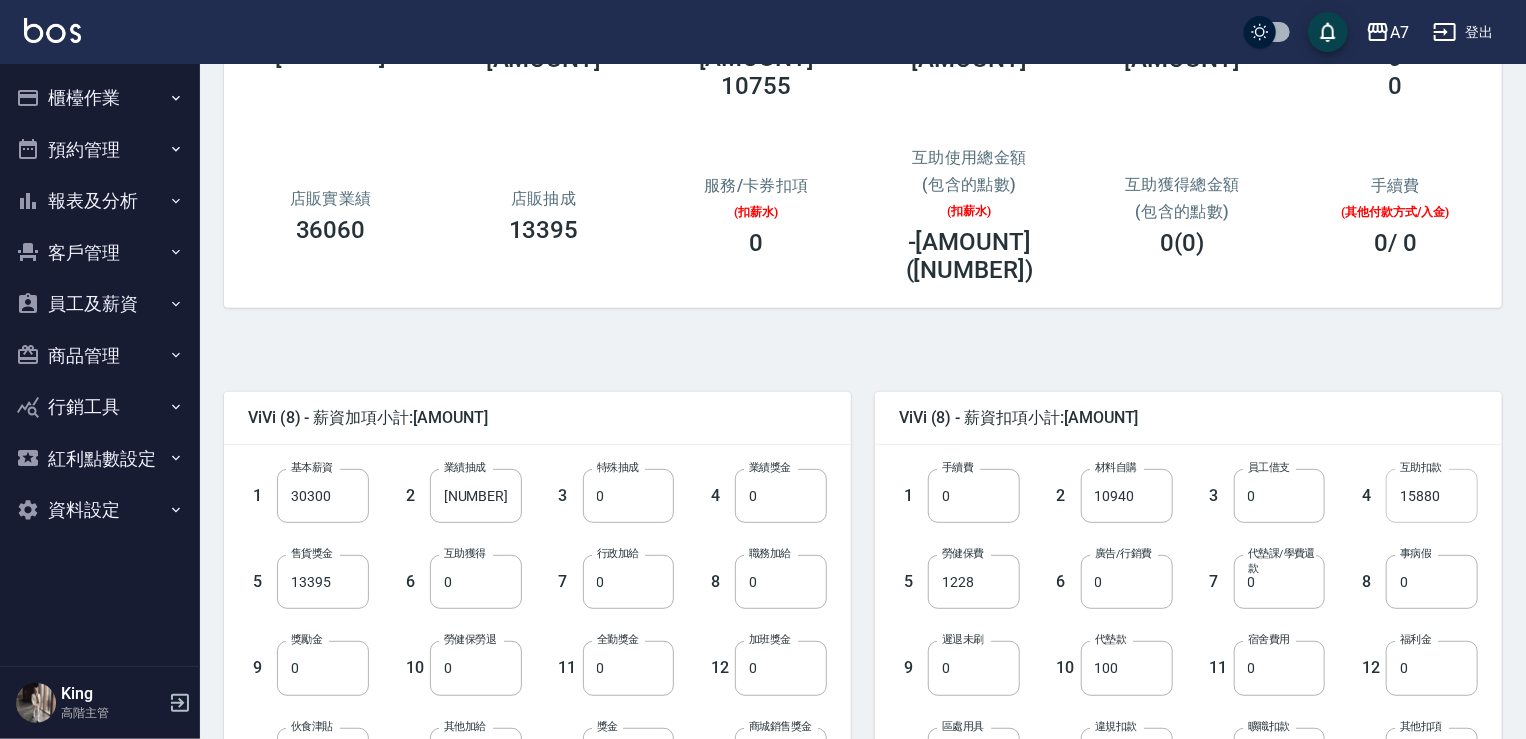 click on "15880" at bounding box center (1432, 496) 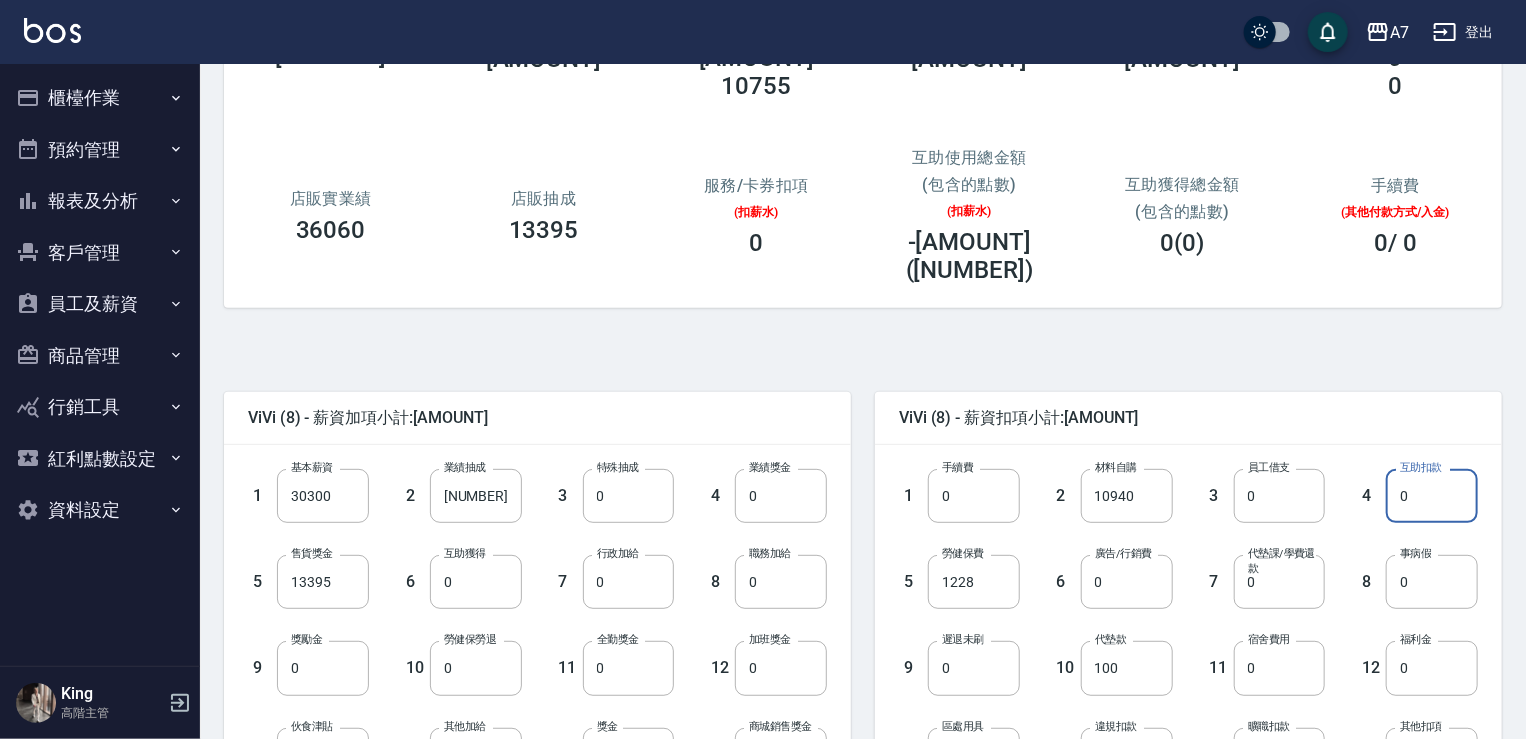 type on "0" 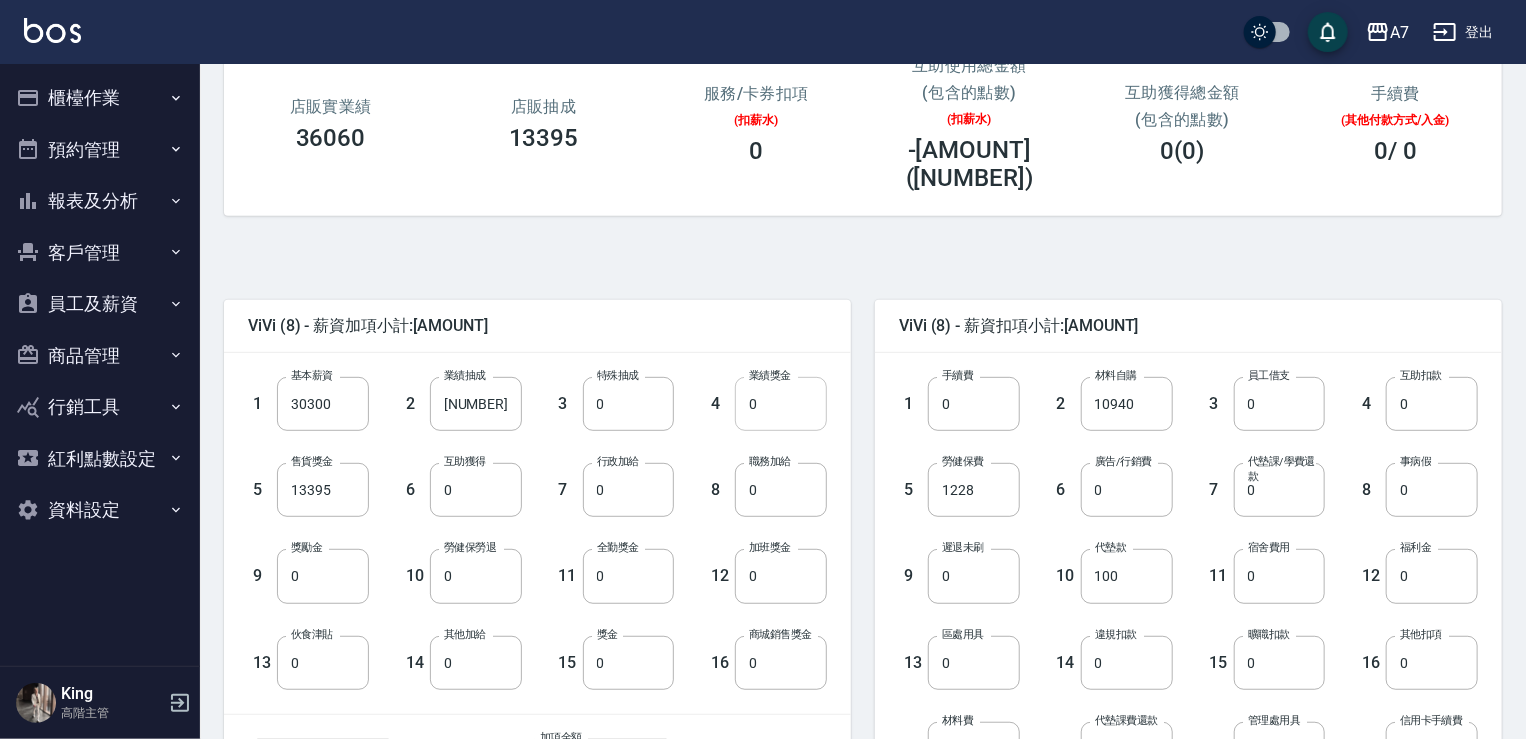 scroll, scrollTop: 400, scrollLeft: 0, axis: vertical 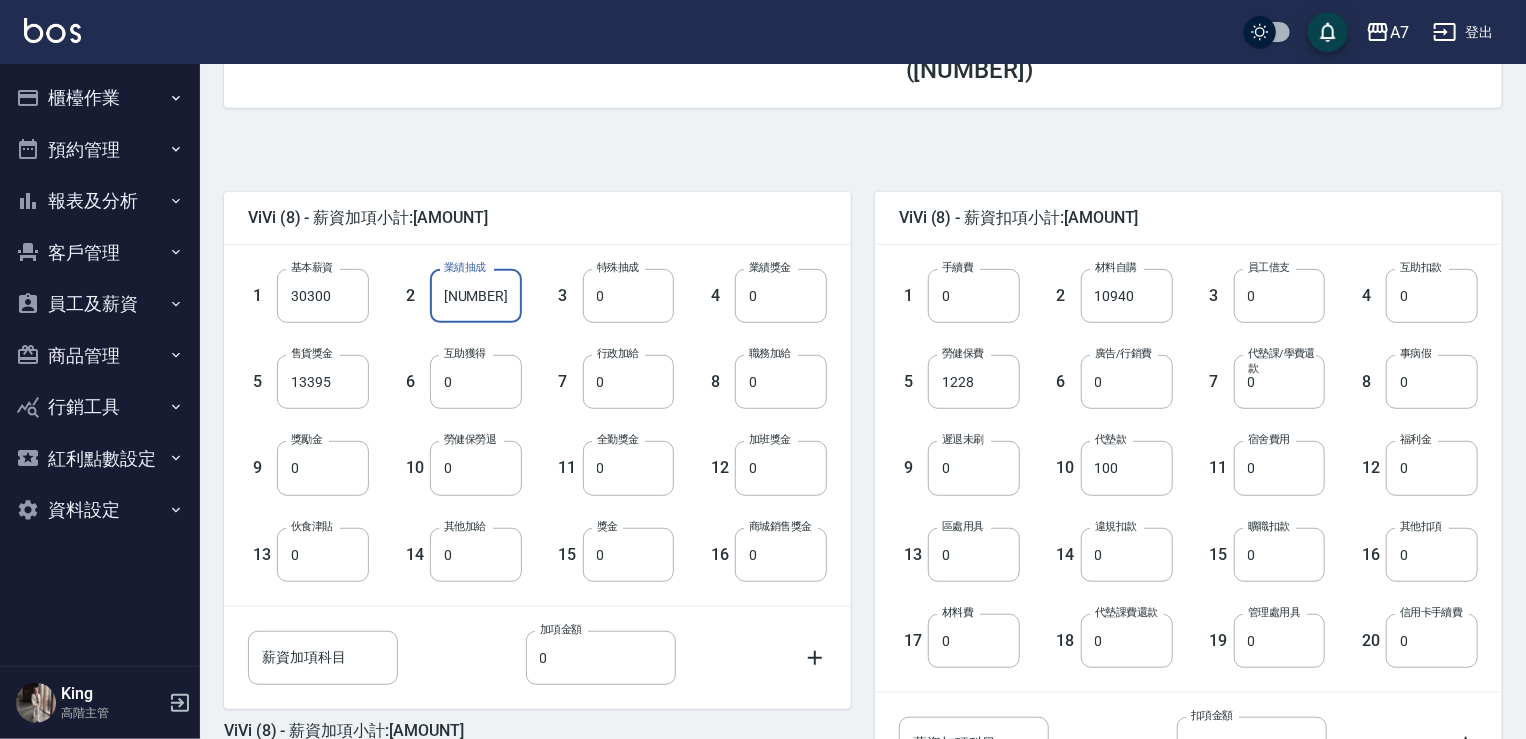 click on "[NUMBER]" at bounding box center [476, 296] 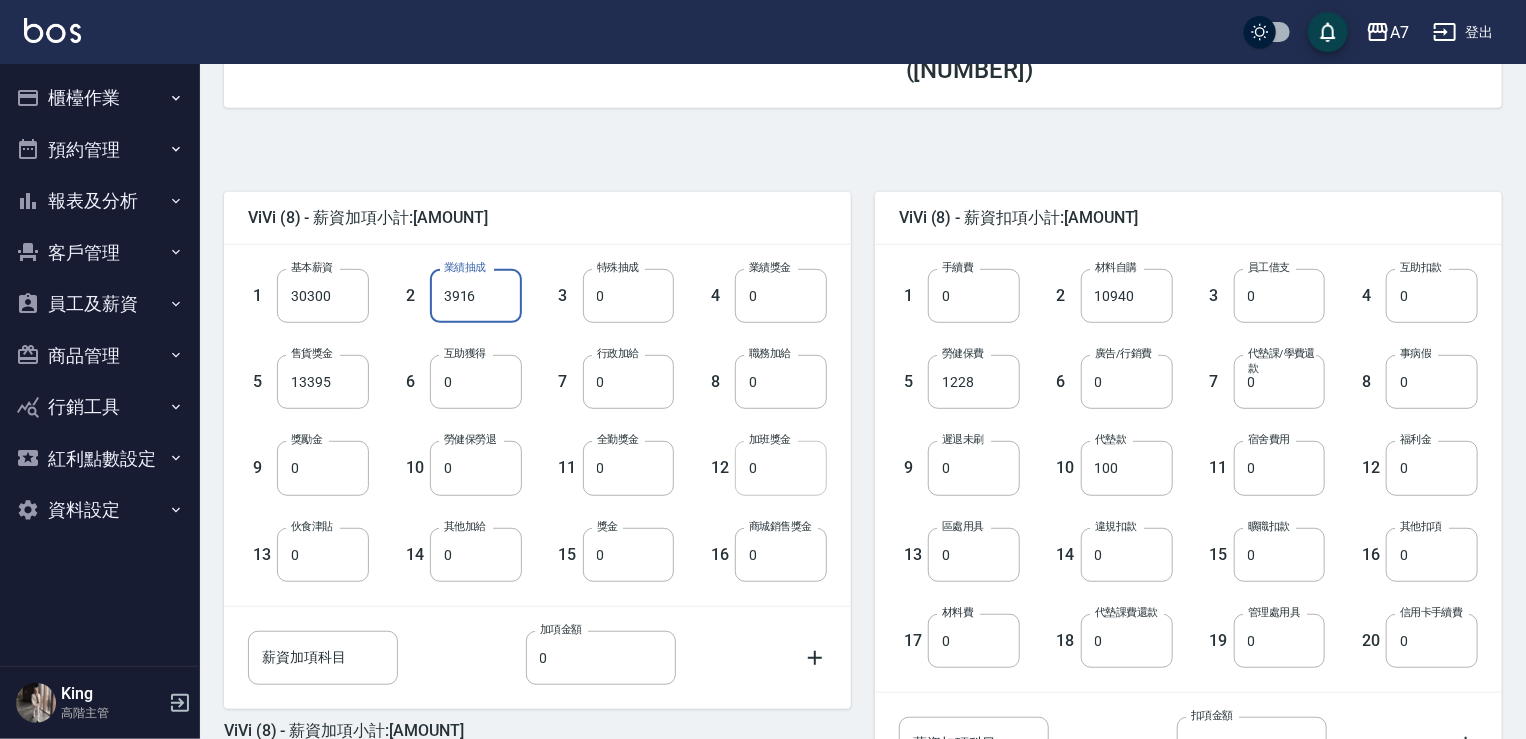 type on "3916" 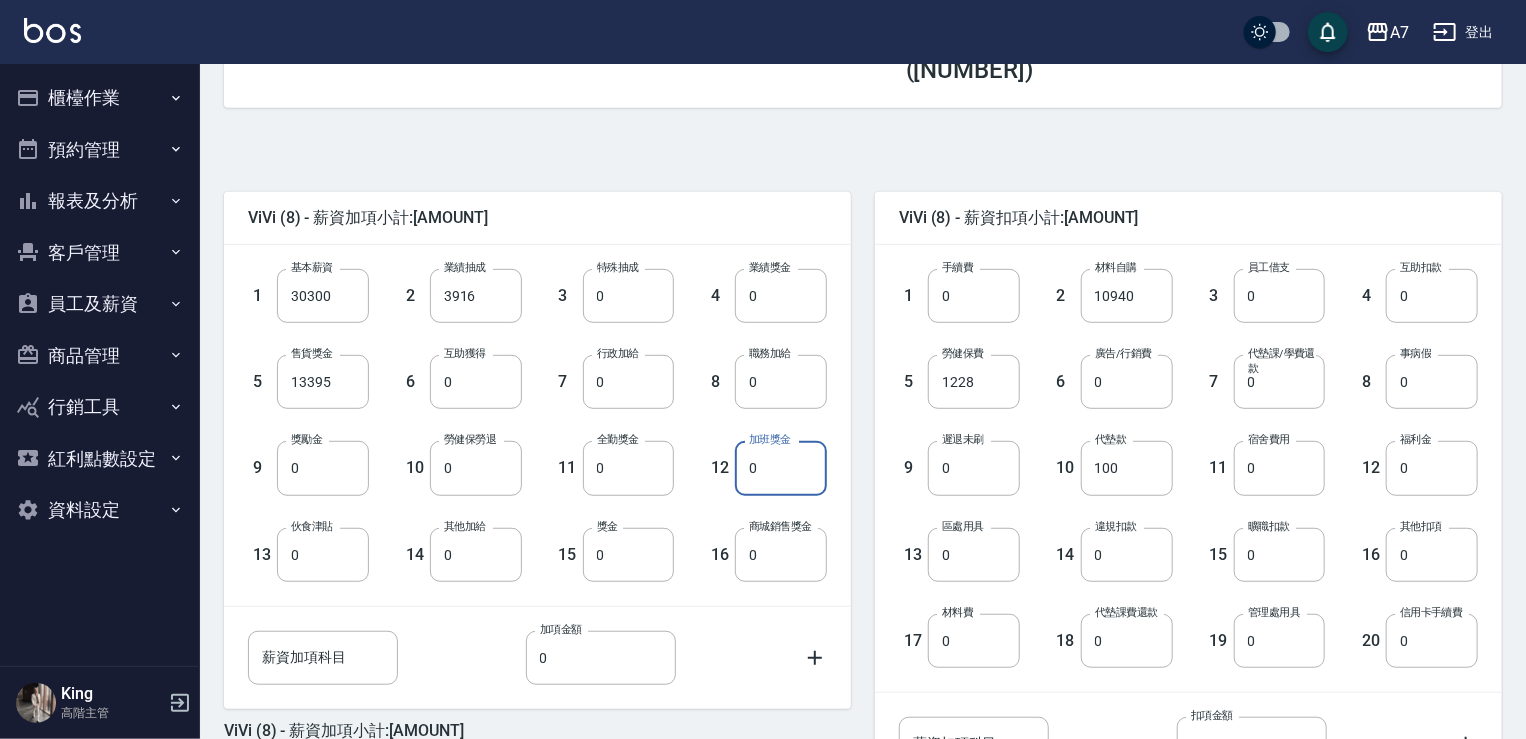 click on "0" at bounding box center [781, 468] 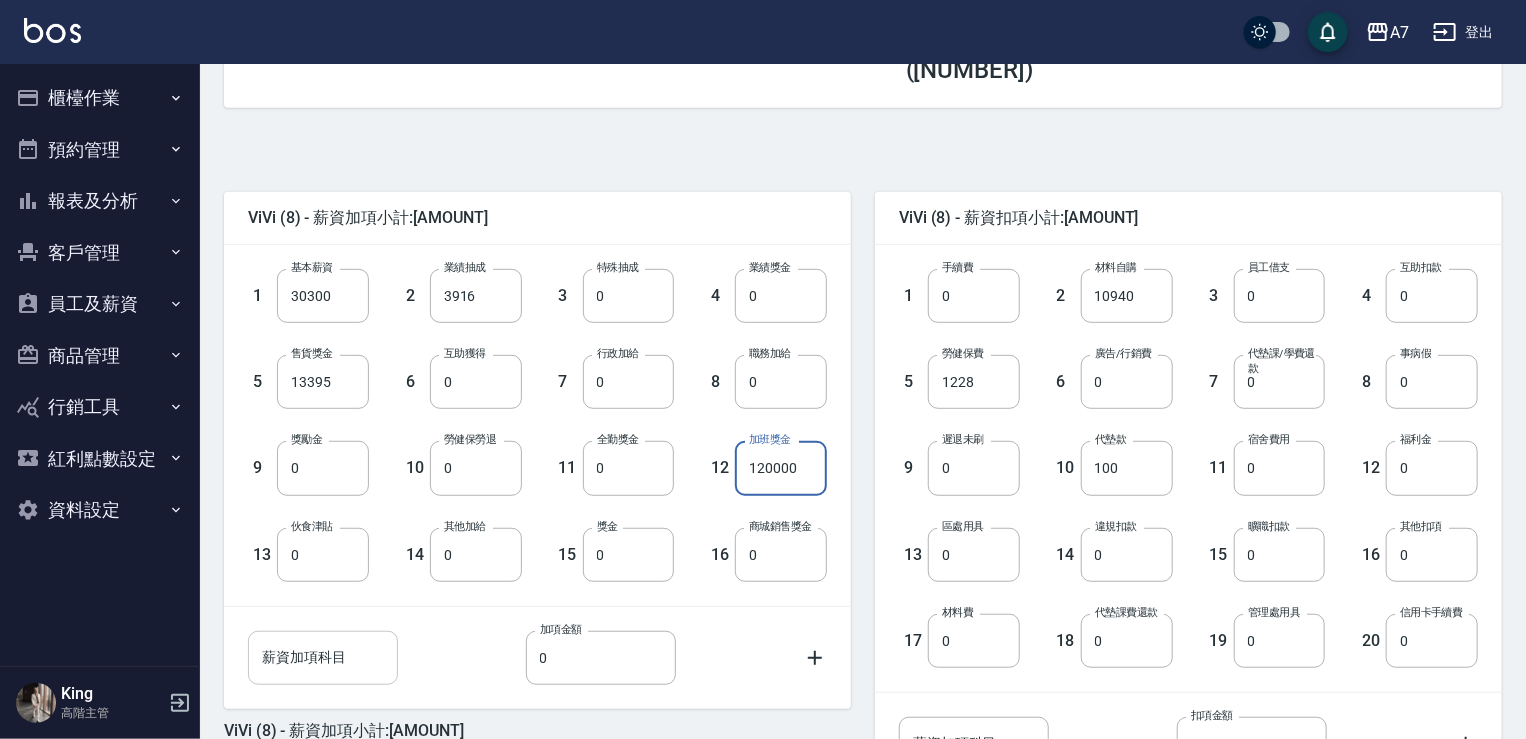 type on "120000" 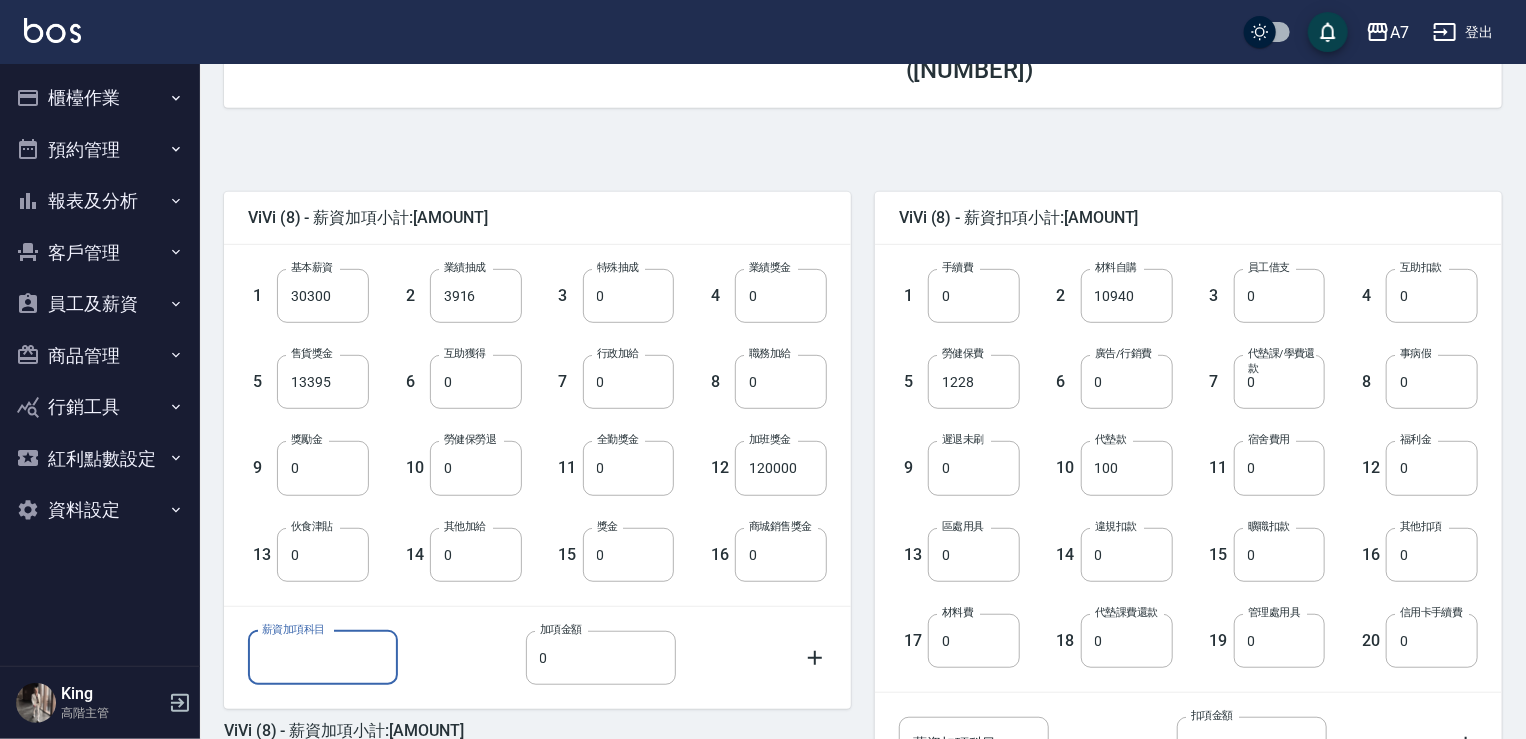 type on "網路/贊助" 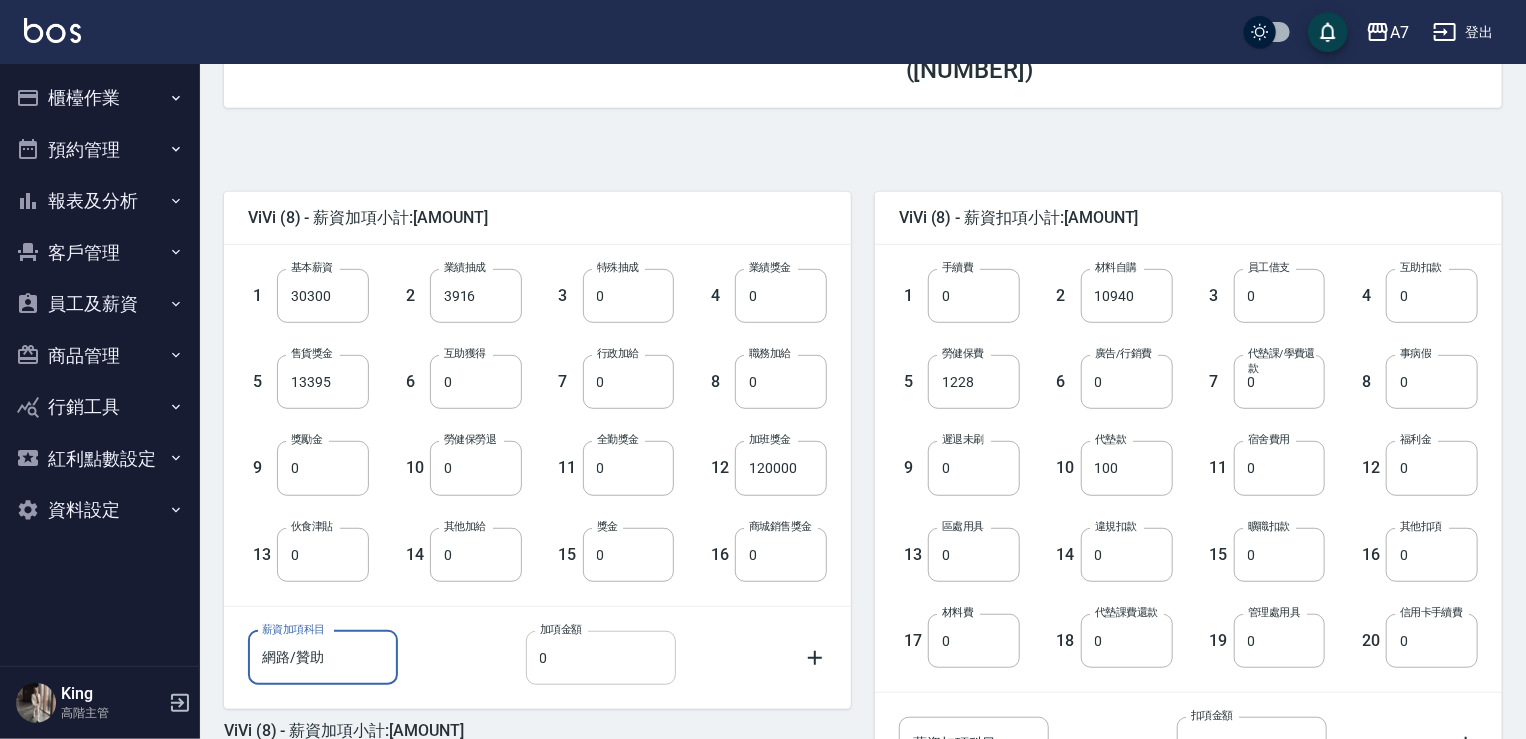 click on "0" at bounding box center (601, 658) 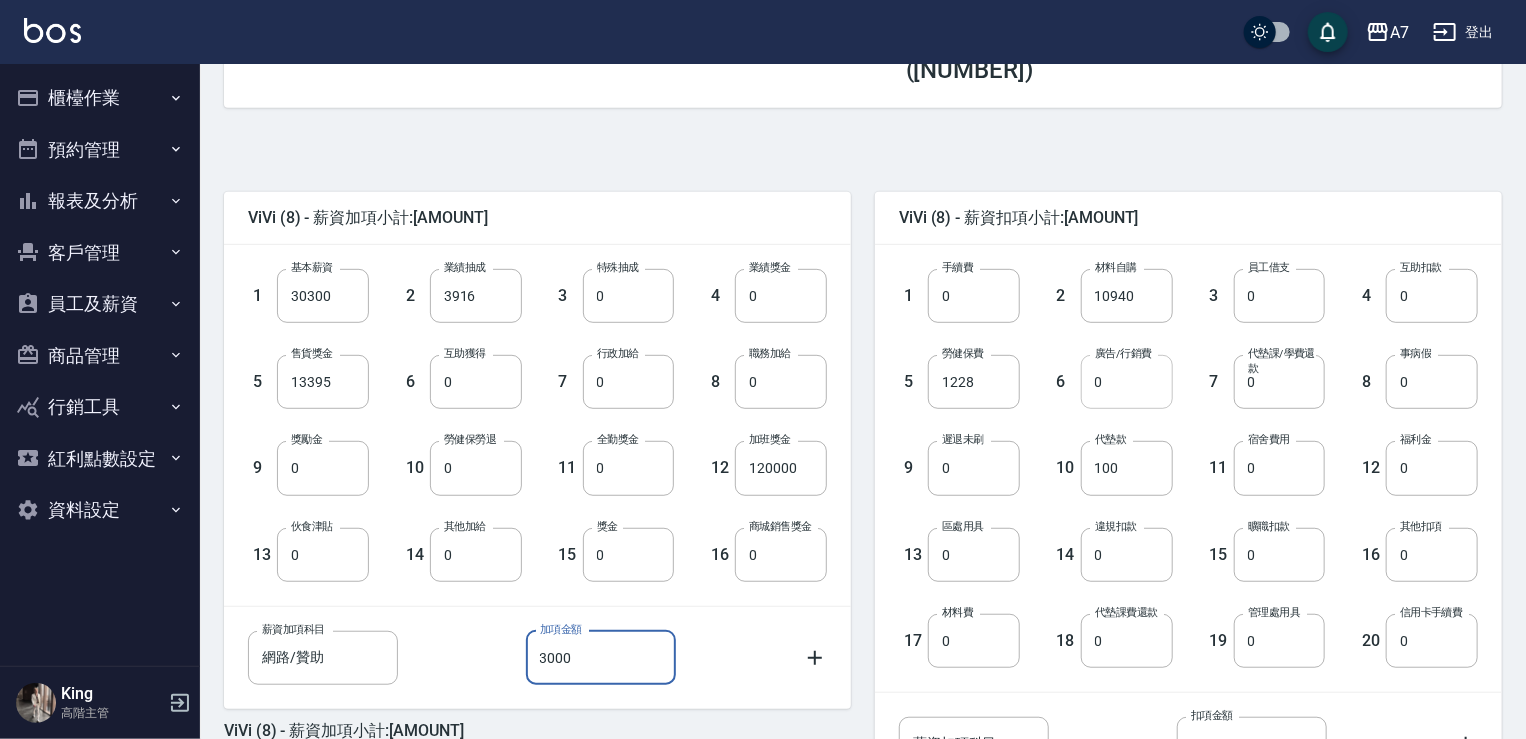 type on "3000" 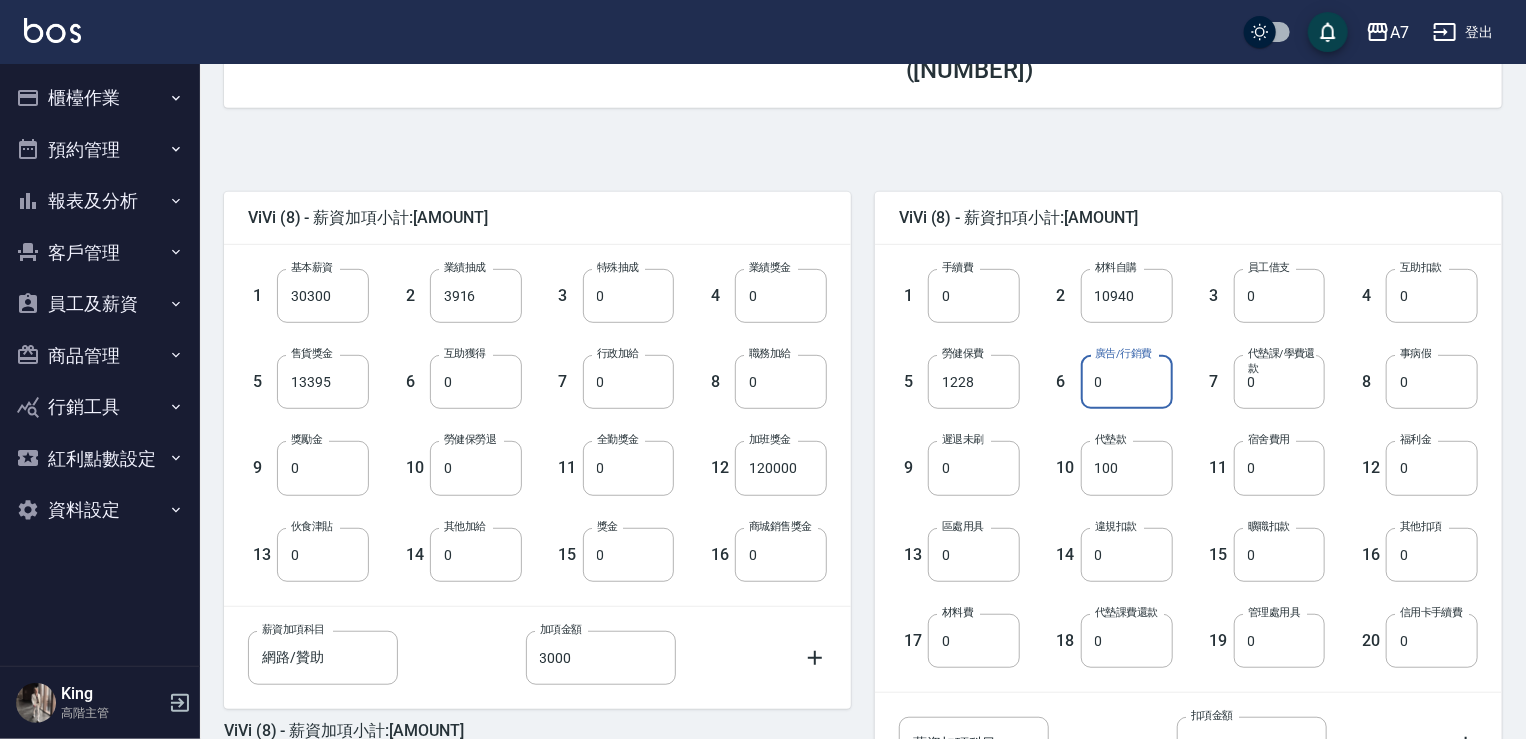 click on "0" at bounding box center [1127, 382] 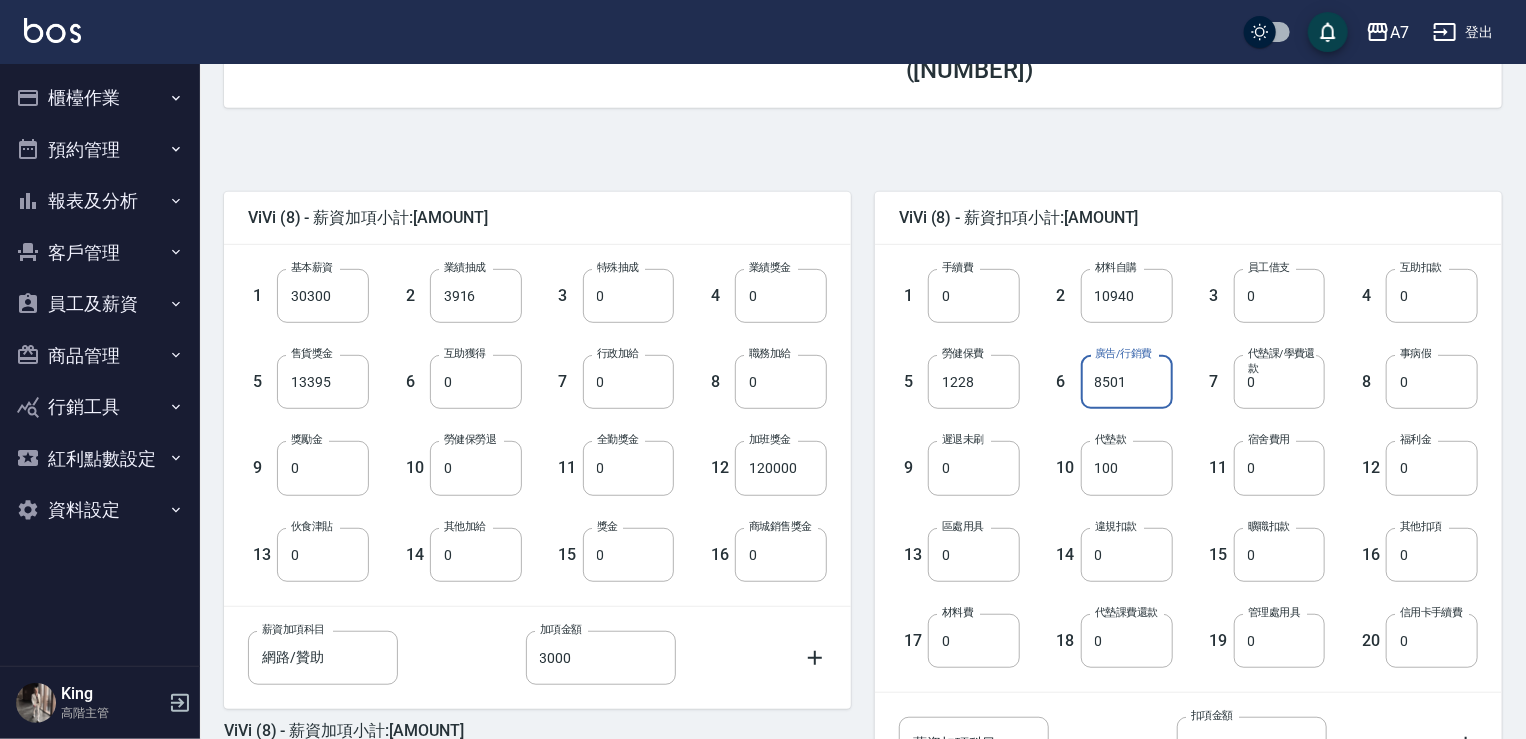 type on "8501" 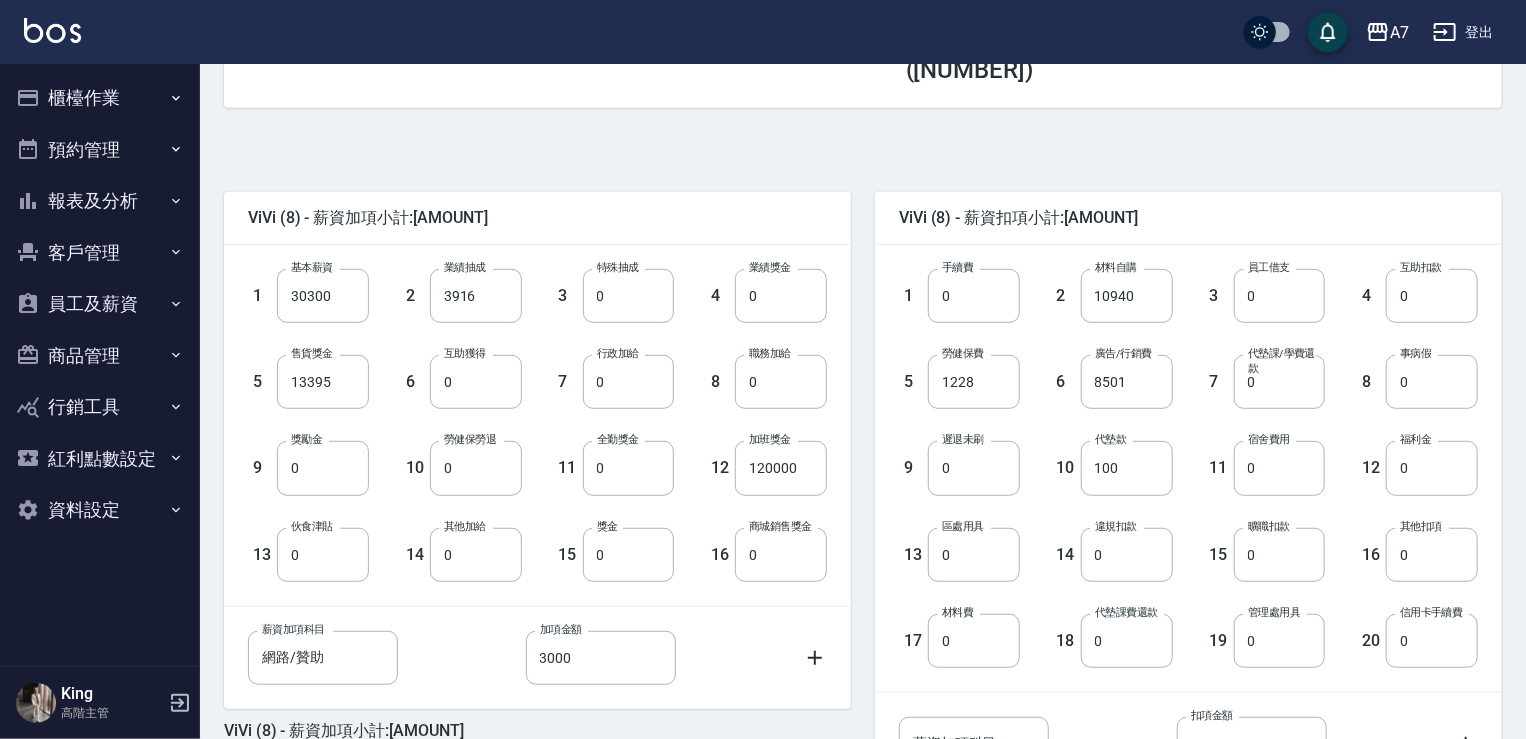 click on "ViVi (8) - 薪資加項小計:170611 1 基本薪資 30300 基本薪資 2 業績抽成 3916 業績抽成 3 特殊抽成 0 特殊抽成 4 業績獎金 0 業績獎金 5 售貨獎金 13395 售貨獎金 6 互助獲得 0 互助獲得 7 行政加給 0 行政加給 8 職務加給 0 職務加給 9 獎勵金 0 獎勵金 10 勞健保勞退 0 勞健保勞退 11 全勤獎金 0 全勤獎金 12 加班獎金 120000 加班獎金 13 伙食津貼 0 伙食津貼 14 其他加給 0 其他加給 15 獎金 0 獎金 16 商城銷售獎金 0 商城銷售獎金 薪資加項科目 網路/贊助 薪資加項科目 加項金額 3000 加項金額 ViVi (8) - 薪資加項小計:170611 ViVi (8) - 薪資扣項小計:20769 1 手續費 0 手續費 2 材料自購 10940 材料自購 3 員工借支 0 員工借支 4 互助扣款 0 互助扣款 5 勞健保費 1228 勞健保費 6 廣告/行銷費 8501 廣告/行銷費 7 代墊課/學費還款 0 代墊課/學費還款 8 事病假 0 事病假 9 遲退未刷 0 遲退未刷 10 代墊款 100 代墊款 11 0" at bounding box center (855, 517) 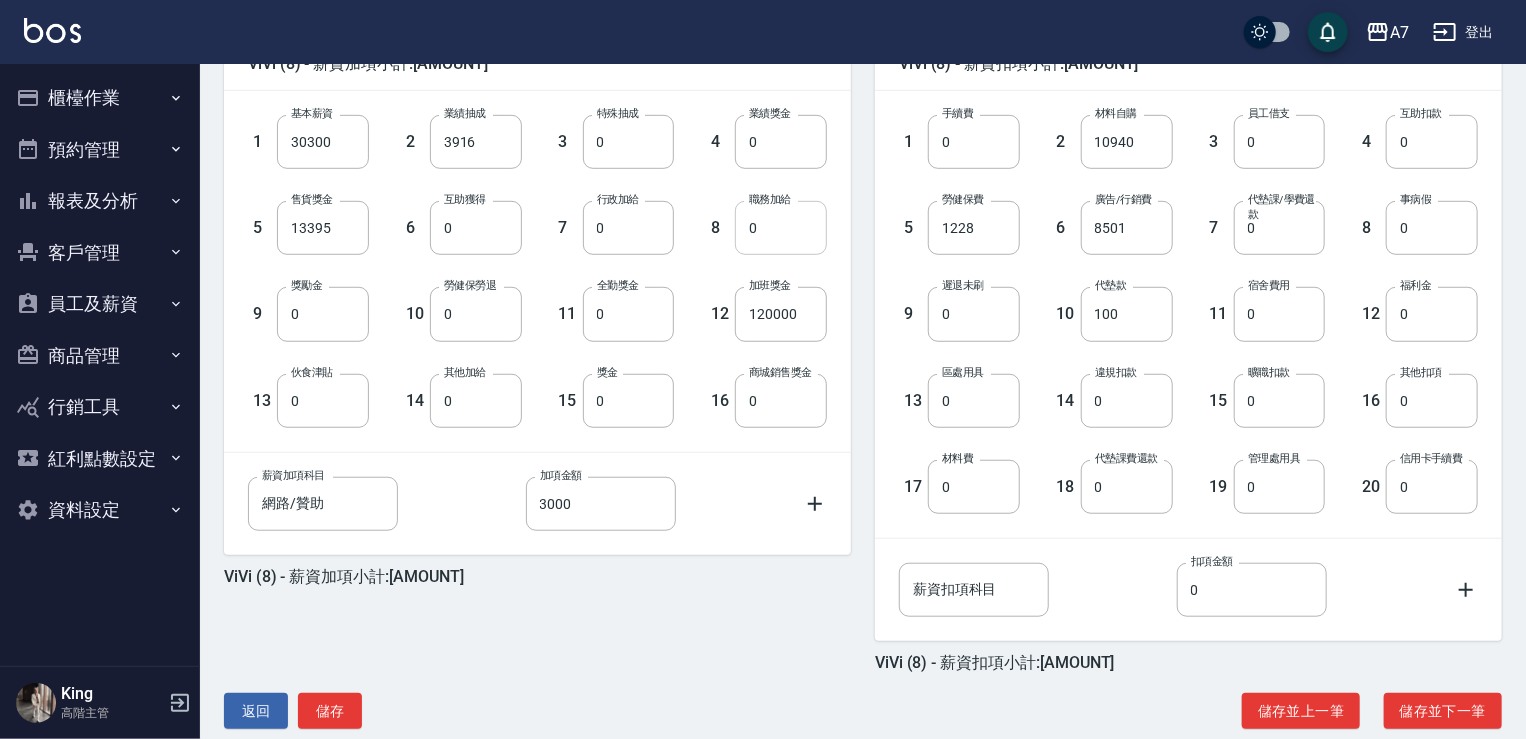 scroll, scrollTop: 560, scrollLeft: 0, axis: vertical 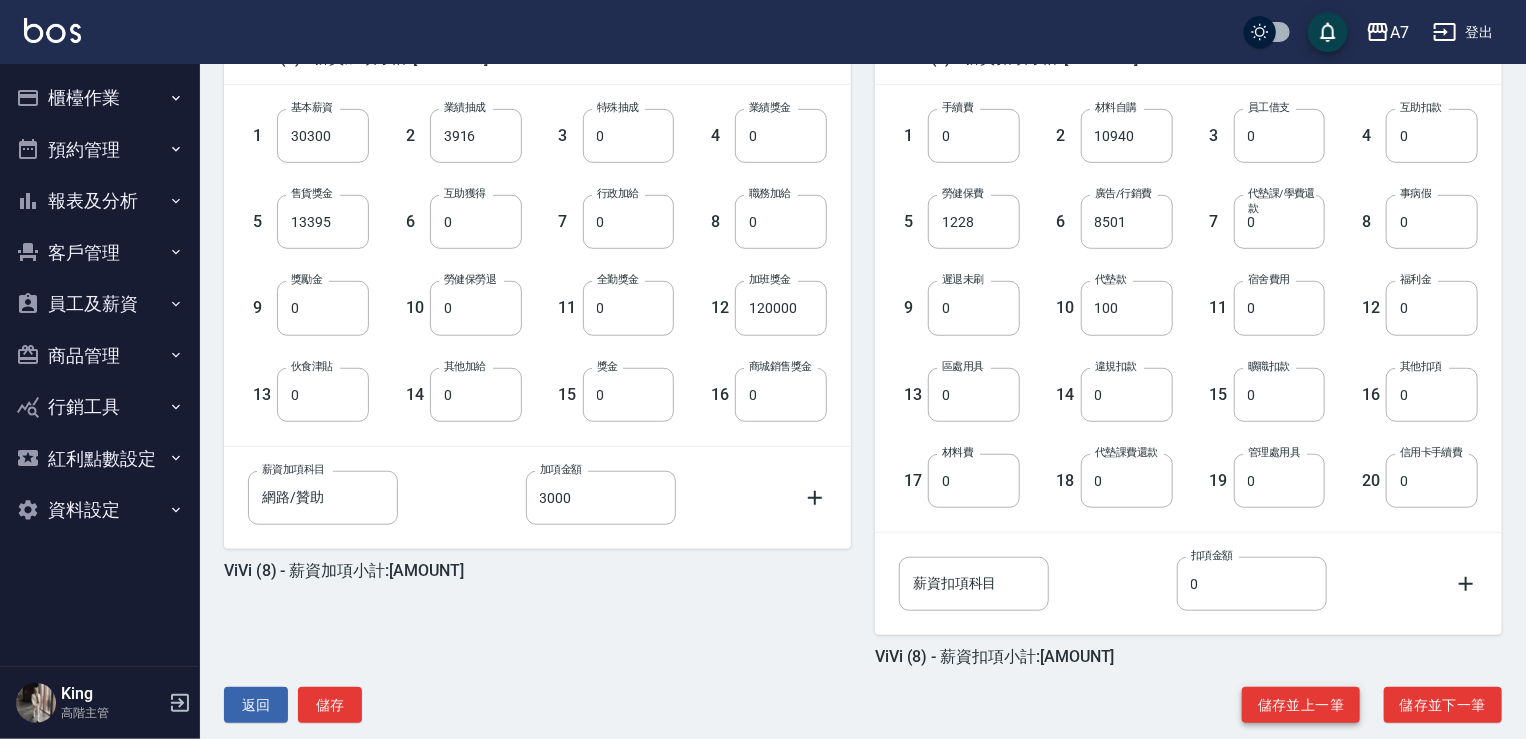 click on "儲存並上一筆" at bounding box center [1301, 705] 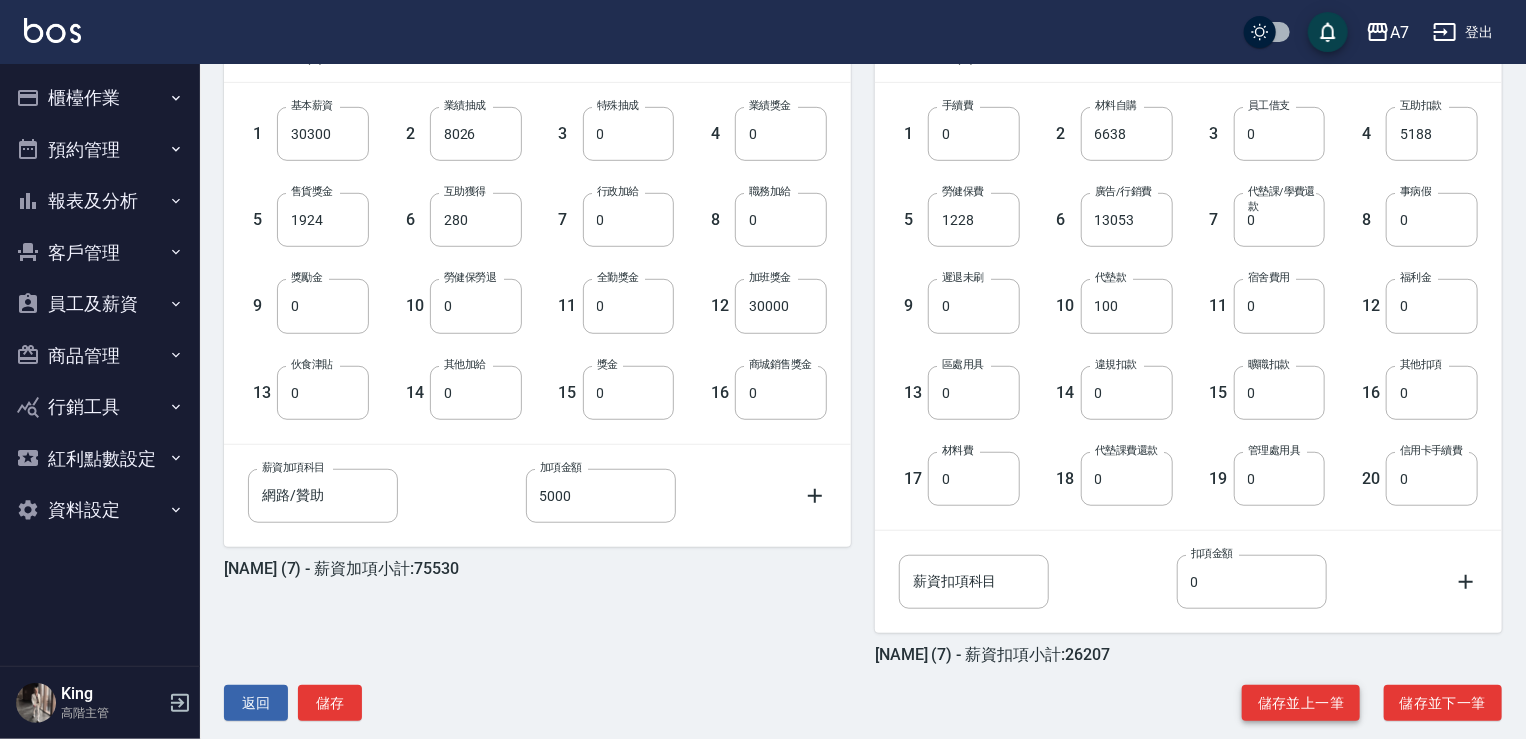 scroll, scrollTop: 560, scrollLeft: 0, axis: vertical 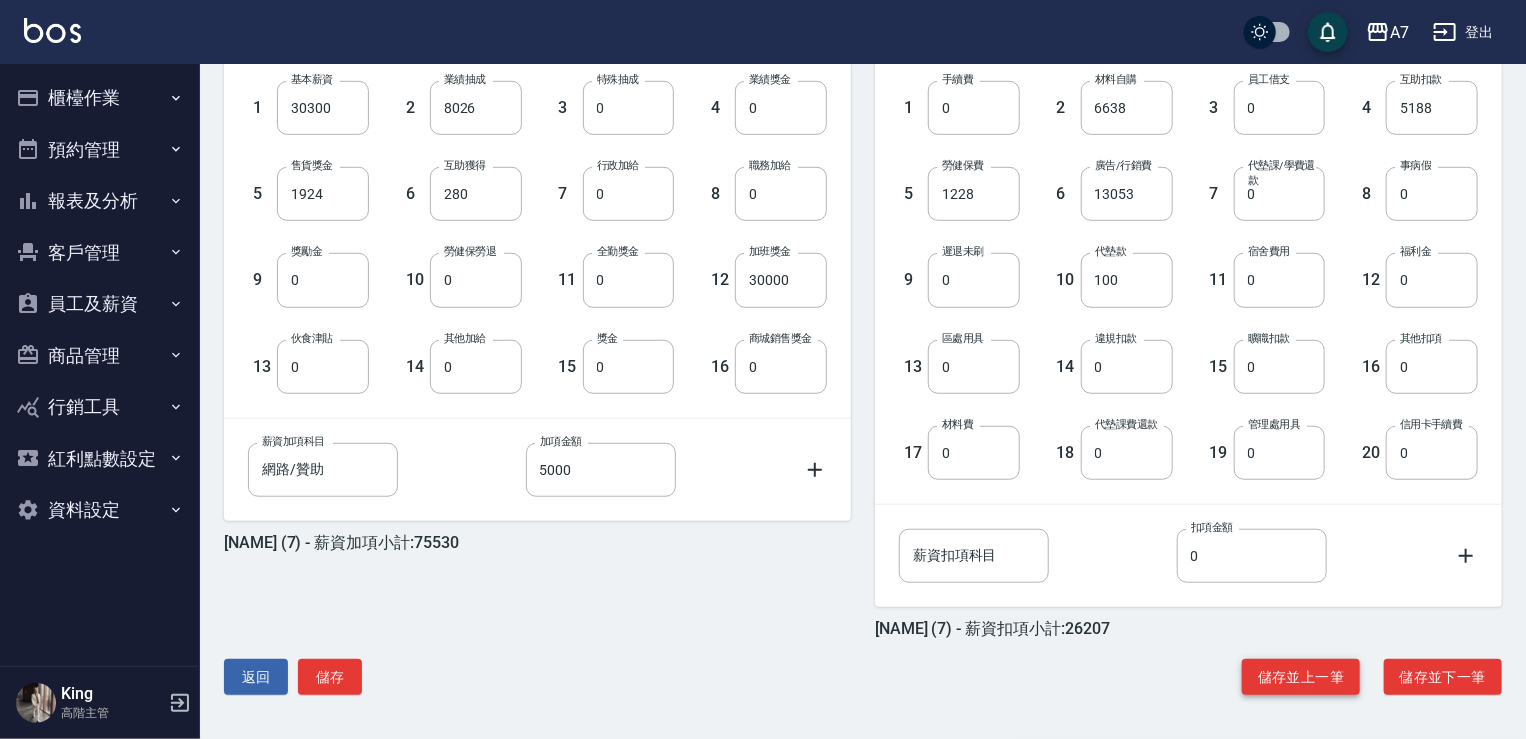 click on "儲存並上一筆" at bounding box center [1301, 677] 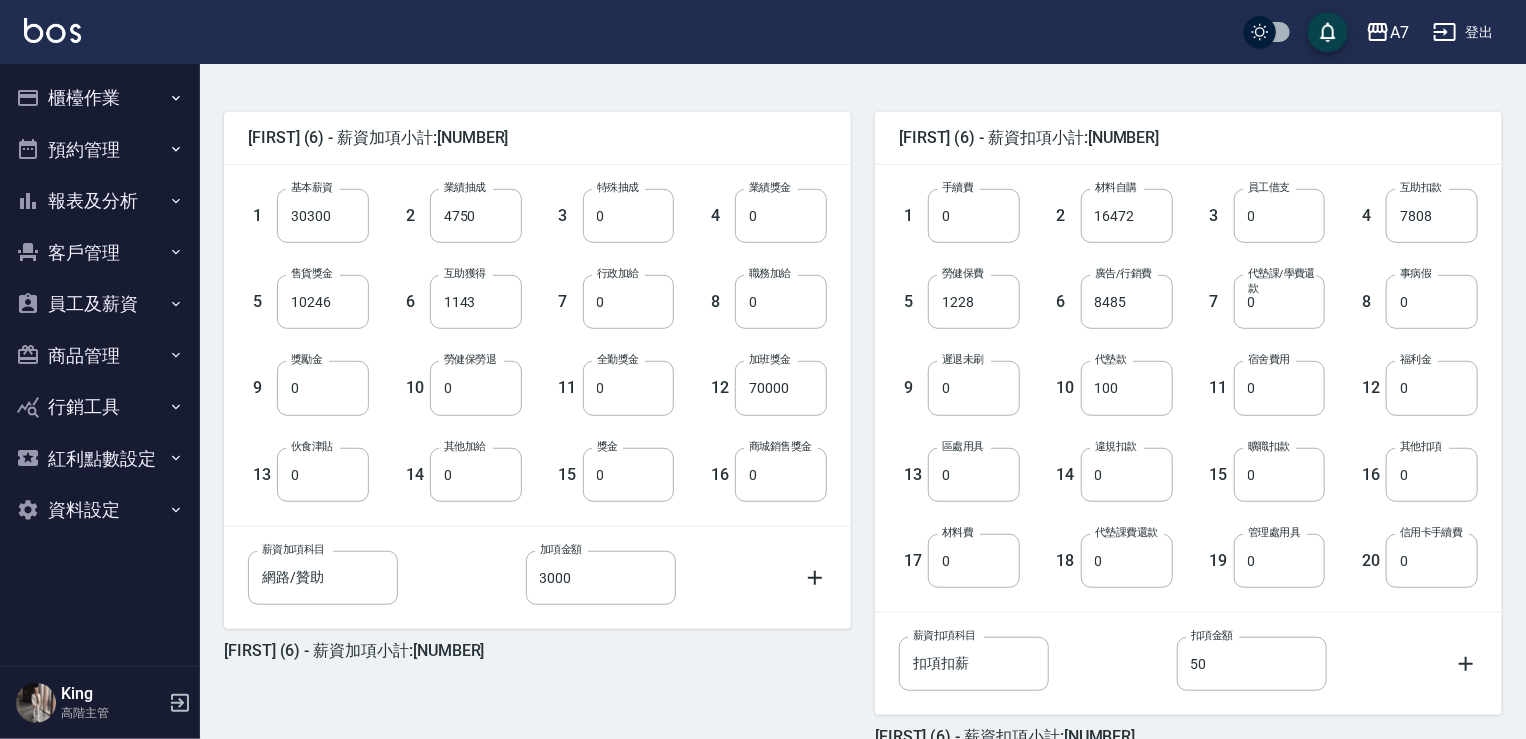 scroll, scrollTop: 500, scrollLeft: 0, axis: vertical 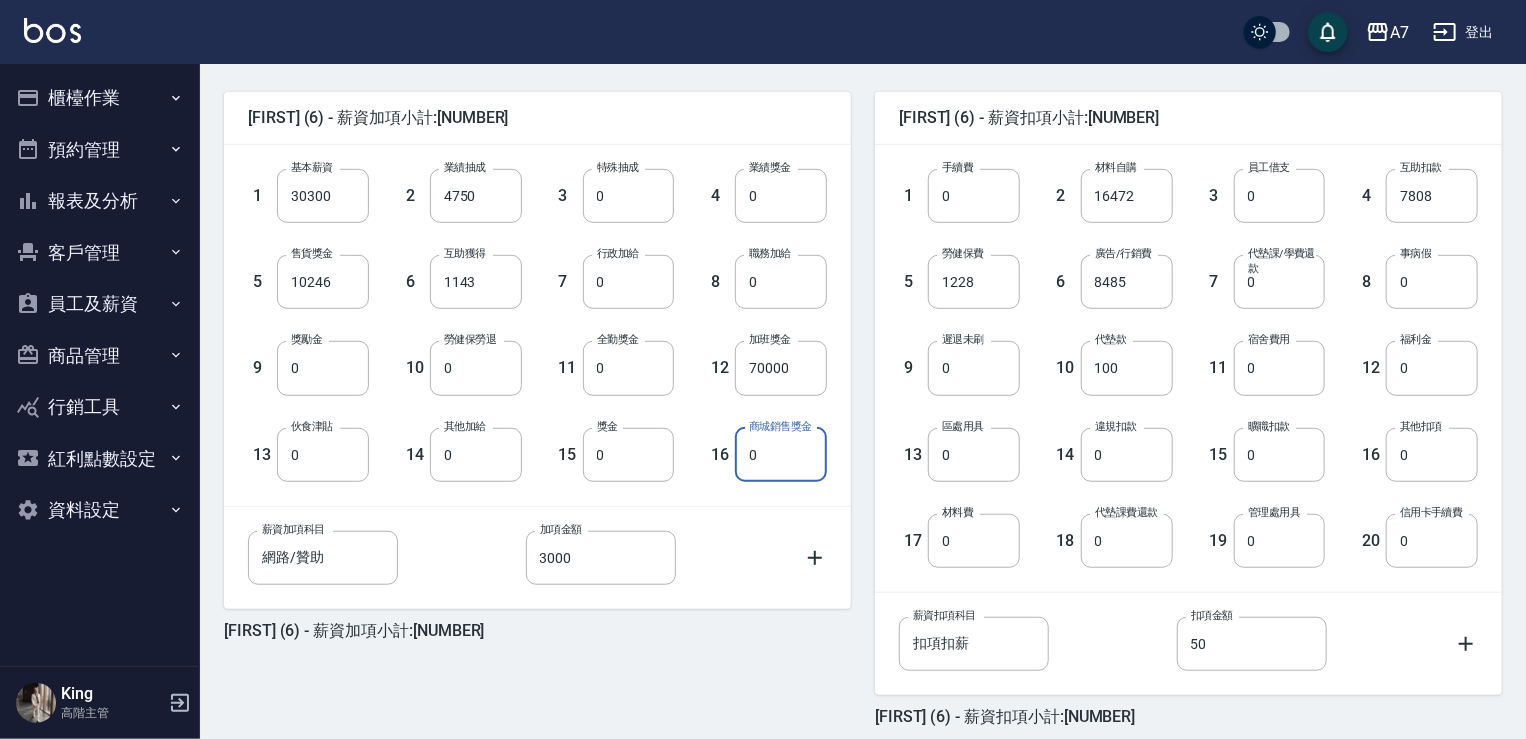 click on "0" at bounding box center (781, 455) 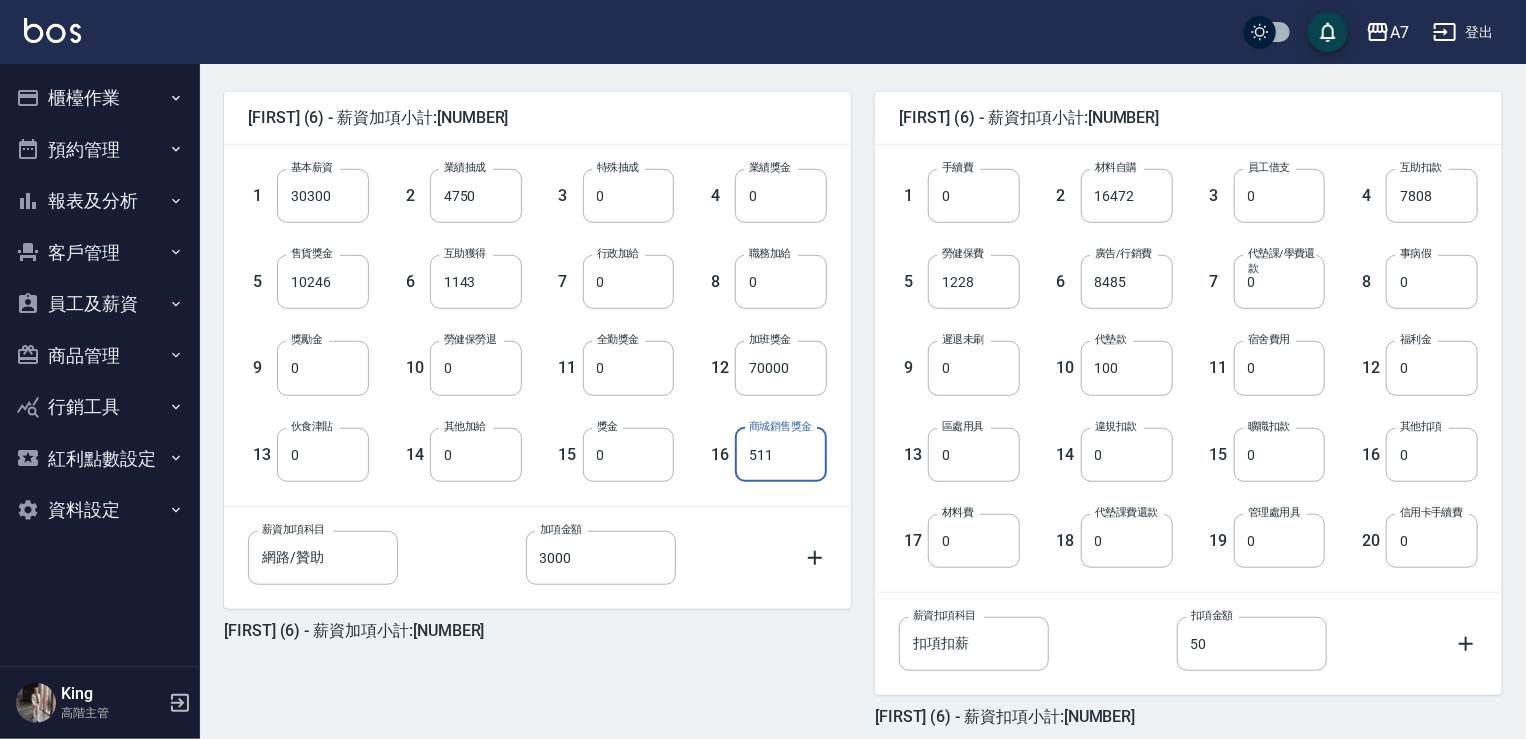 type on "511" 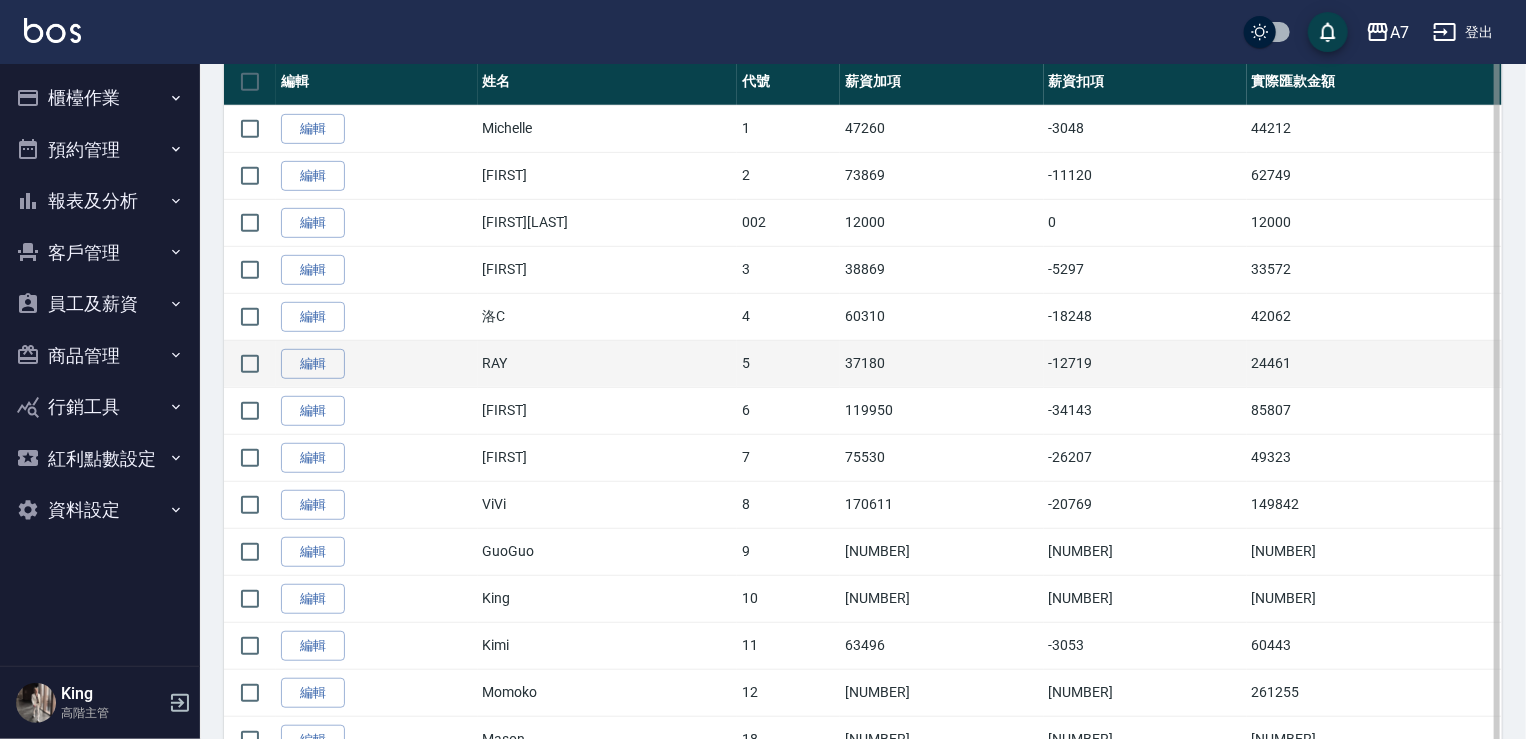 scroll, scrollTop: 500, scrollLeft: 0, axis: vertical 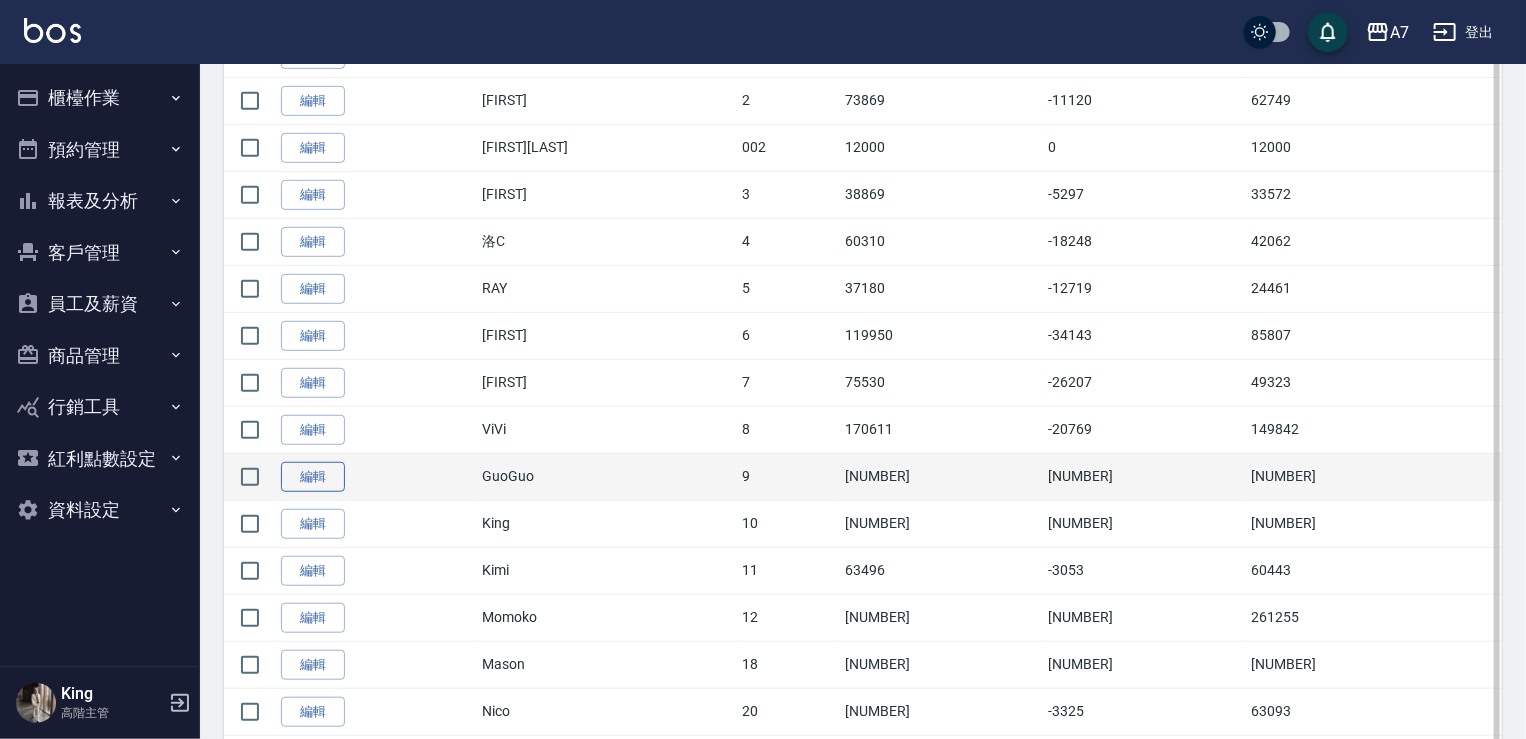 click on "編輯" at bounding box center [313, 477] 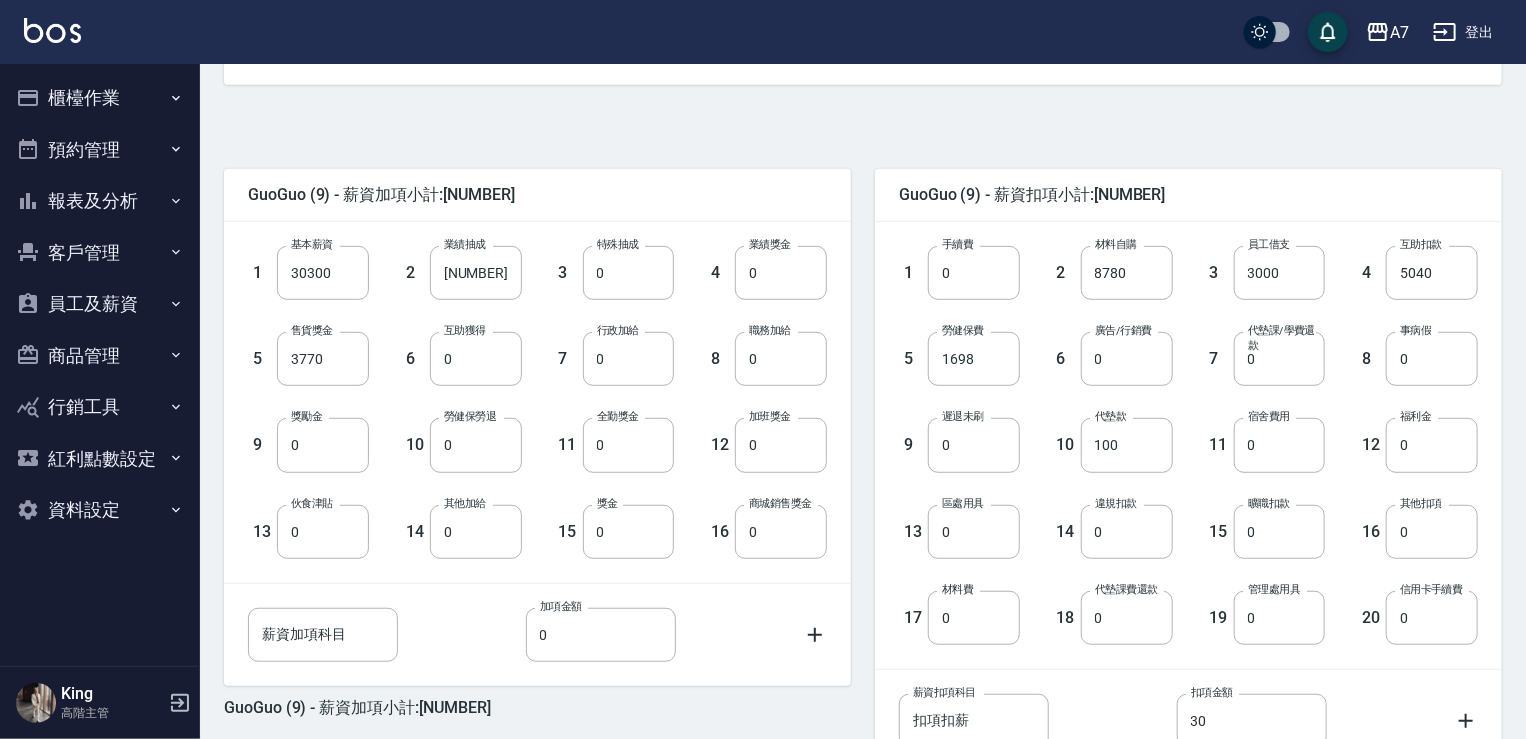 scroll, scrollTop: 500, scrollLeft: 0, axis: vertical 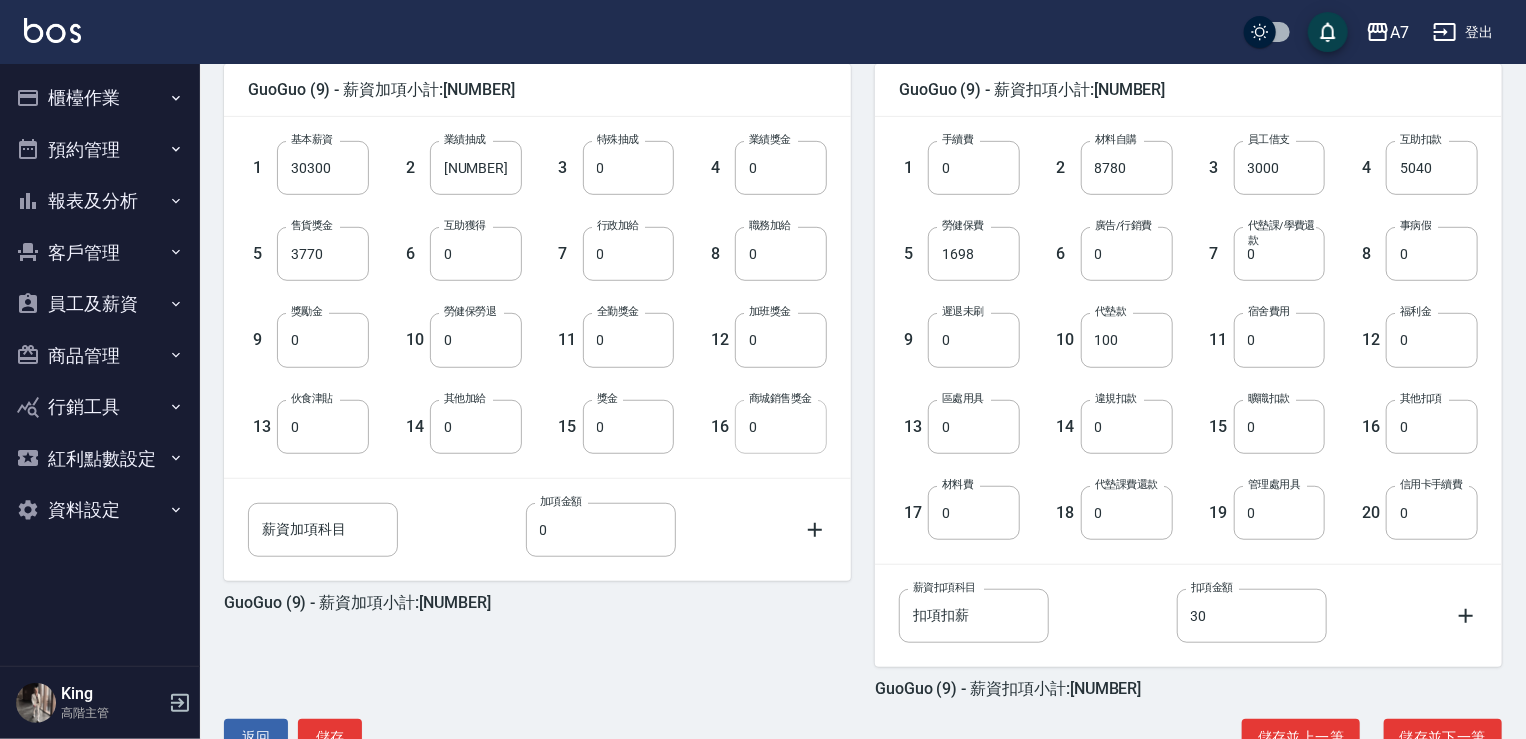 click on "0" at bounding box center (781, 427) 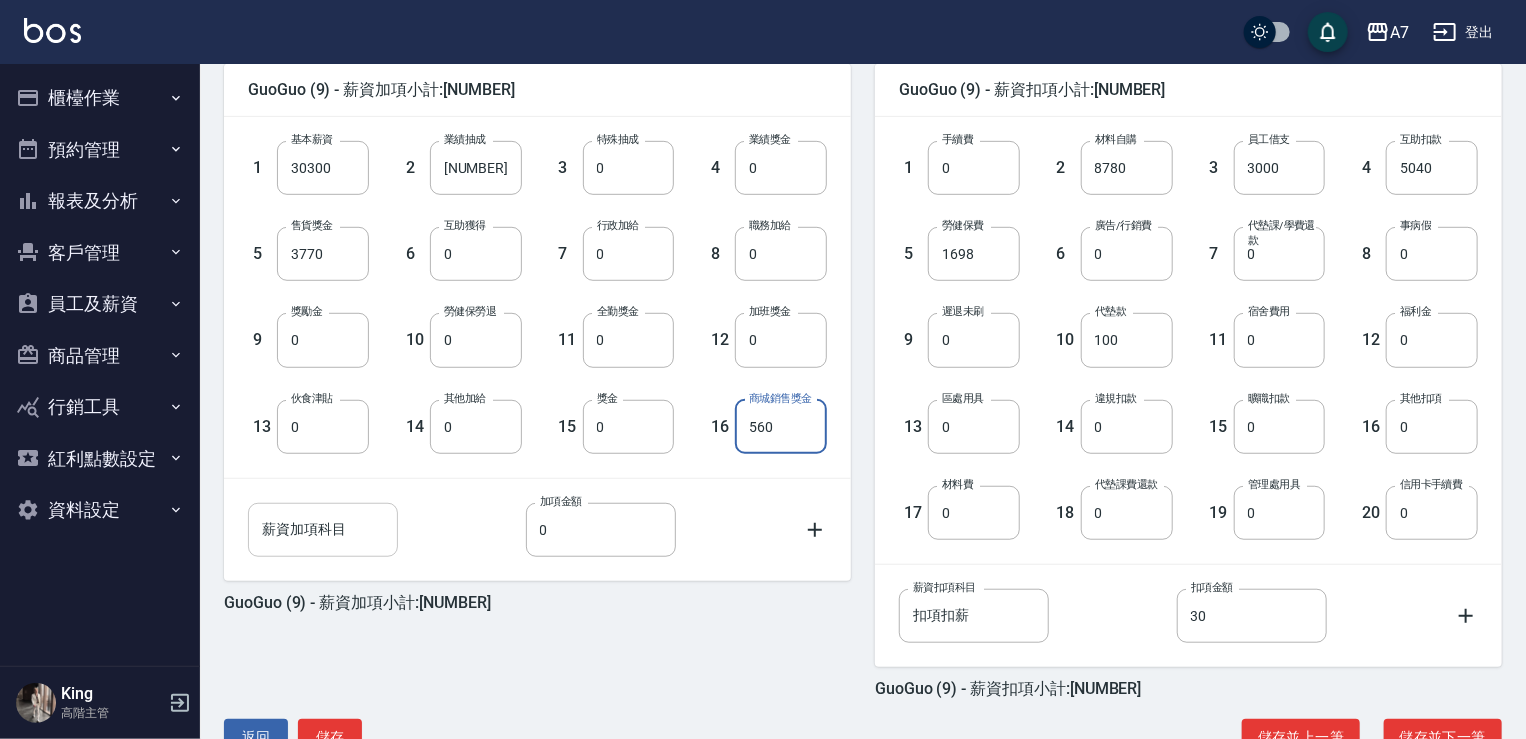 type on "560" 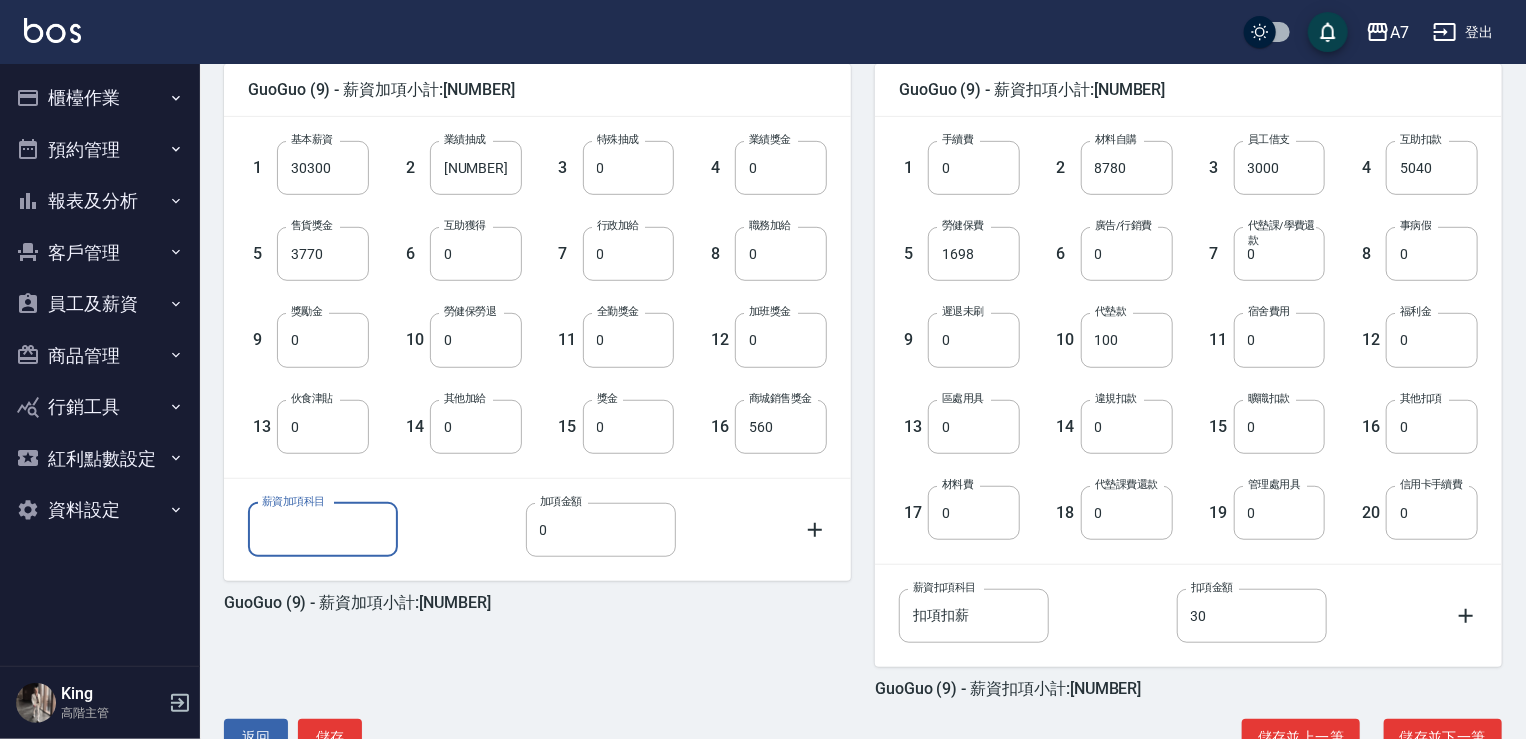 click on "薪資加項科目" at bounding box center (323, 530) 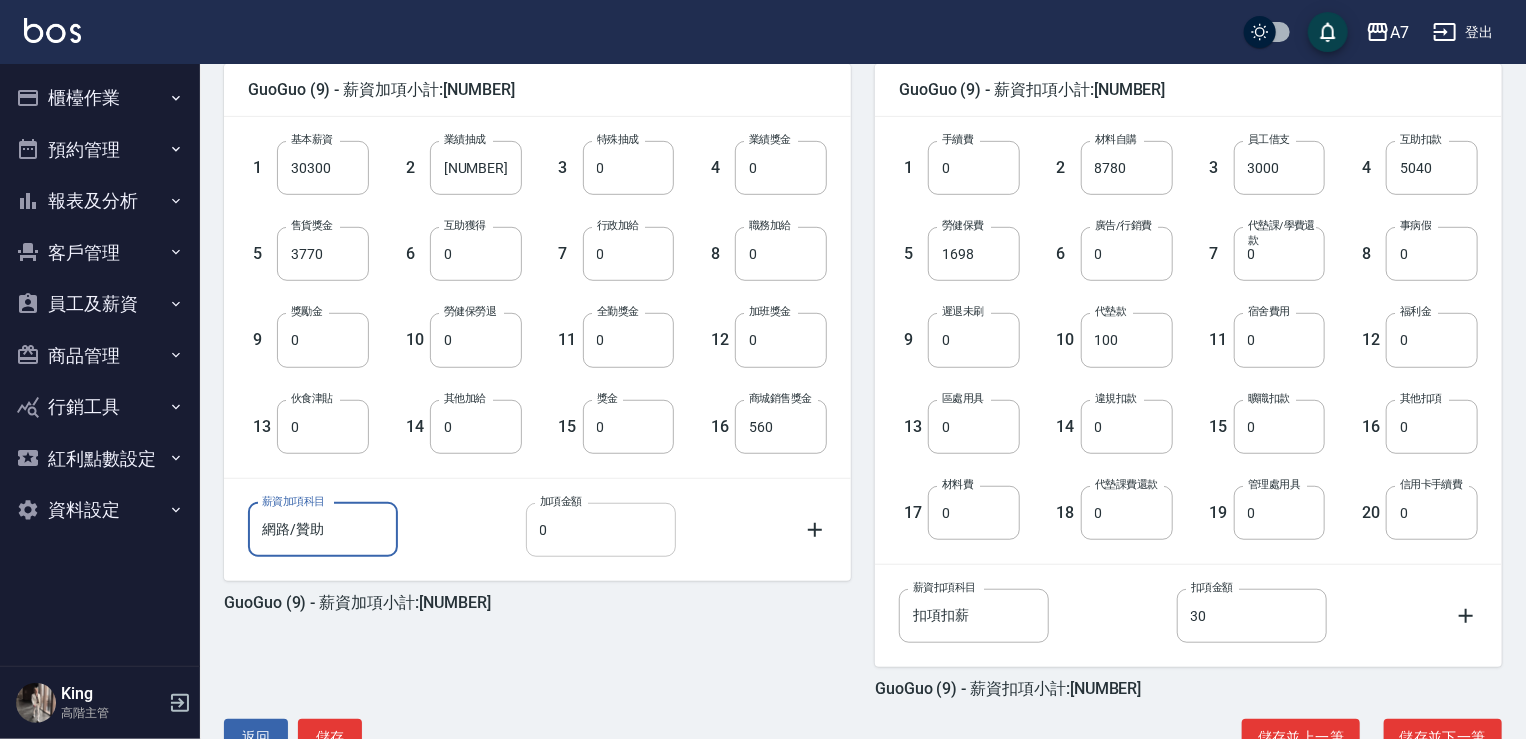click on "0" at bounding box center [601, 530] 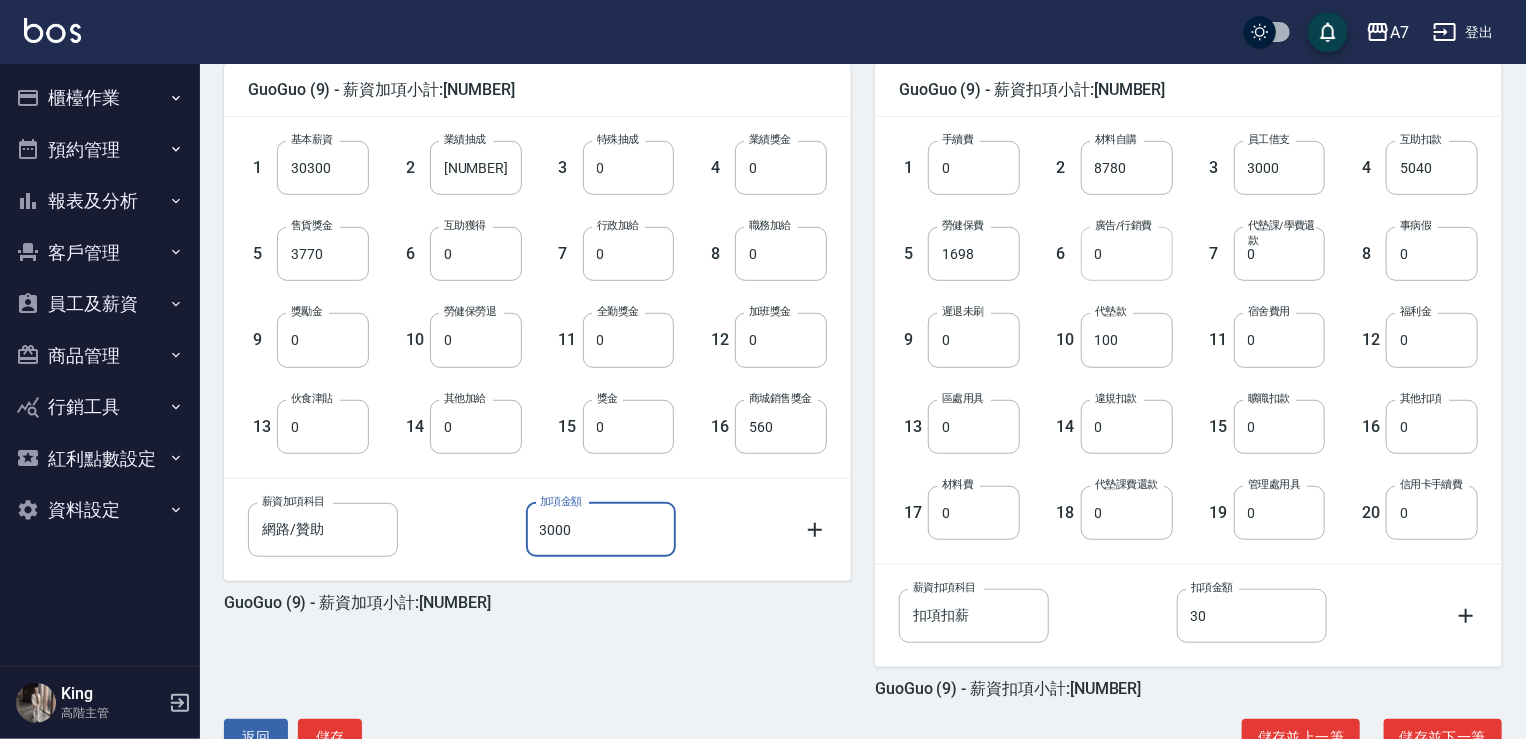 type on "3000" 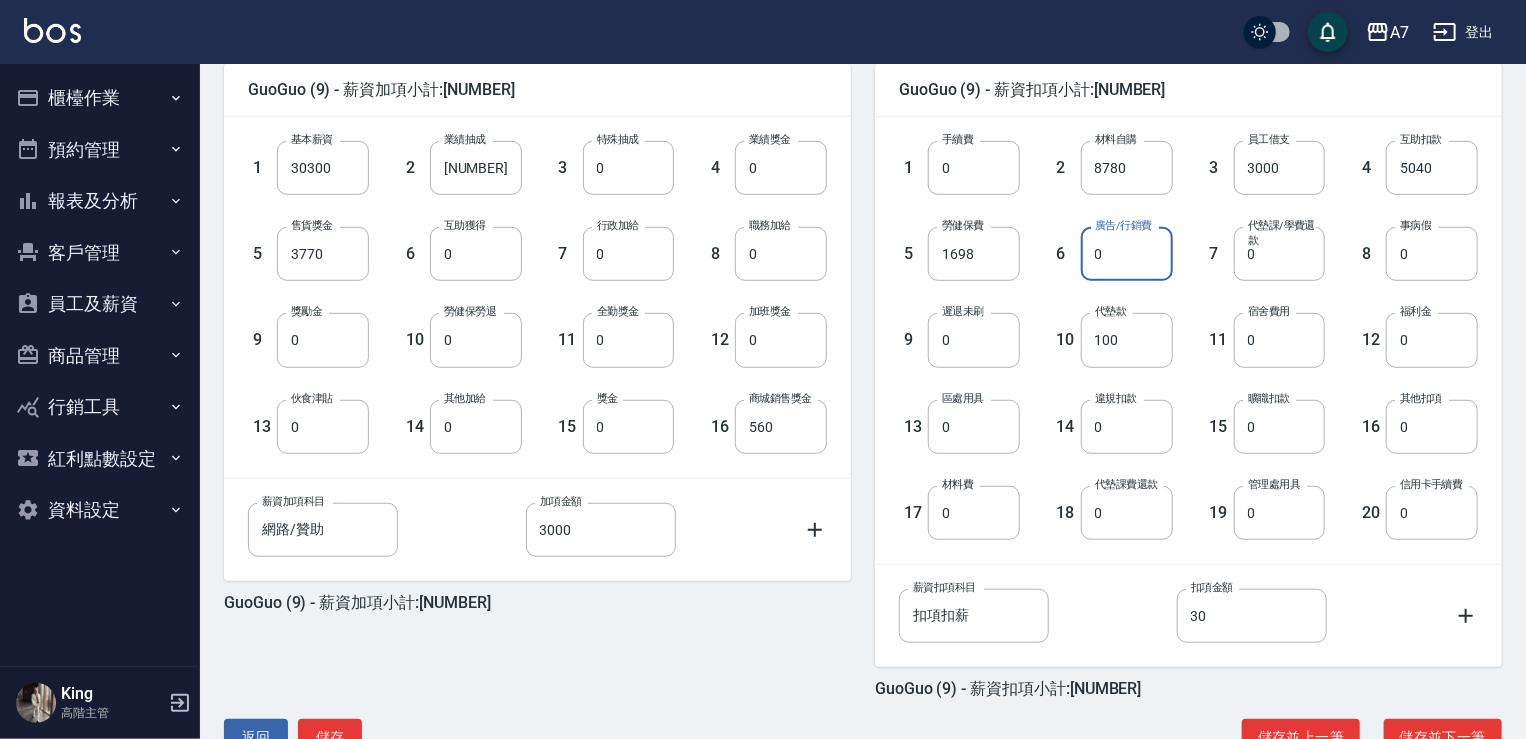 click on "0" at bounding box center [1127, 254] 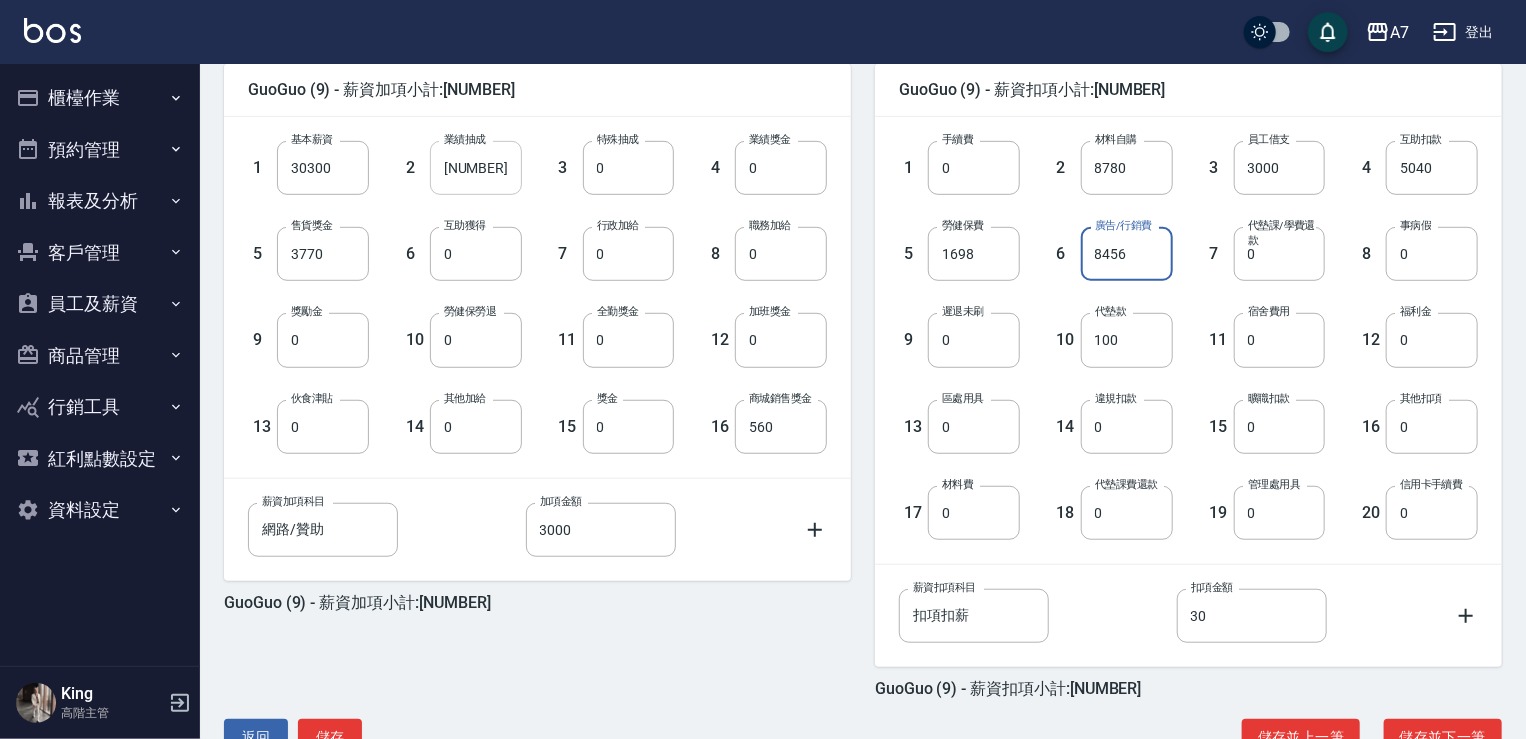 type on "8456" 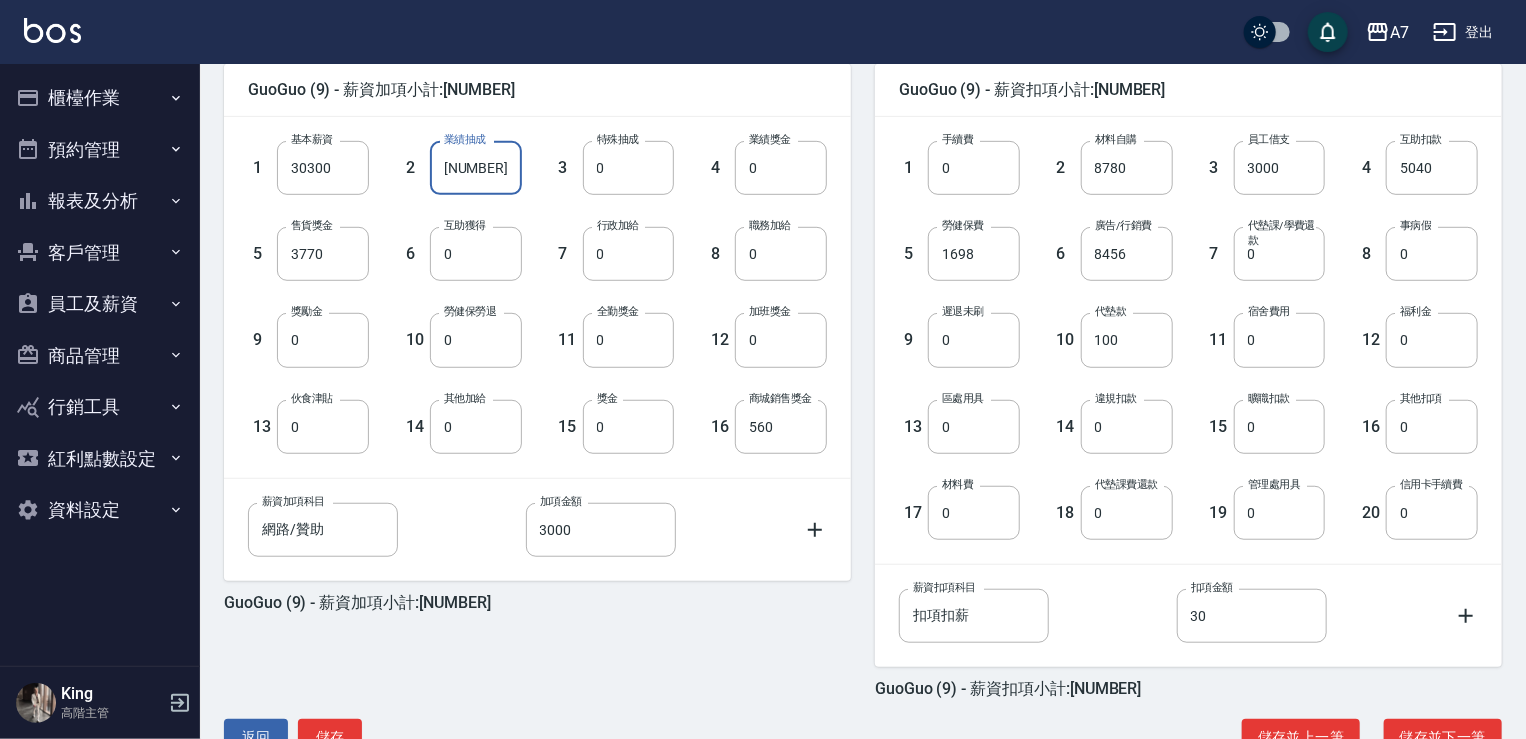 click on "73453" at bounding box center (476, 168) 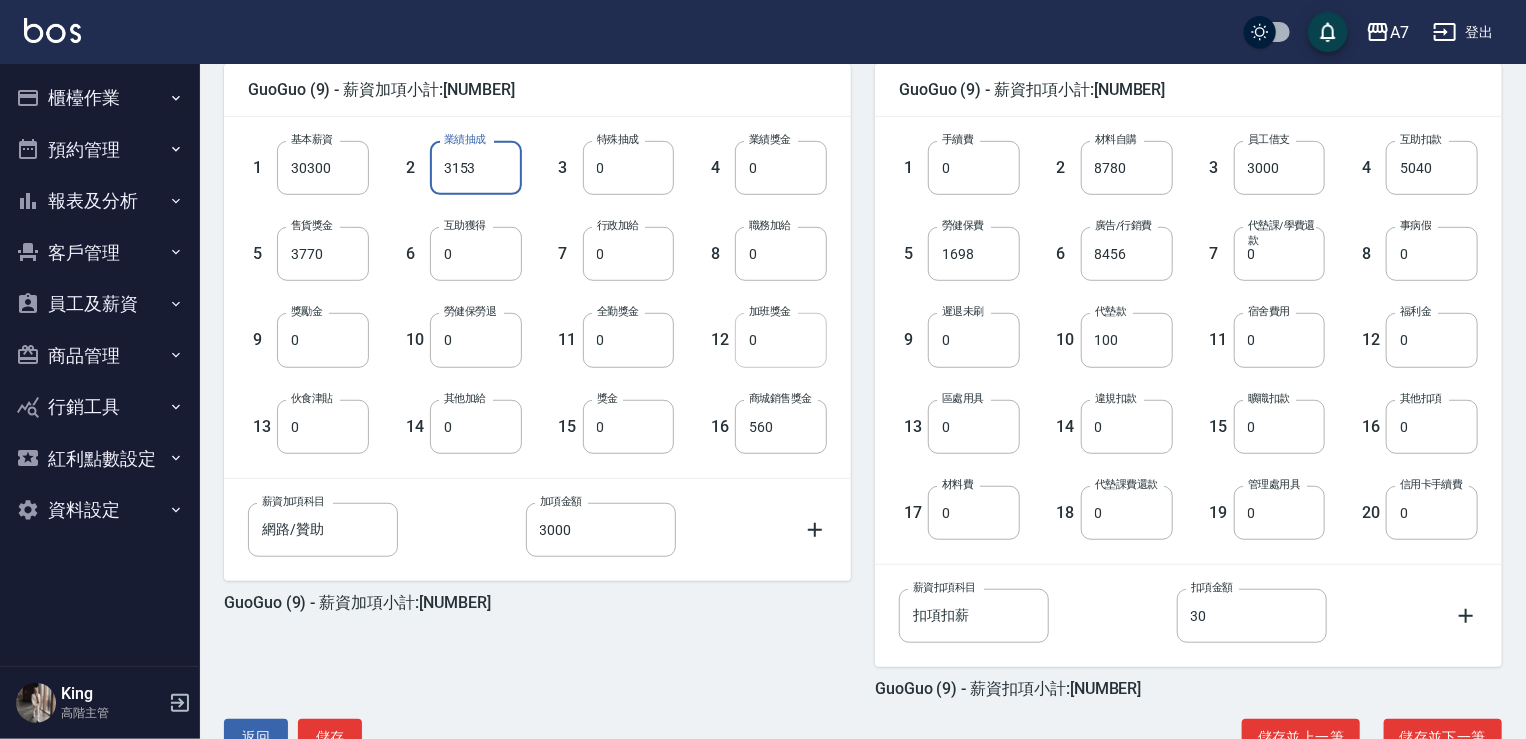 type on "3153" 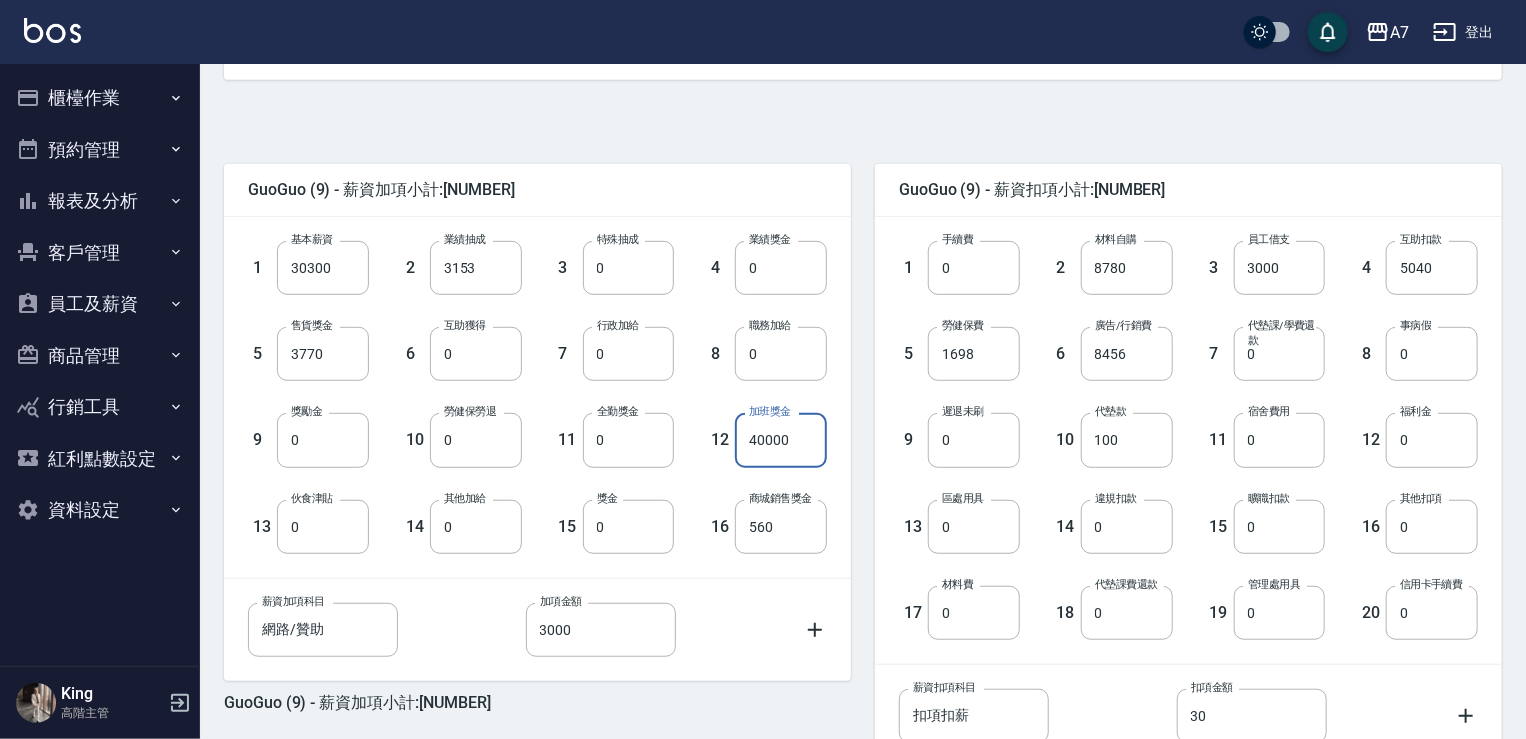 scroll, scrollTop: 560, scrollLeft: 0, axis: vertical 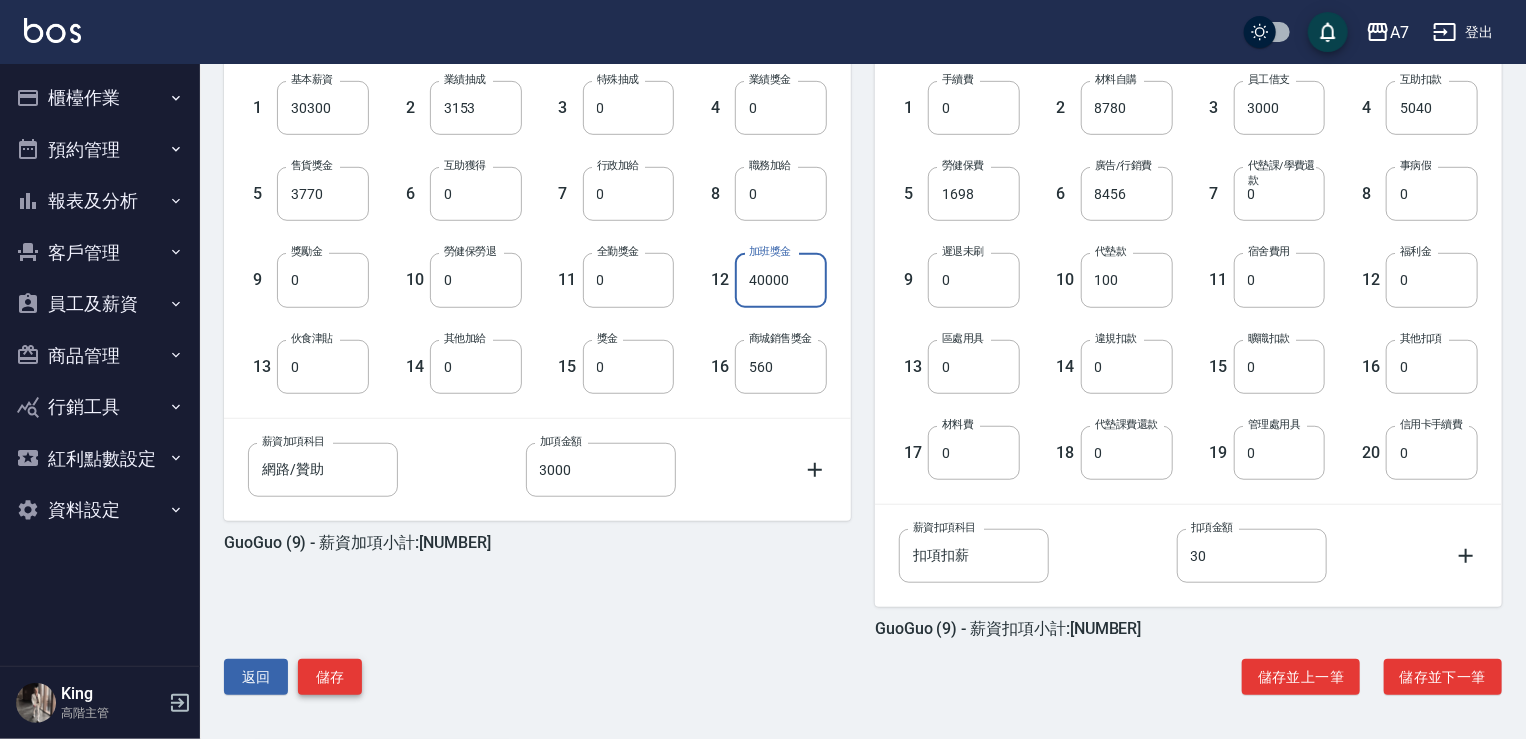 type on "40000" 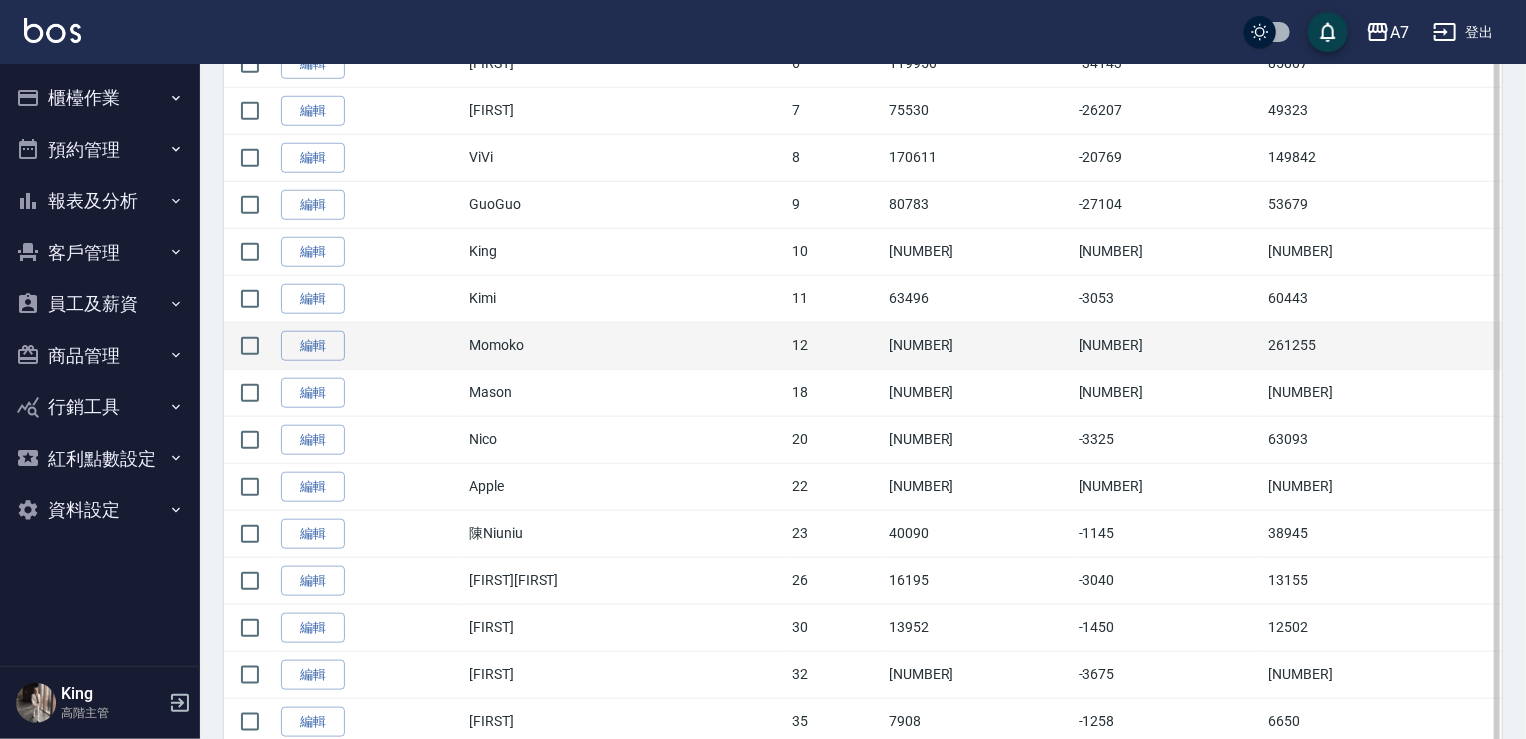 scroll, scrollTop: 800, scrollLeft: 0, axis: vertical 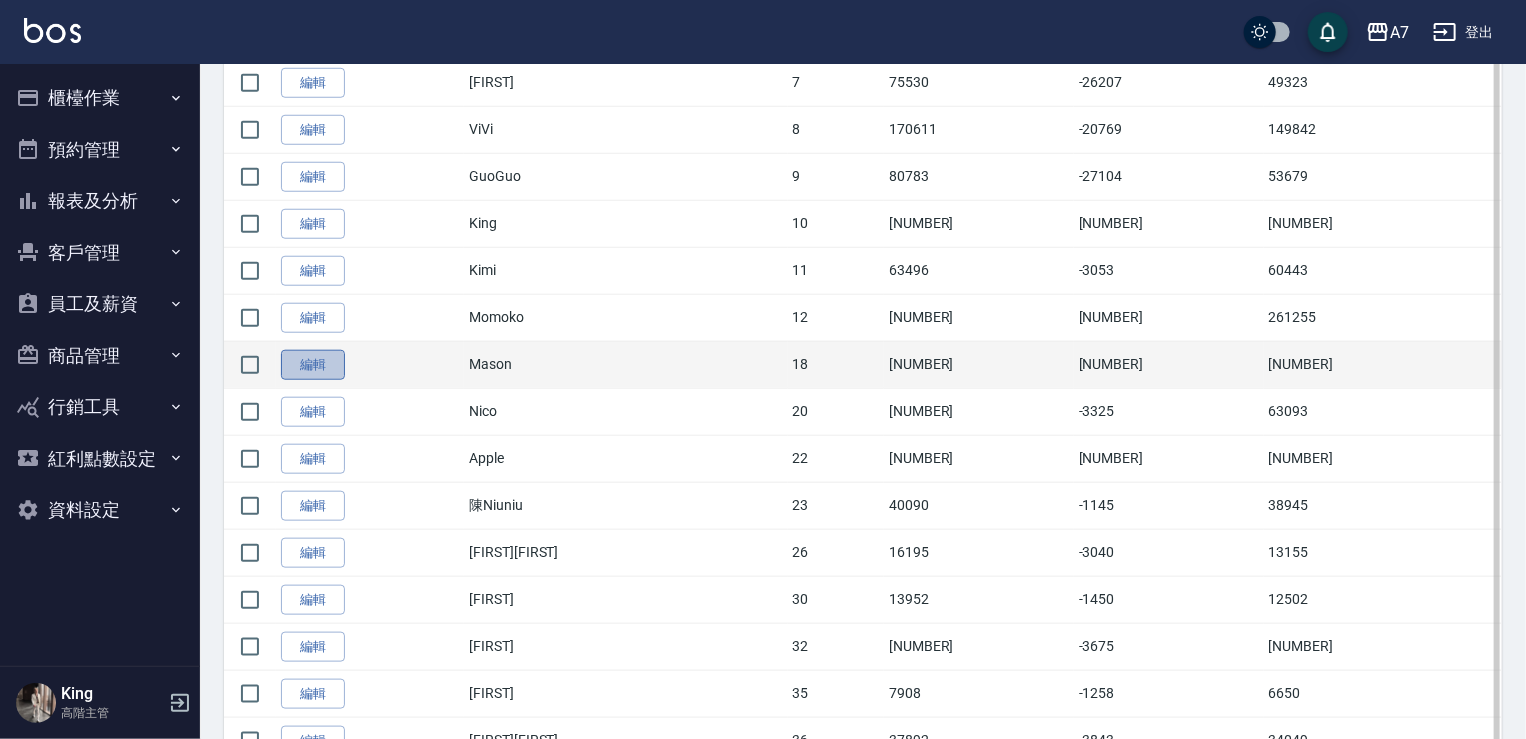 click on "編輯" at bounding box center [313, 365] 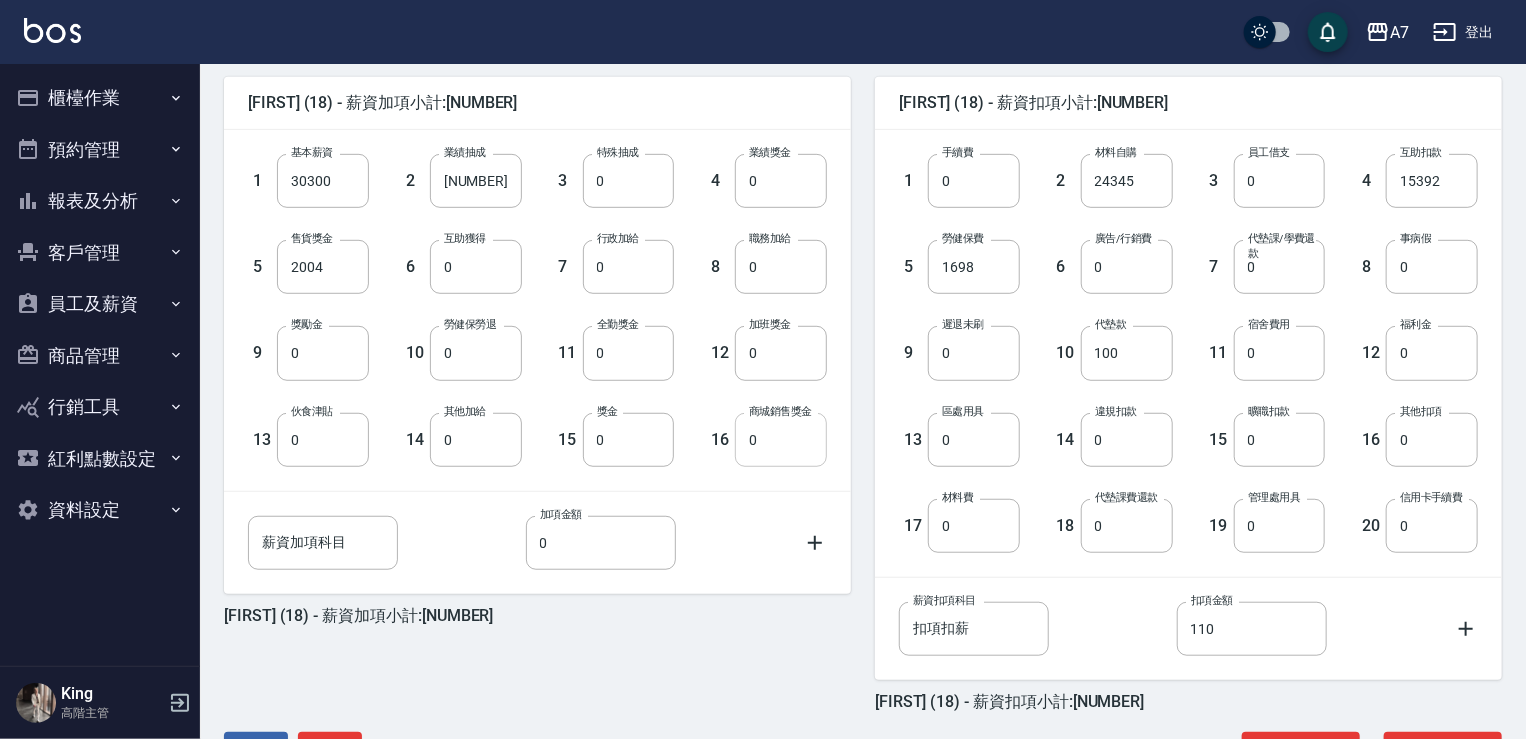 scroll, scrollTop: 500, scrollLeft: 0, axis: vertical 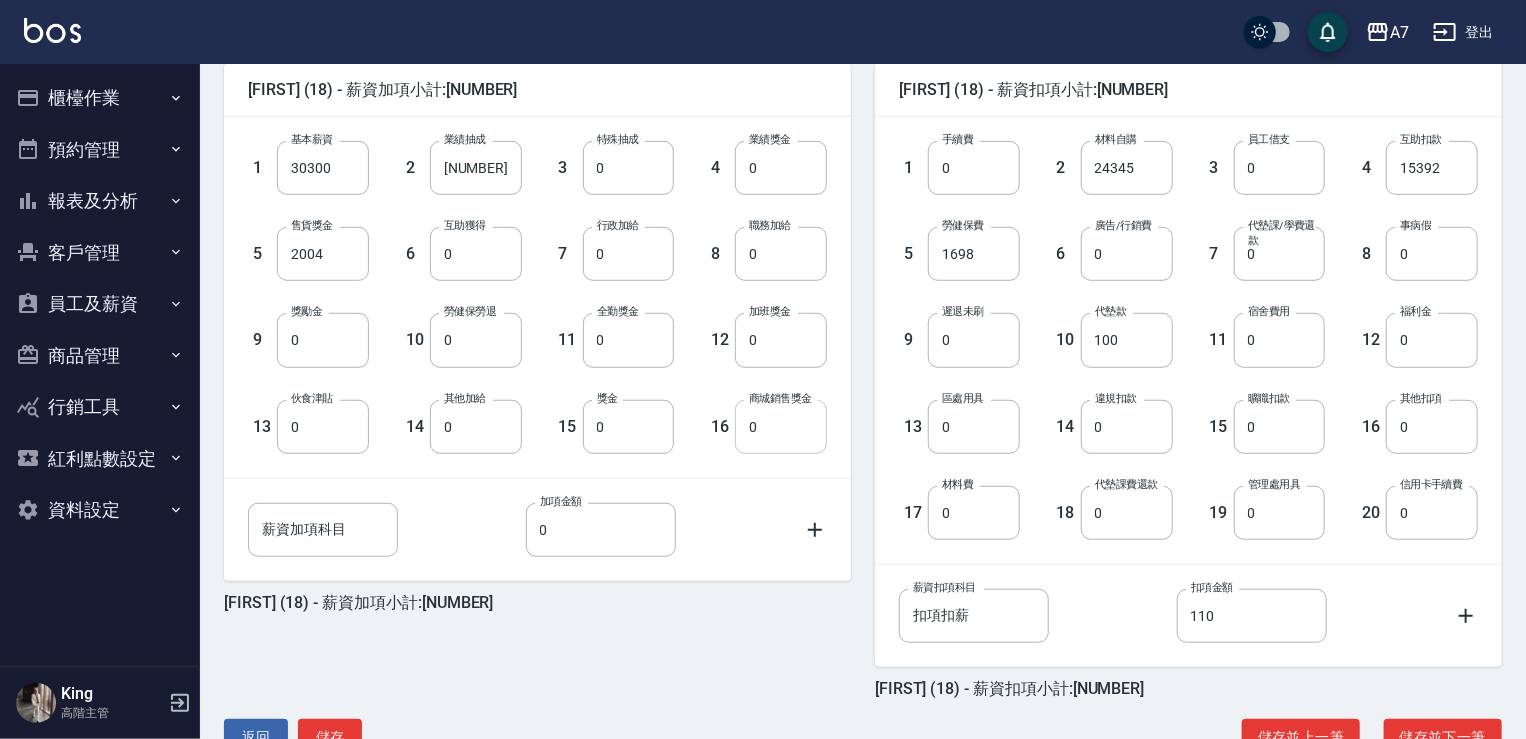 click on "0" at bounding box center [781, 427] 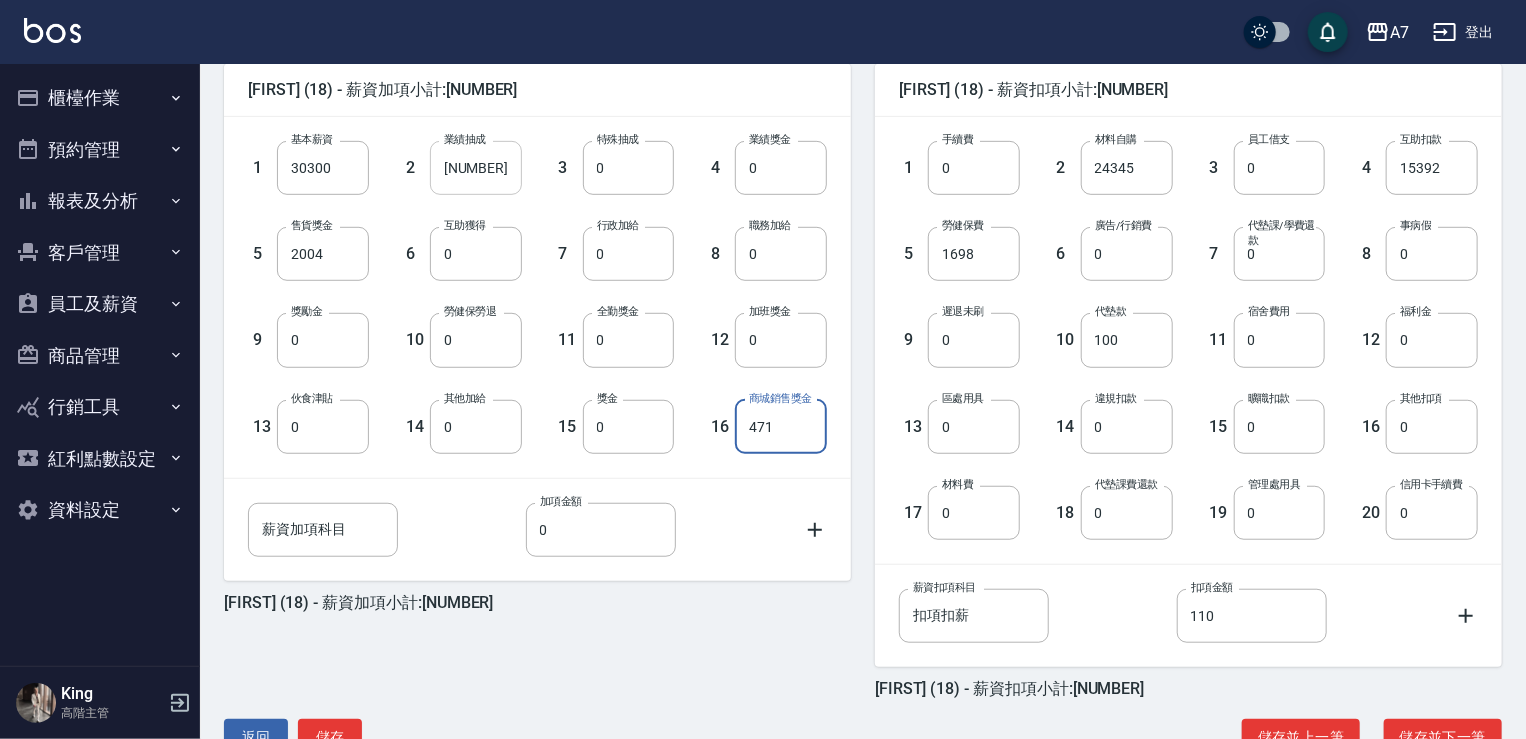 type on "471" 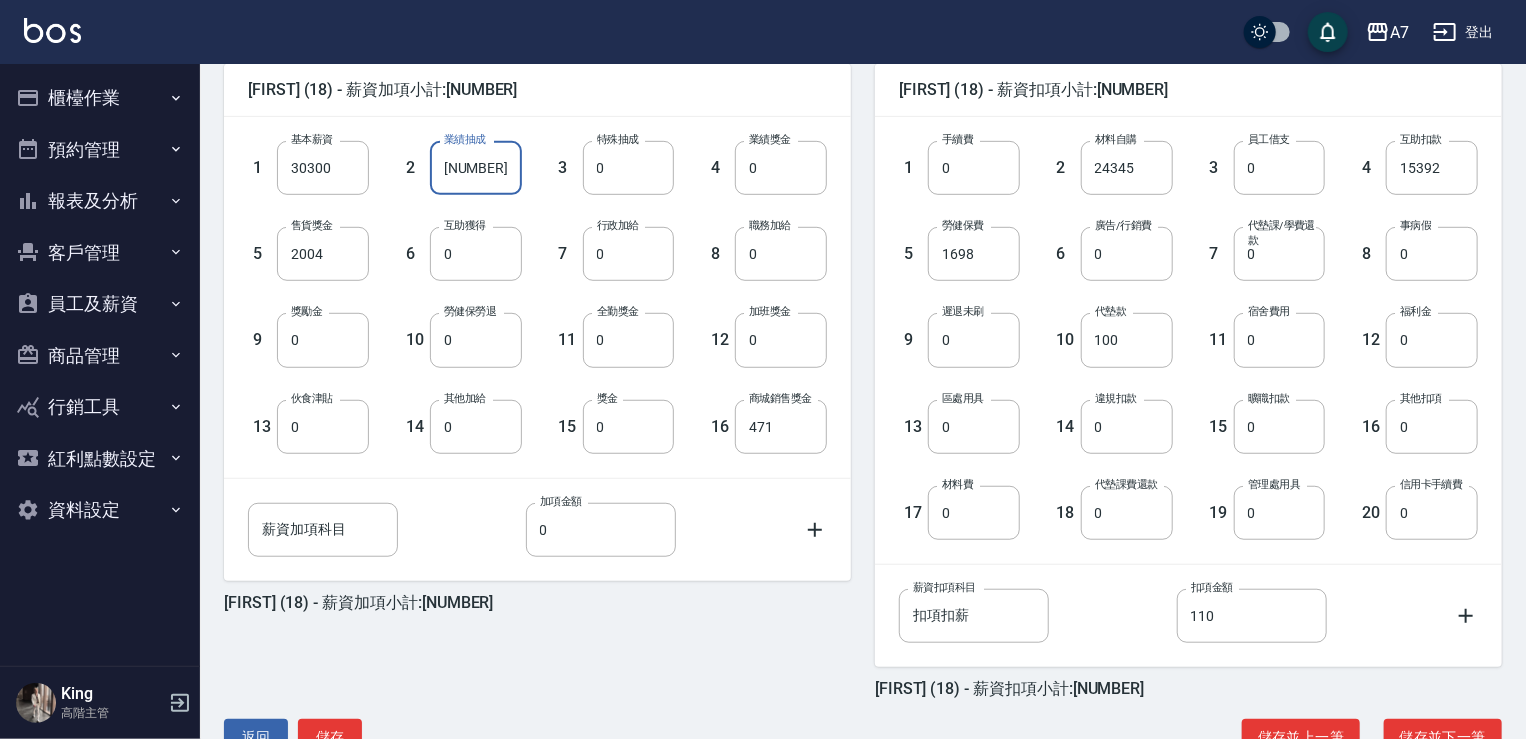 click on "[NUMBER]" at bounding box center [476, 168] 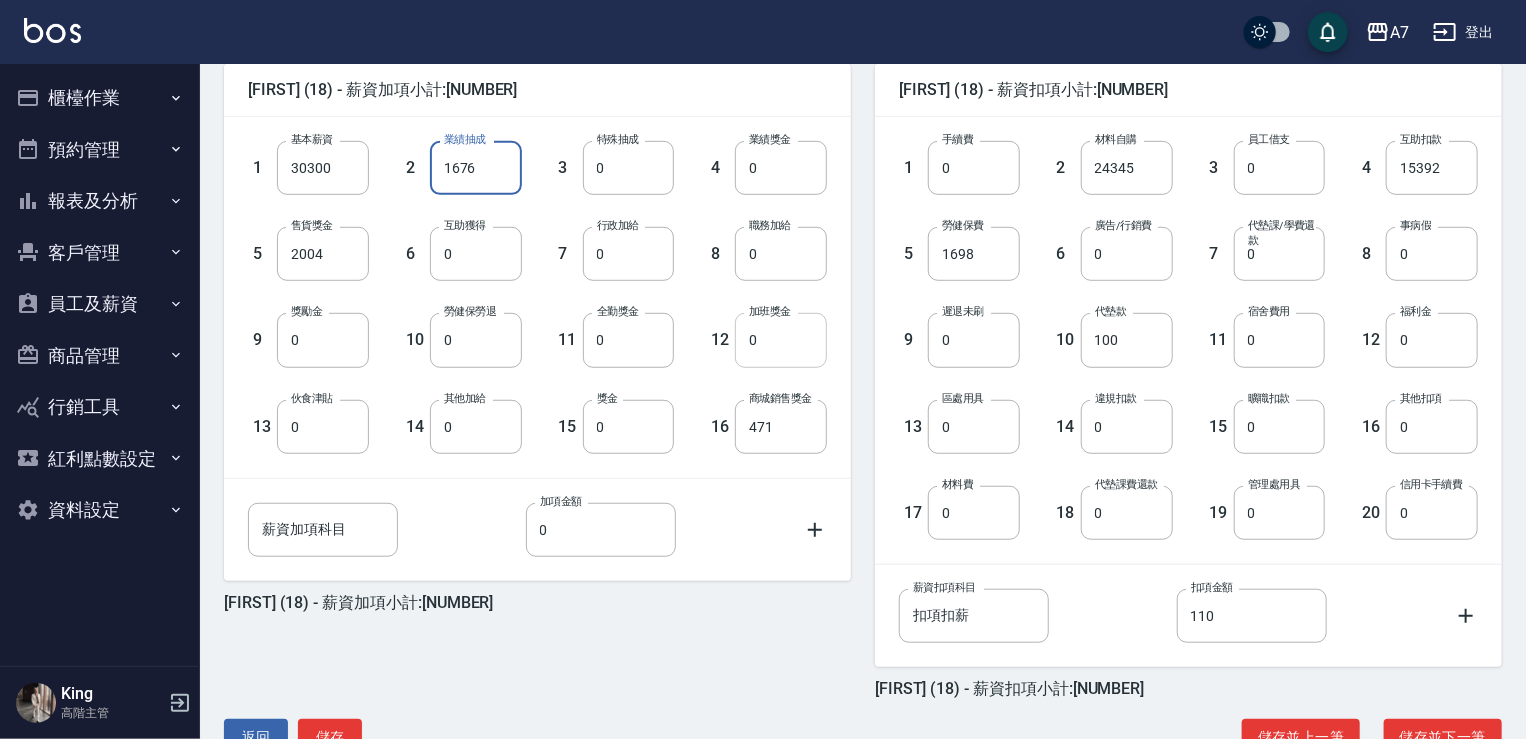type on "1676" 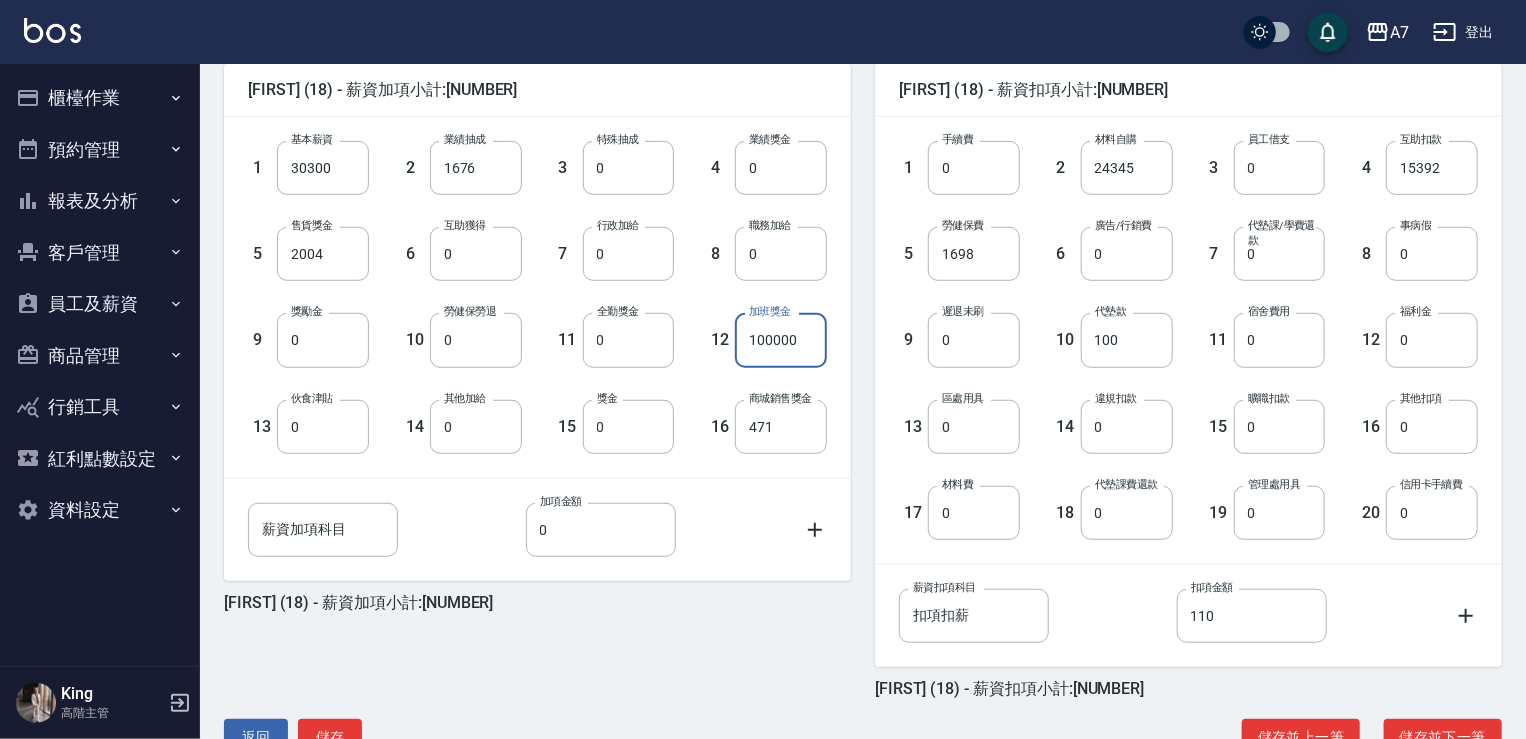type on "100000" 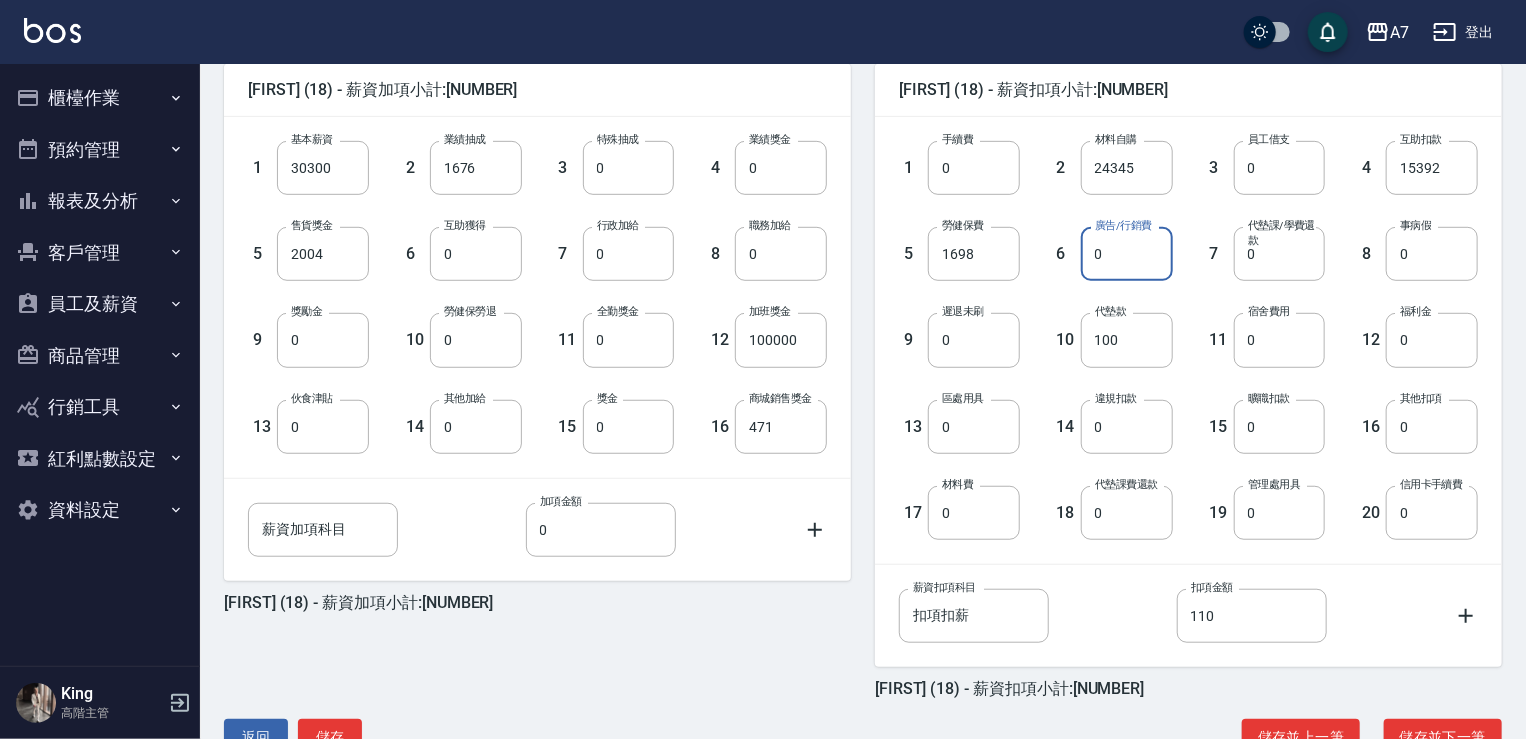 click on "0" at bounding box center [1127, 254] 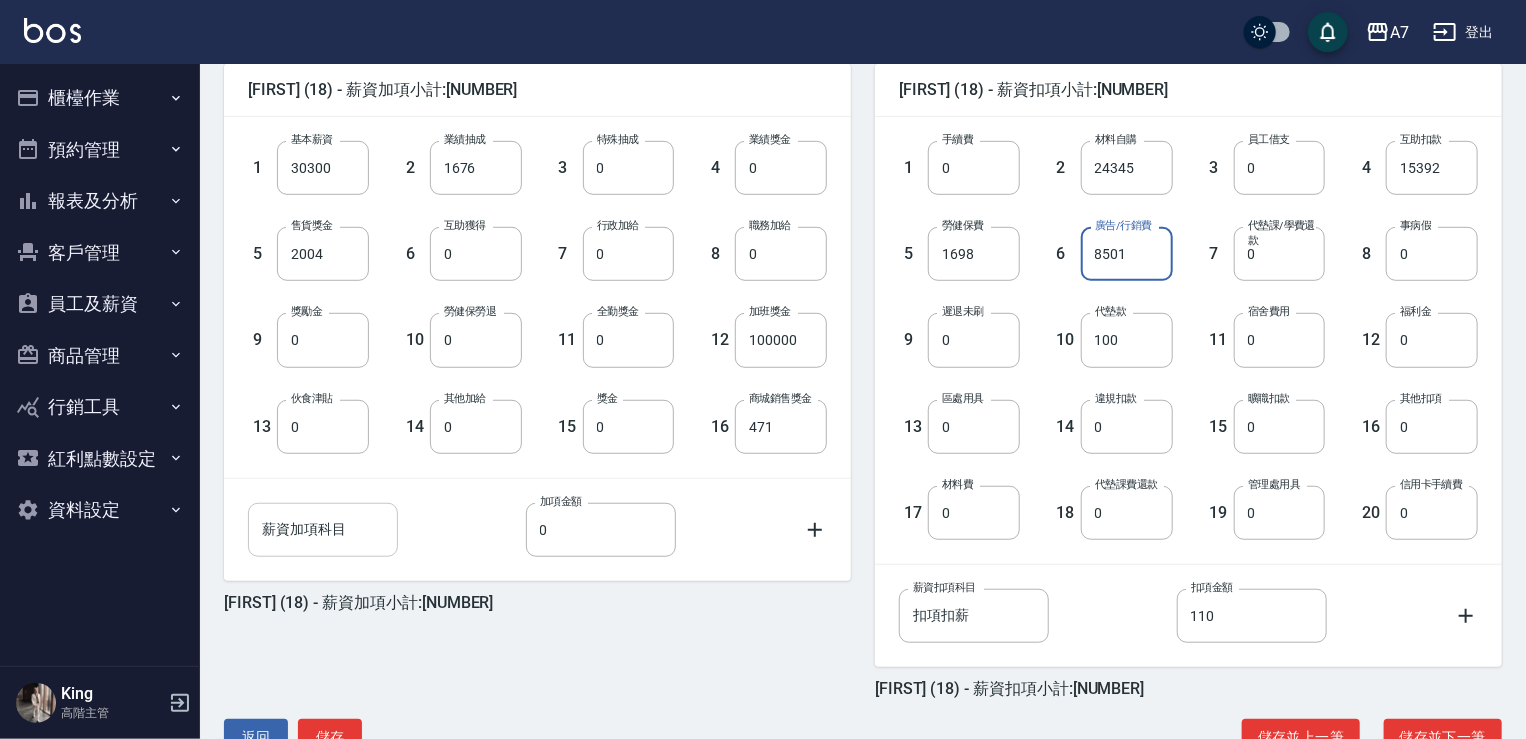 type on "8501" 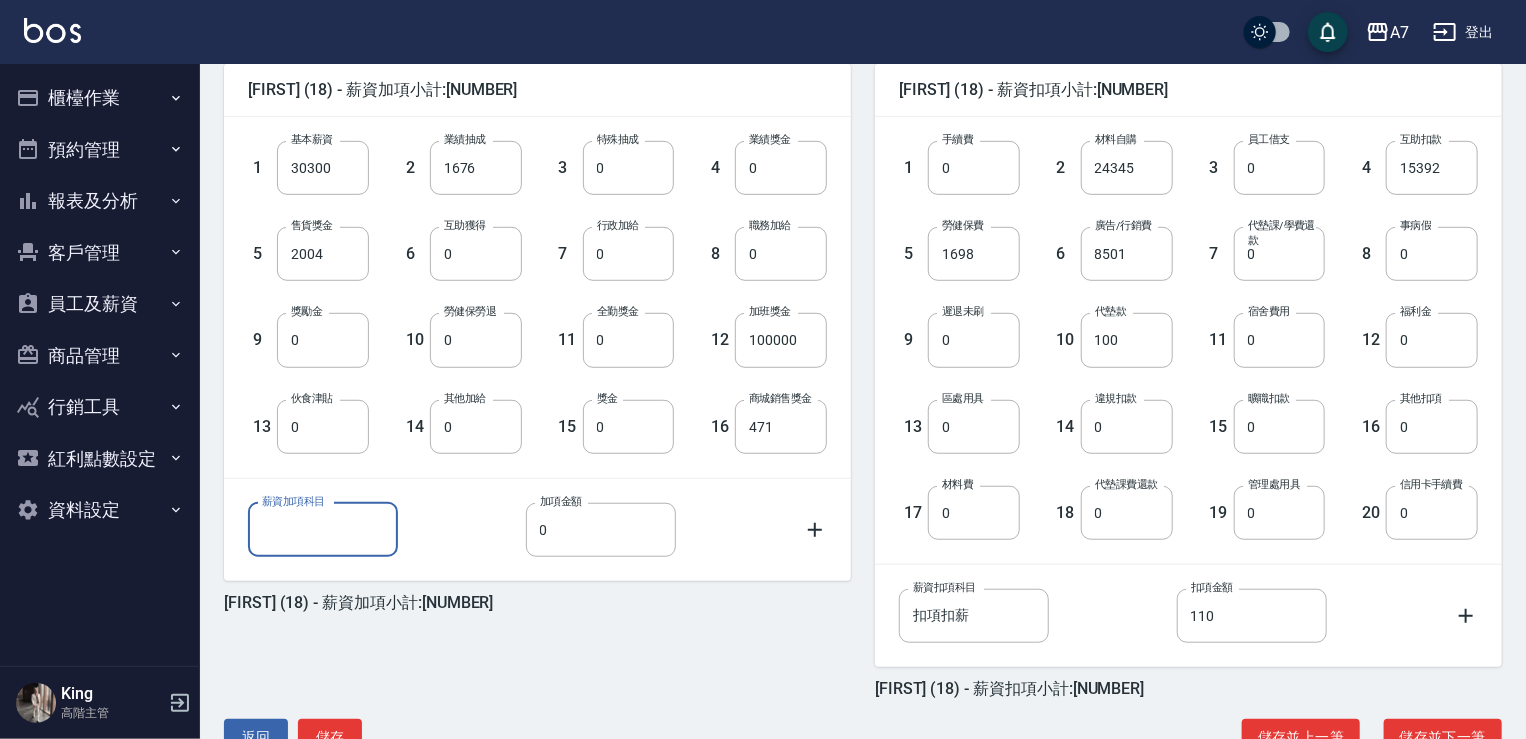 type on "網路/贊助" 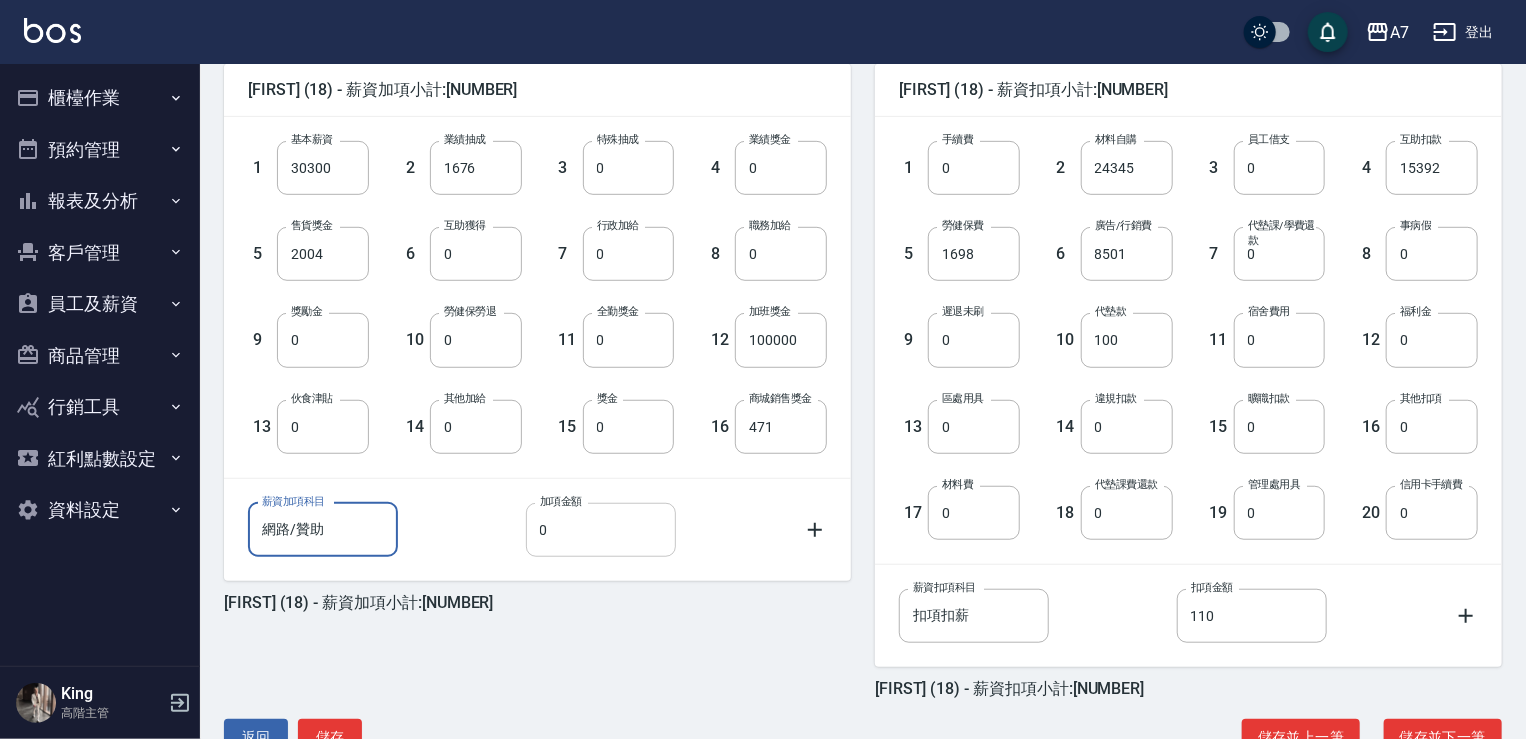 click on "0" at bounding box center (601, 530) 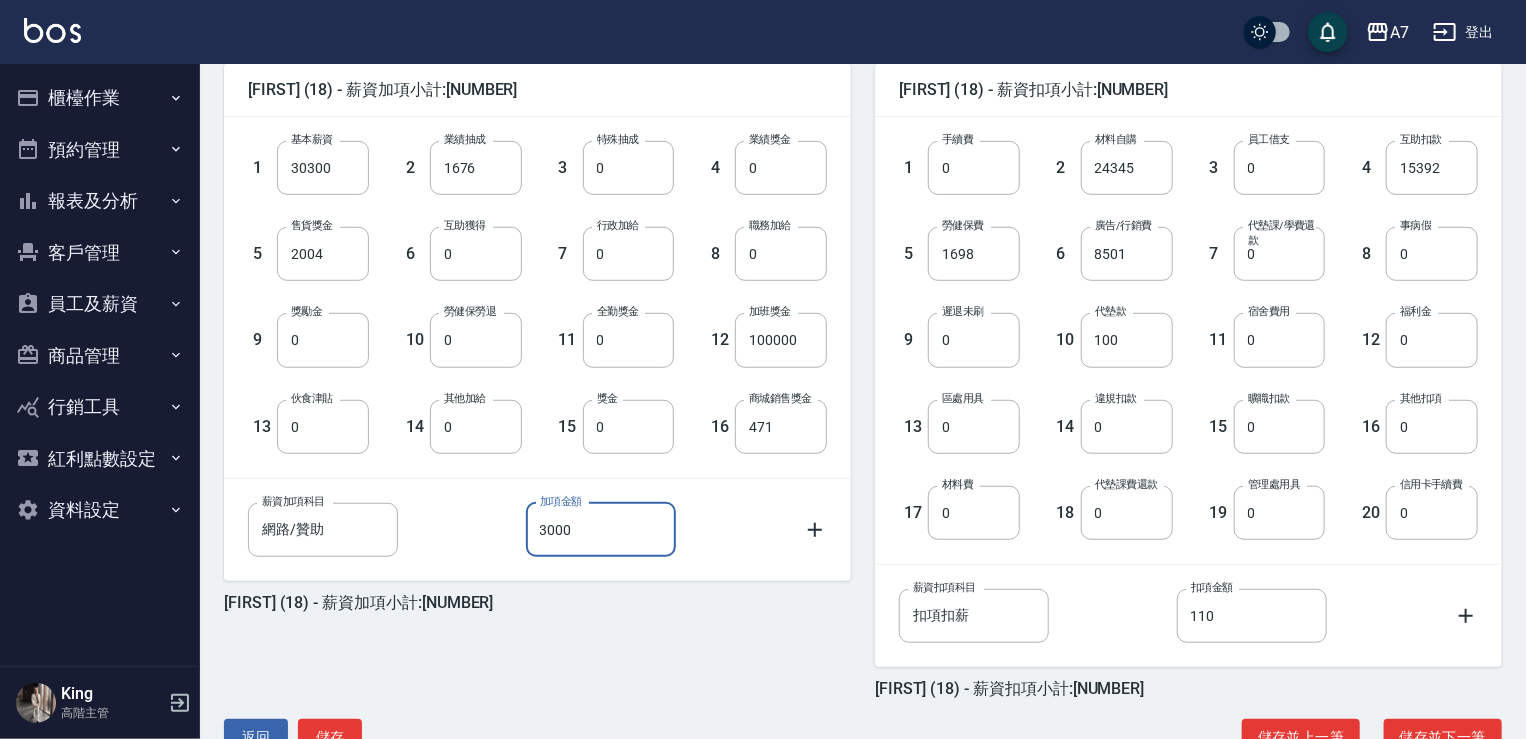type on "3000" 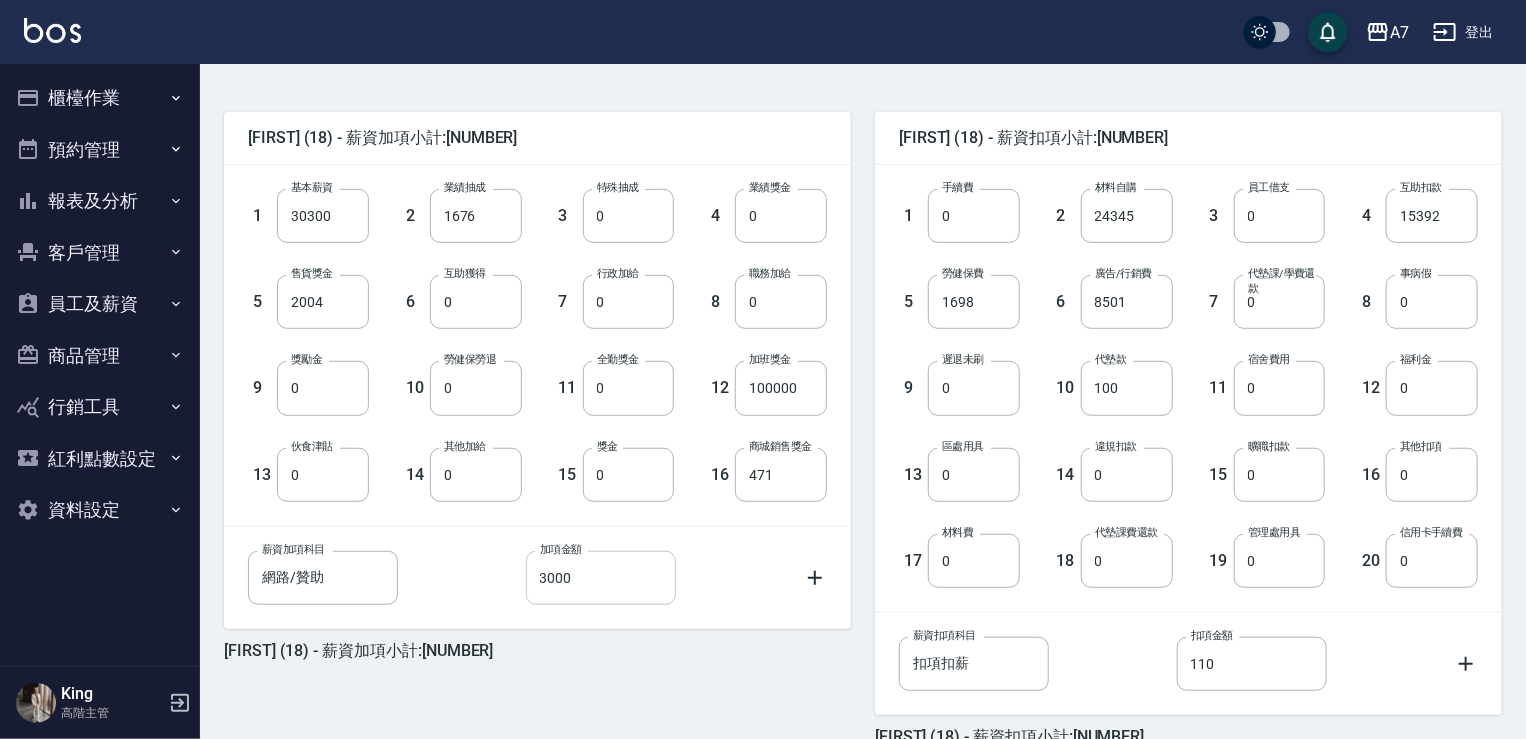 scroll, scrollTop: 500, scrollLeft: 0, axis: vertical 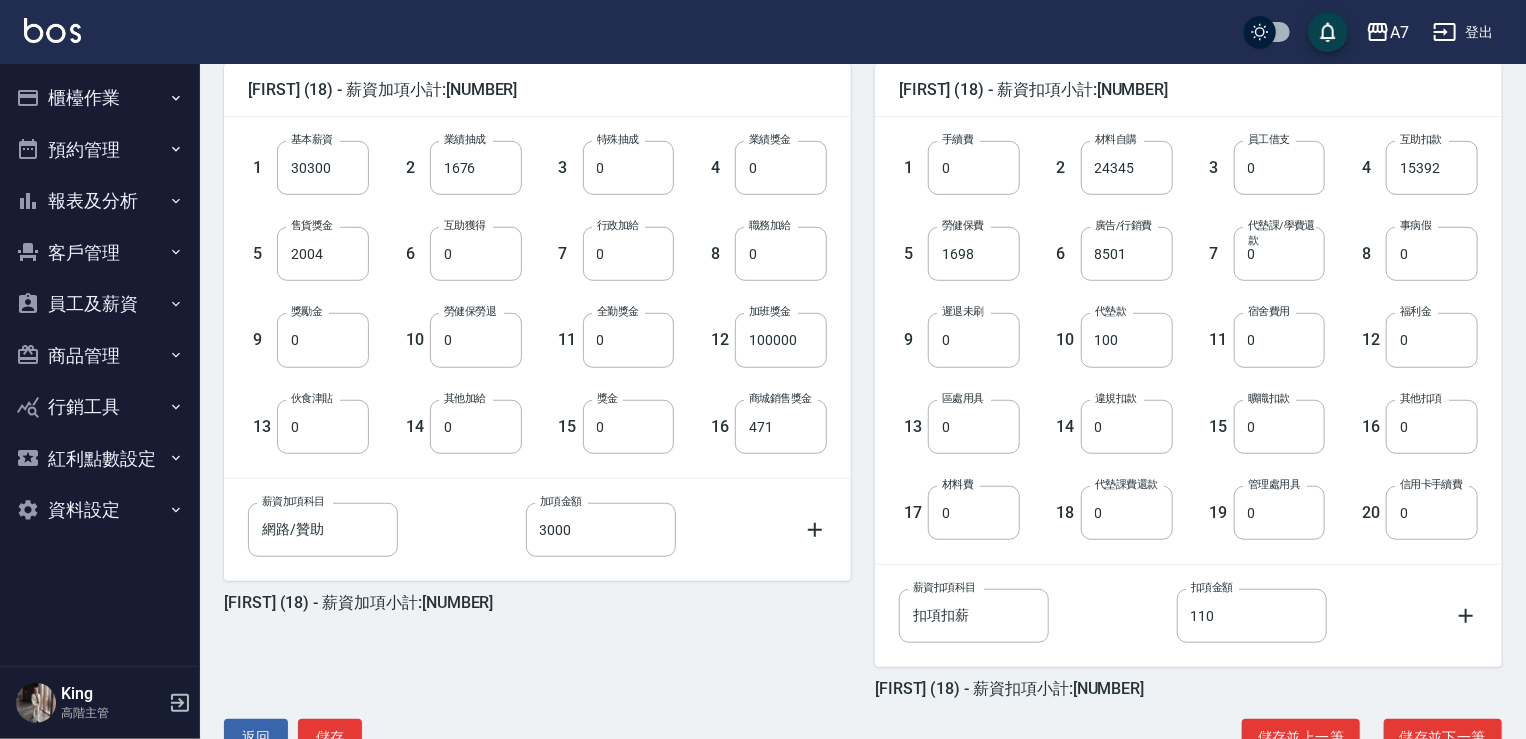 click 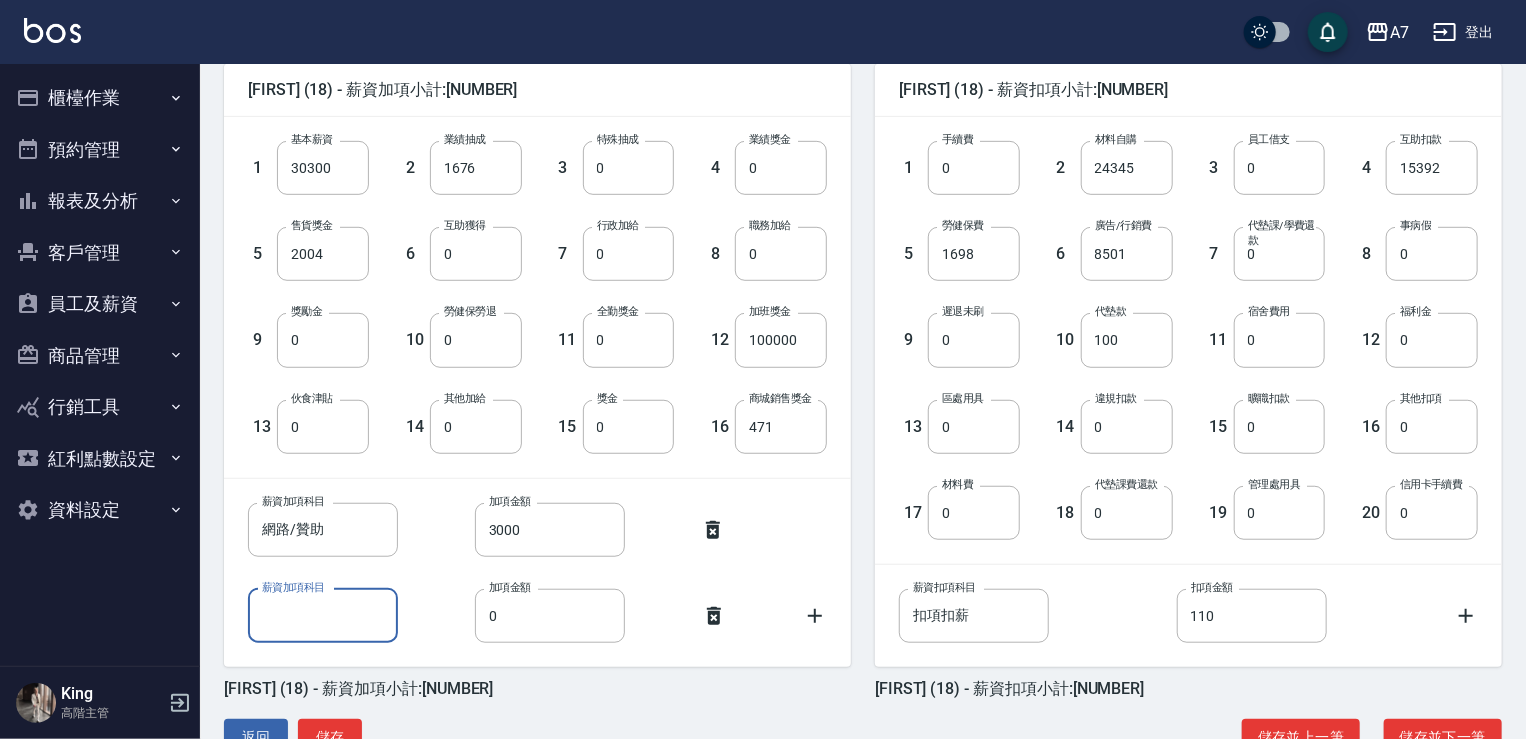 click on "薪資加項科目" at bounding box center (323, 616) 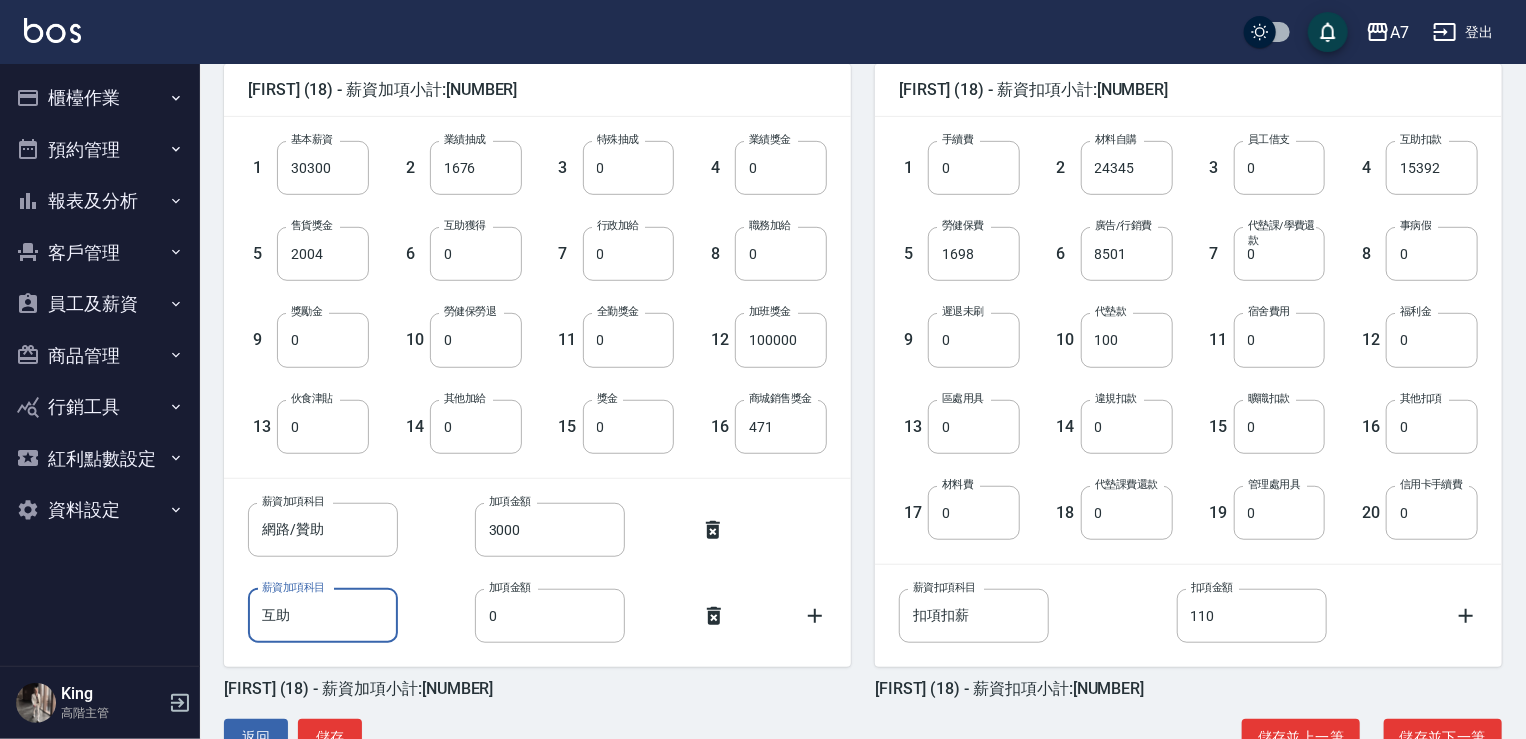 type on "戶" 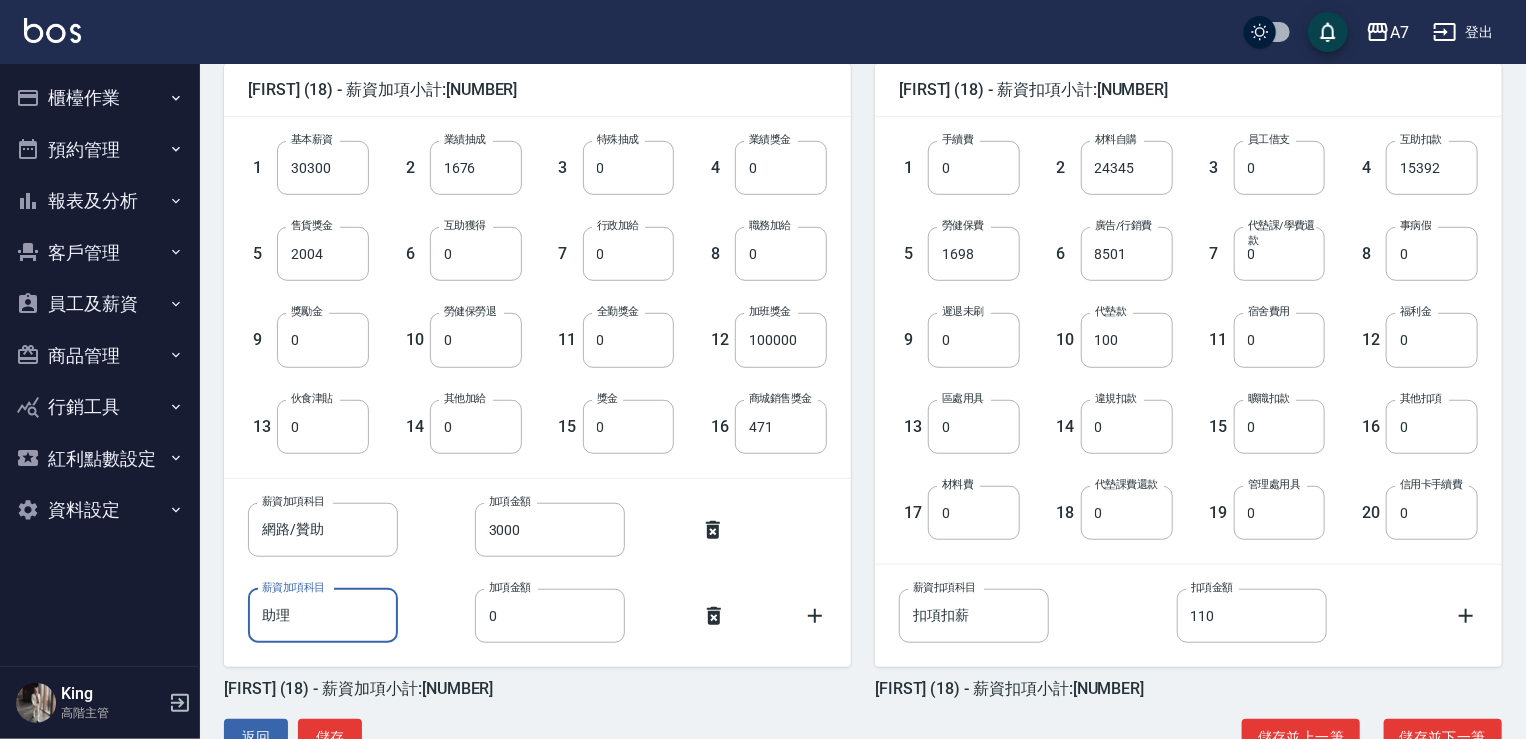 type on "助理/贊助" 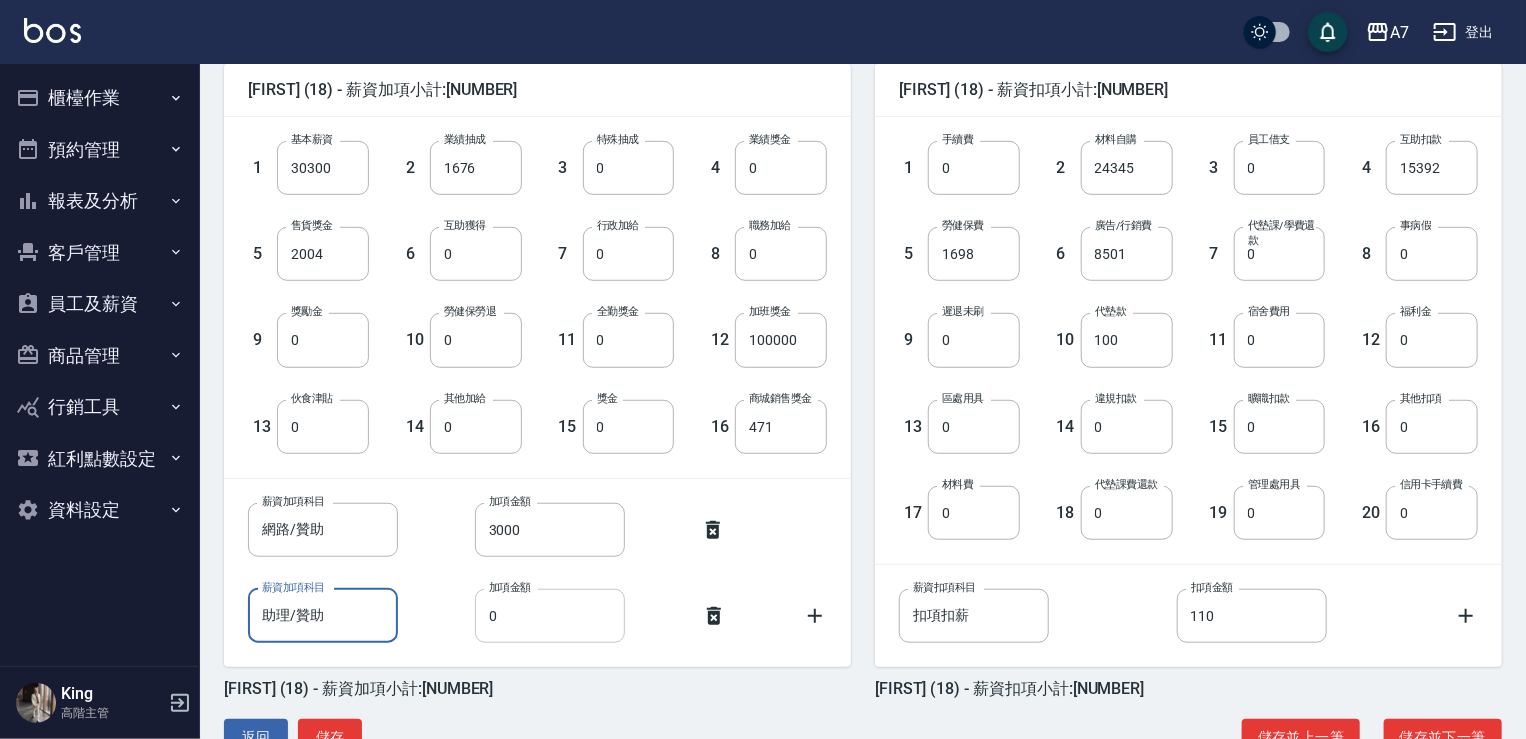 click on "0" at bounding box center [550, 616] 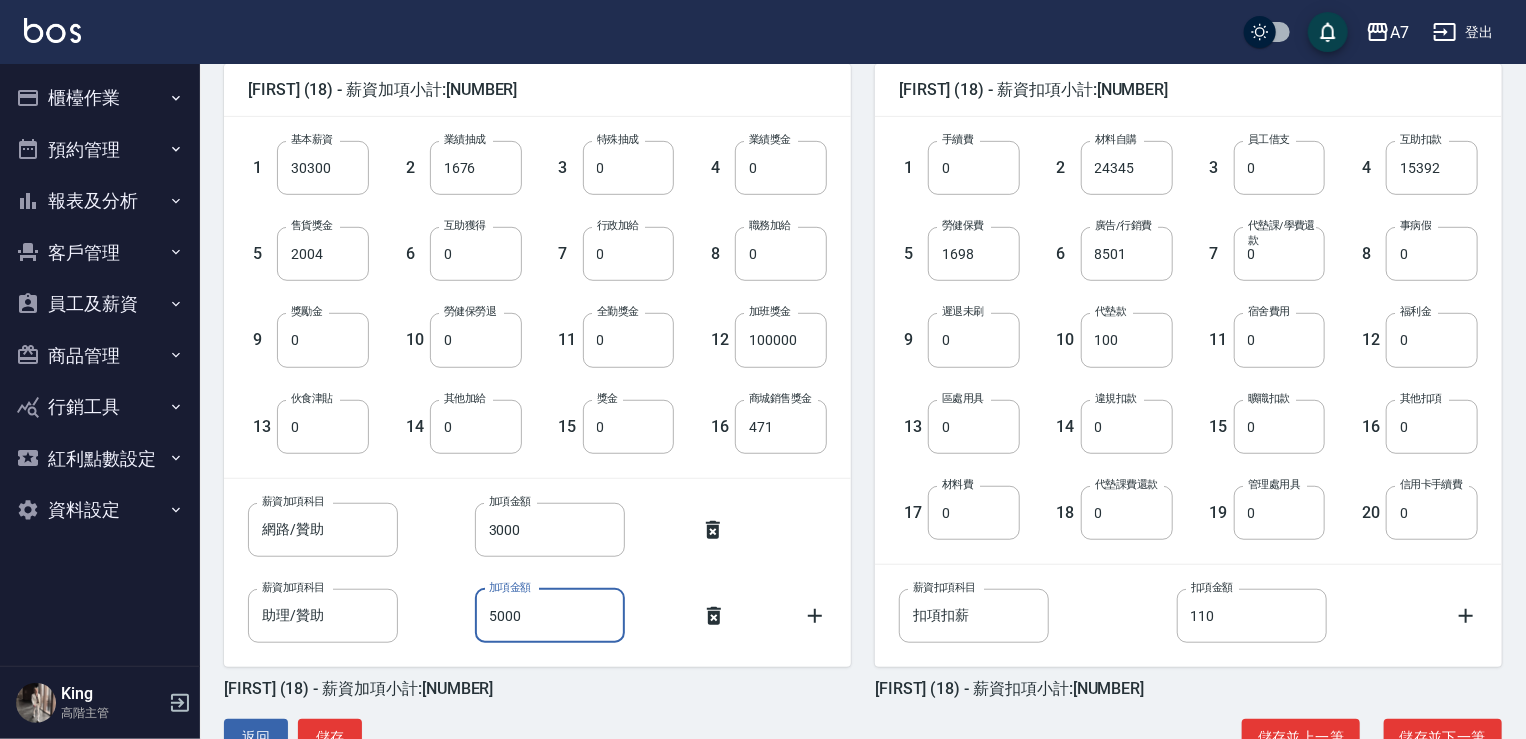 type on "5000" 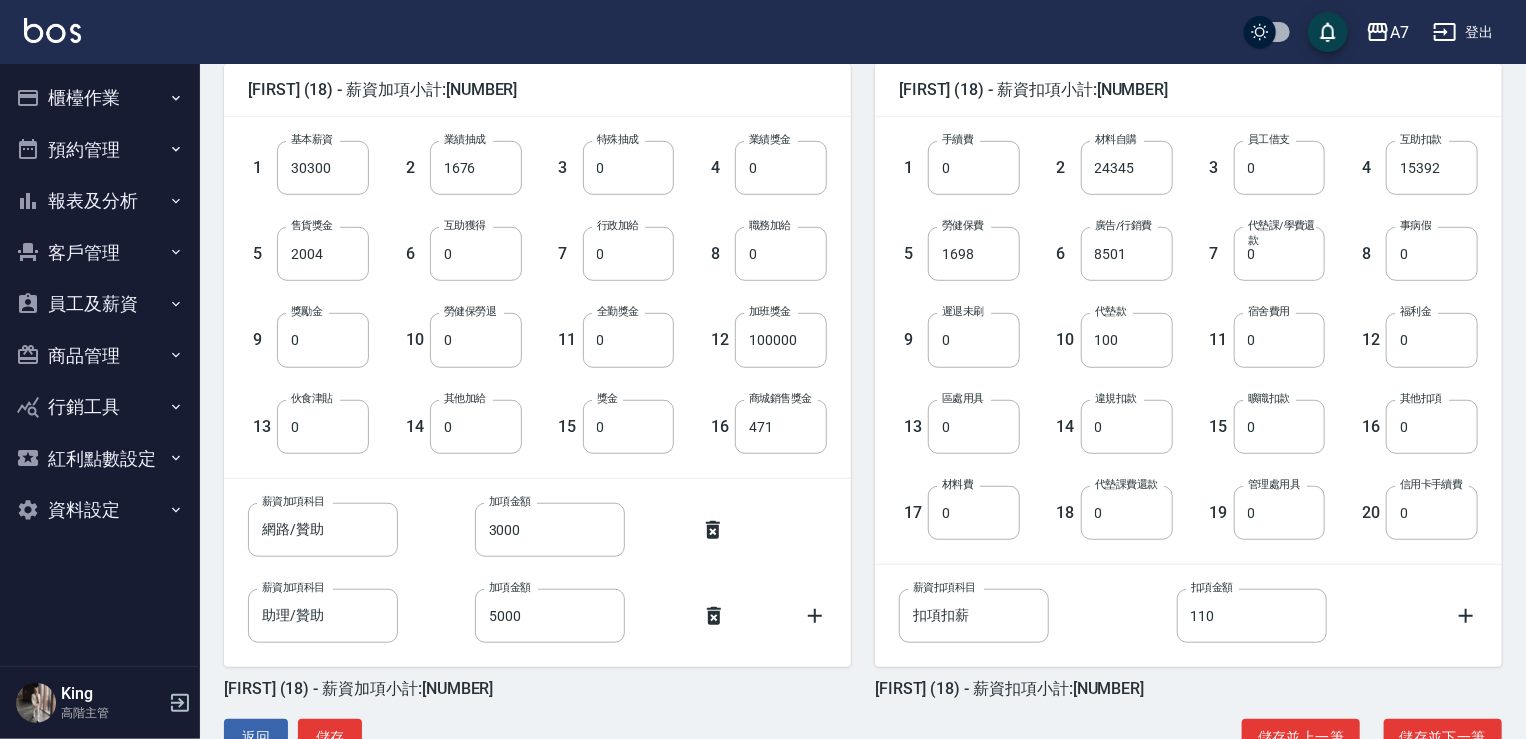 scroll, scrollTop: 560, scrollLeft: 0, axis: vertical 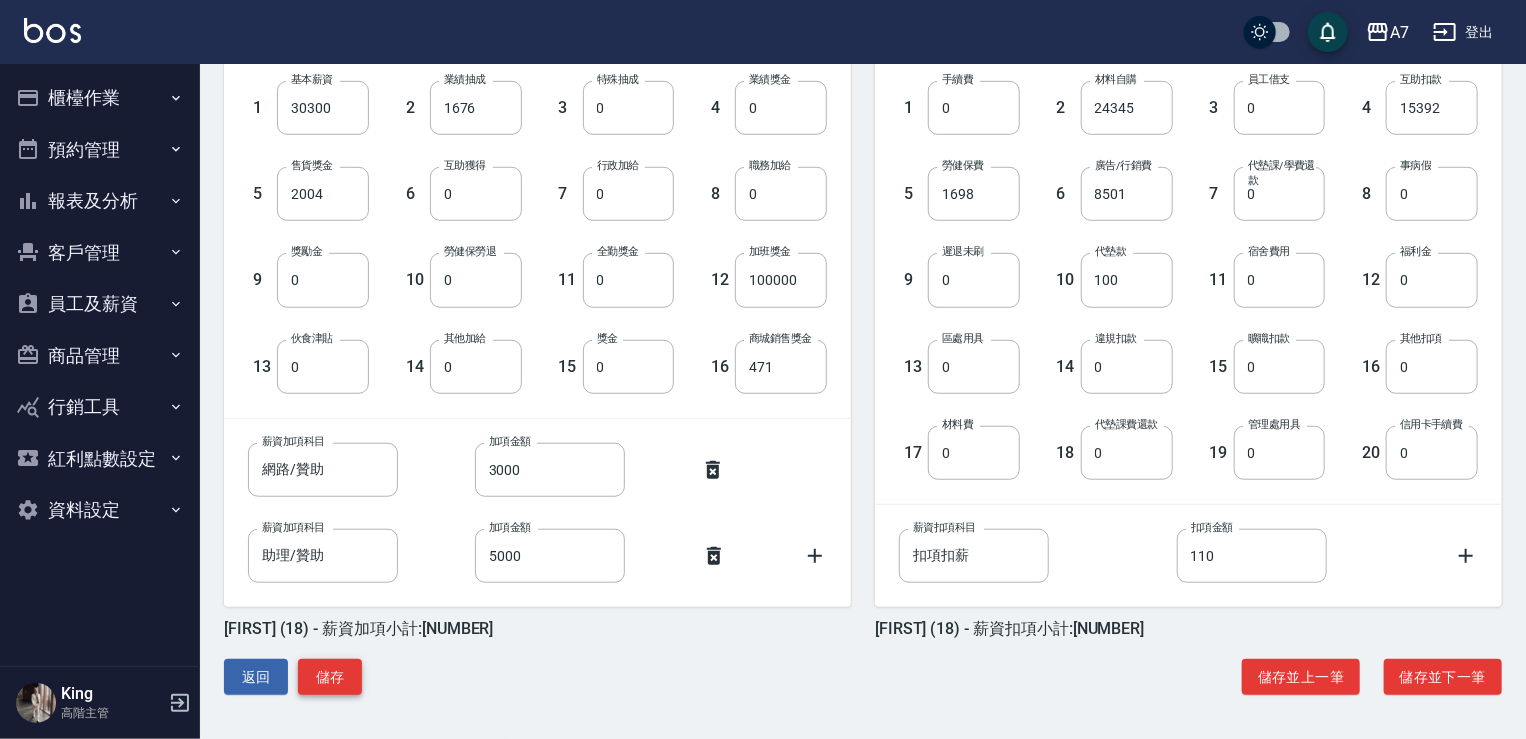 click on "儲存" at bounding box center [330, 677] 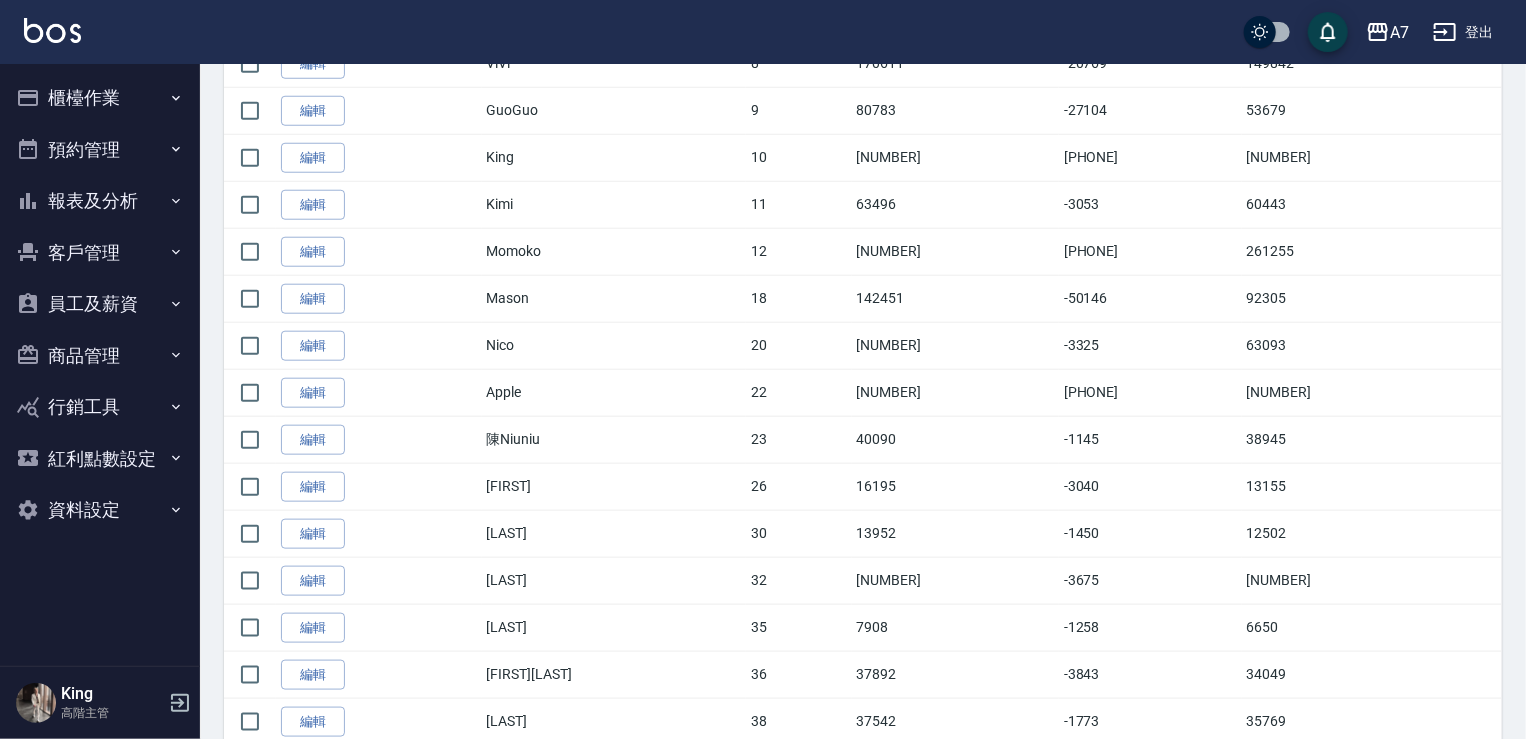 scroll, scrollTop: 900, scrollLeft: 0, axis: vertical 